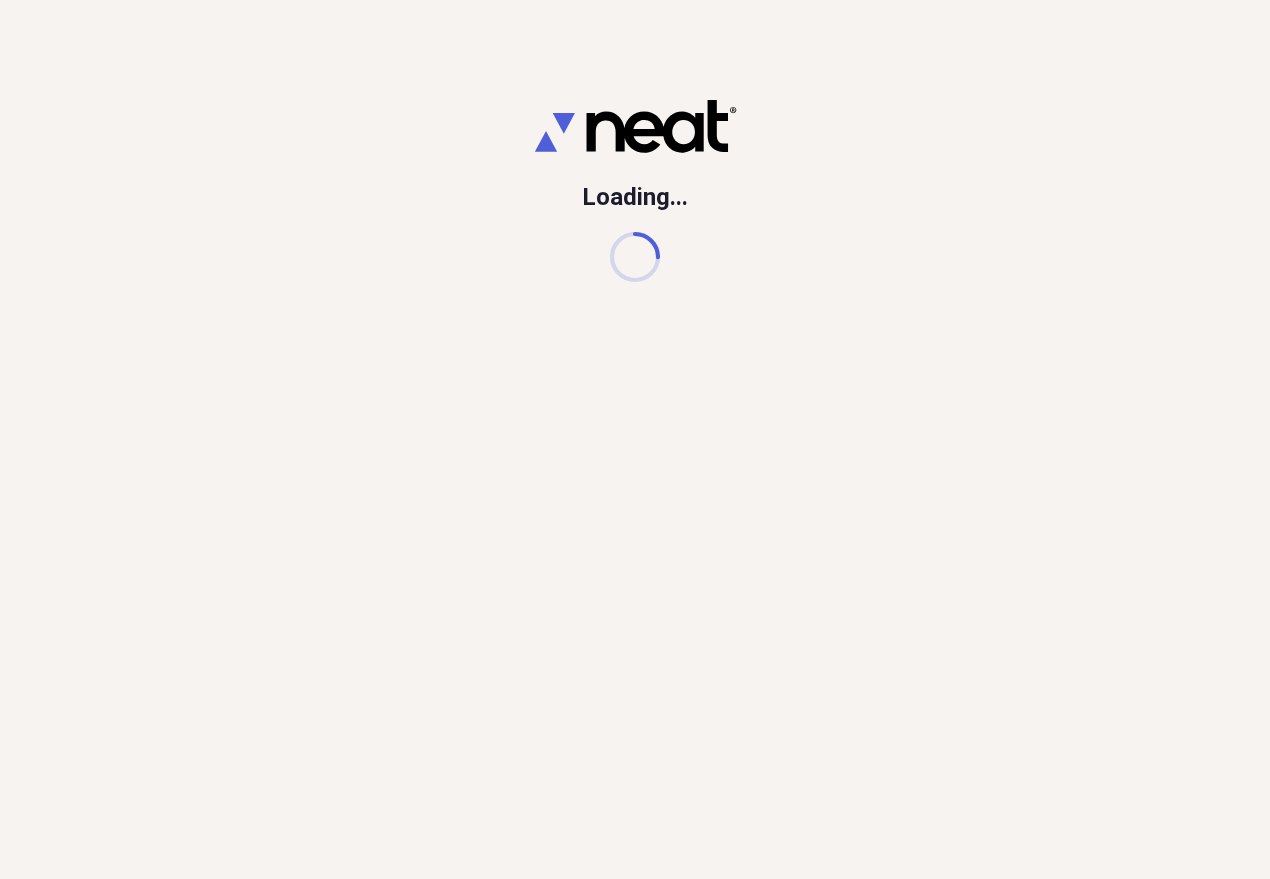 scroll, scrollTop: 0, scrollLeft: 0, axis: both 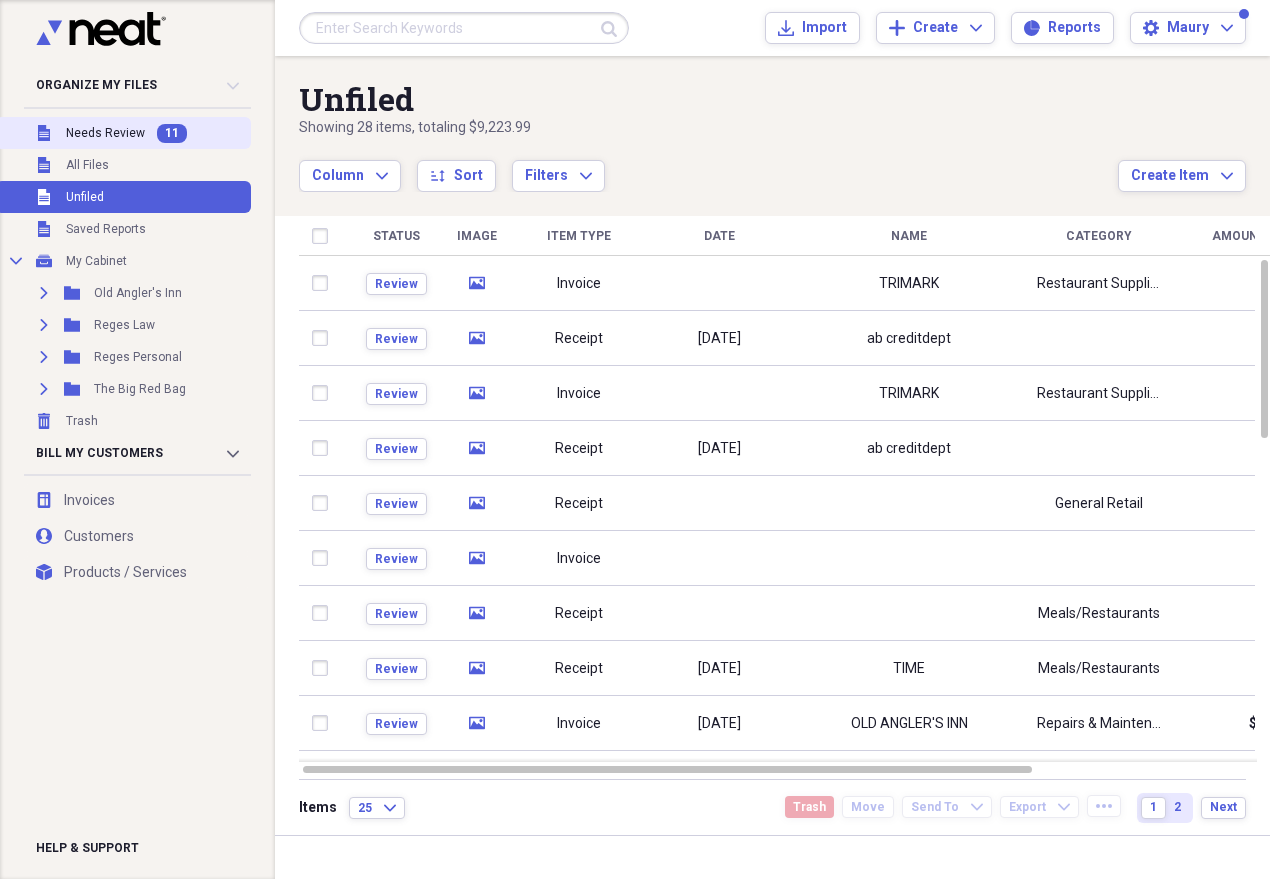 click on "Needs Review" at bounding box center (105, 133) 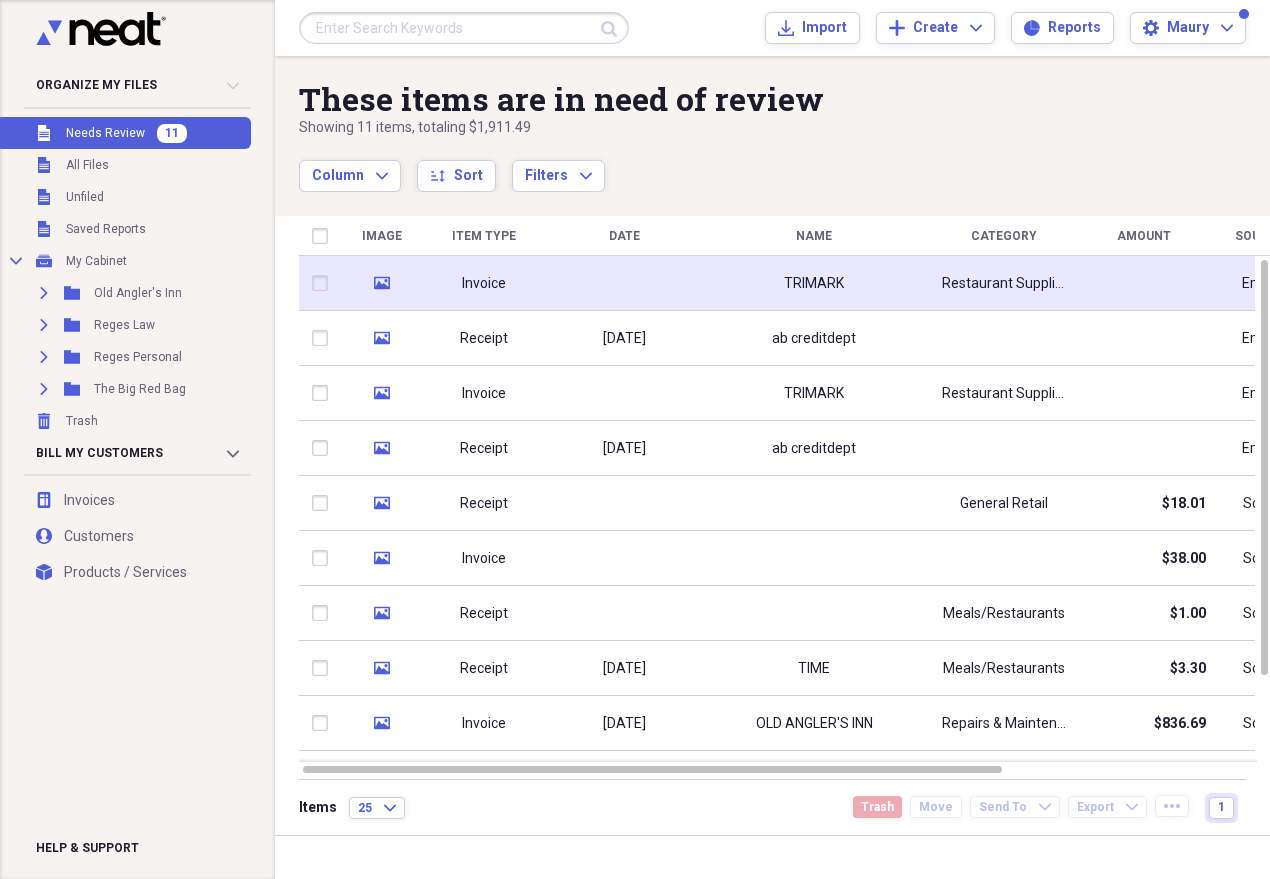 click at bounding box center [624, 283] 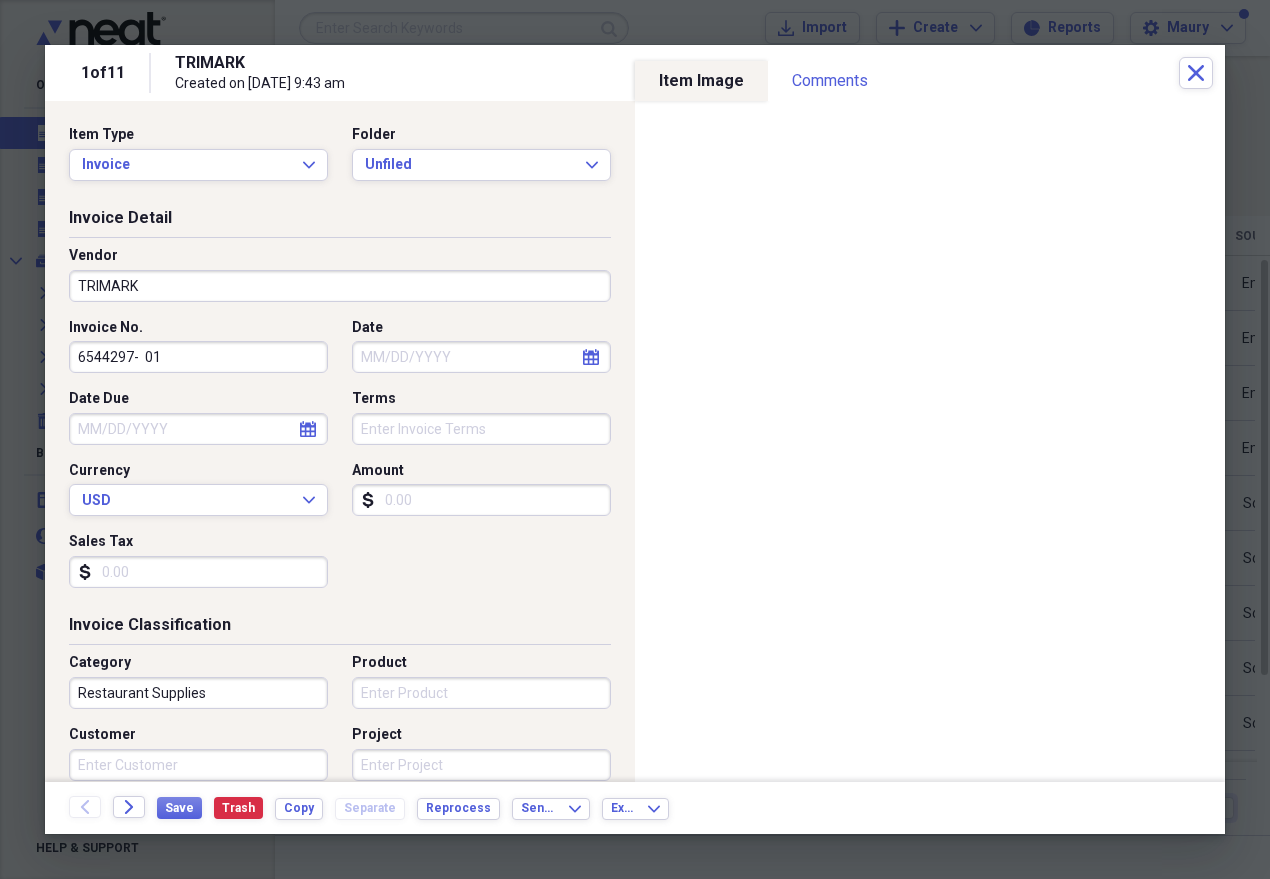 click on "TRIMARK" at bounding box center (340, 286) 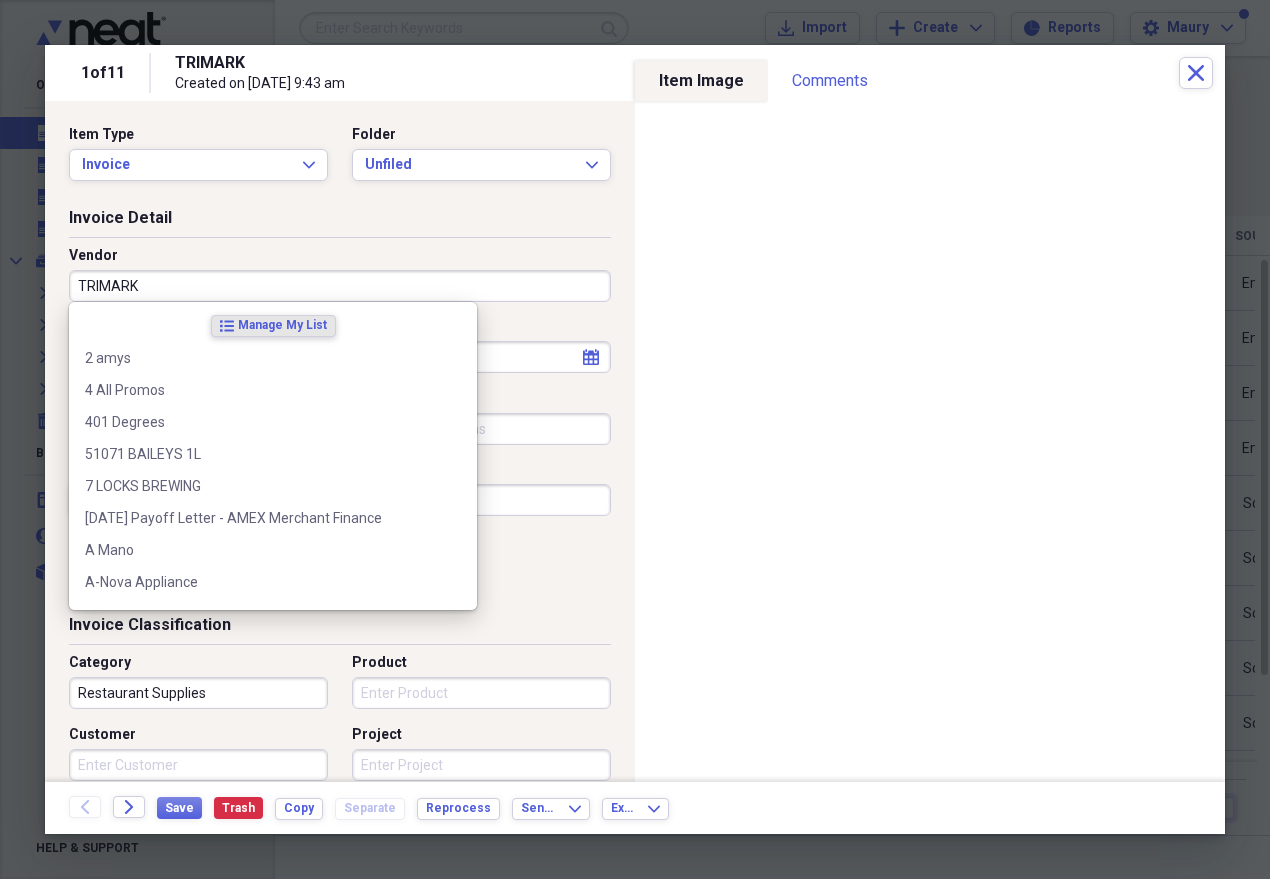 click on "TRIMARK" at bounding box center [340, 286] 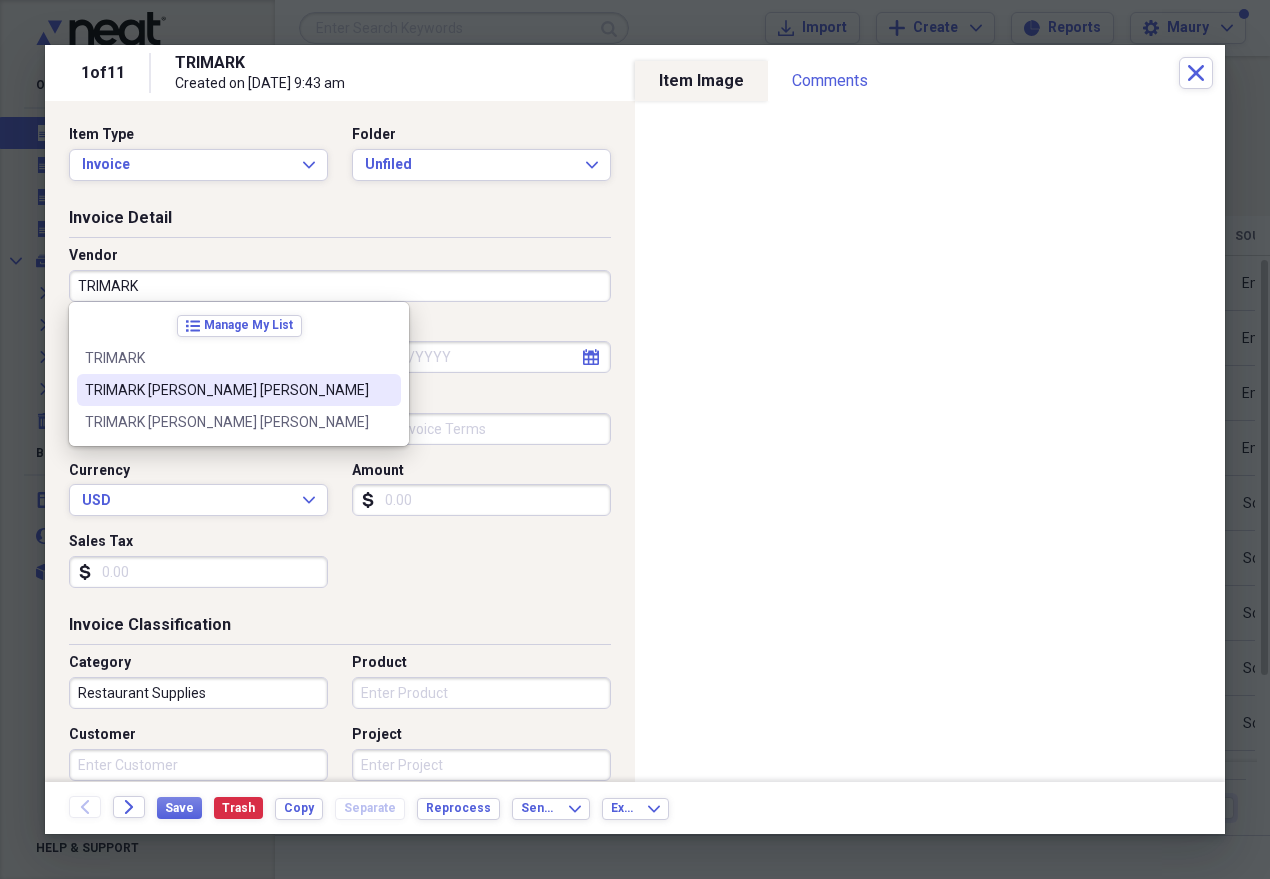 click on "TRIMARK [PERSON_NAME] [PERSON_NAME]" at bounding box center (239, 390) 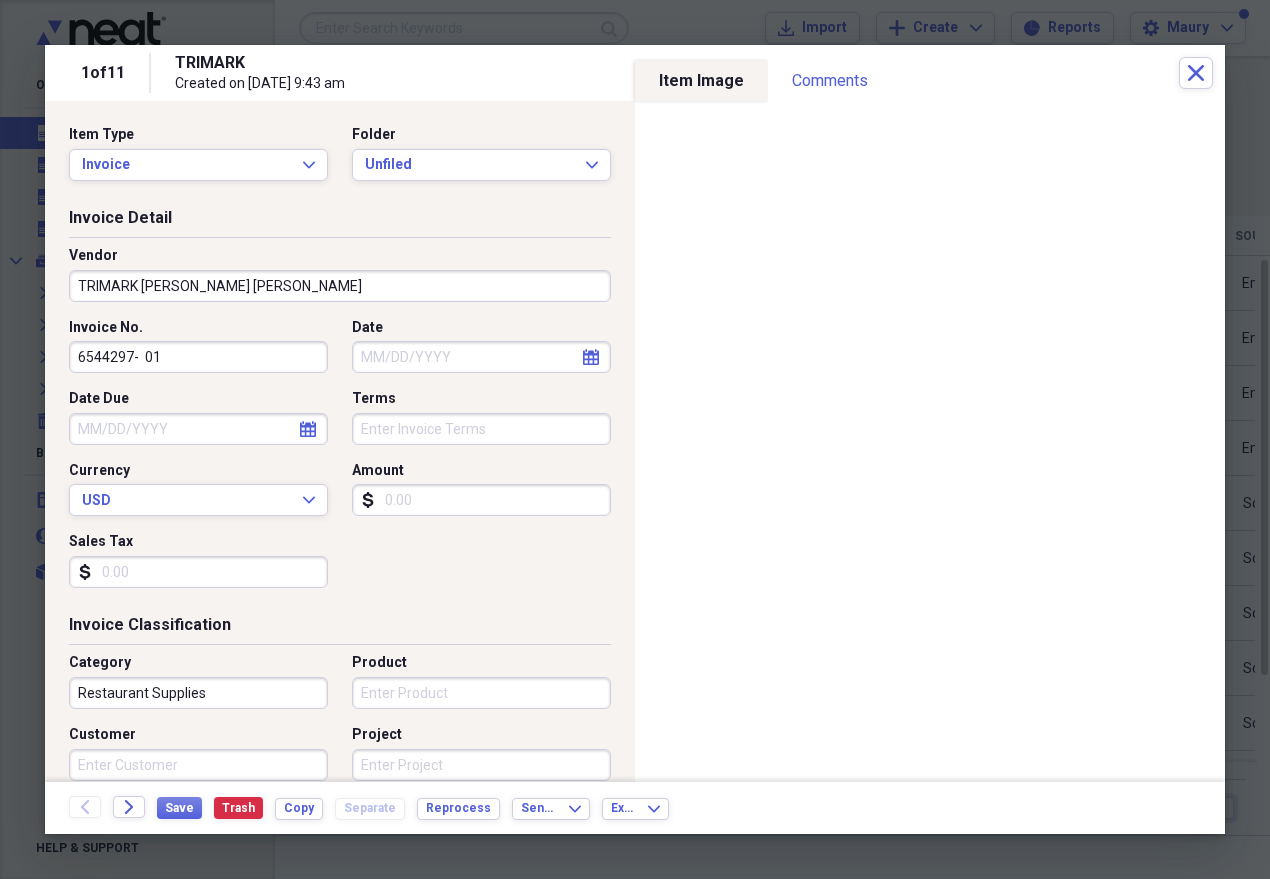 click on "calendar Calendar" at bounding box center [591, 357] 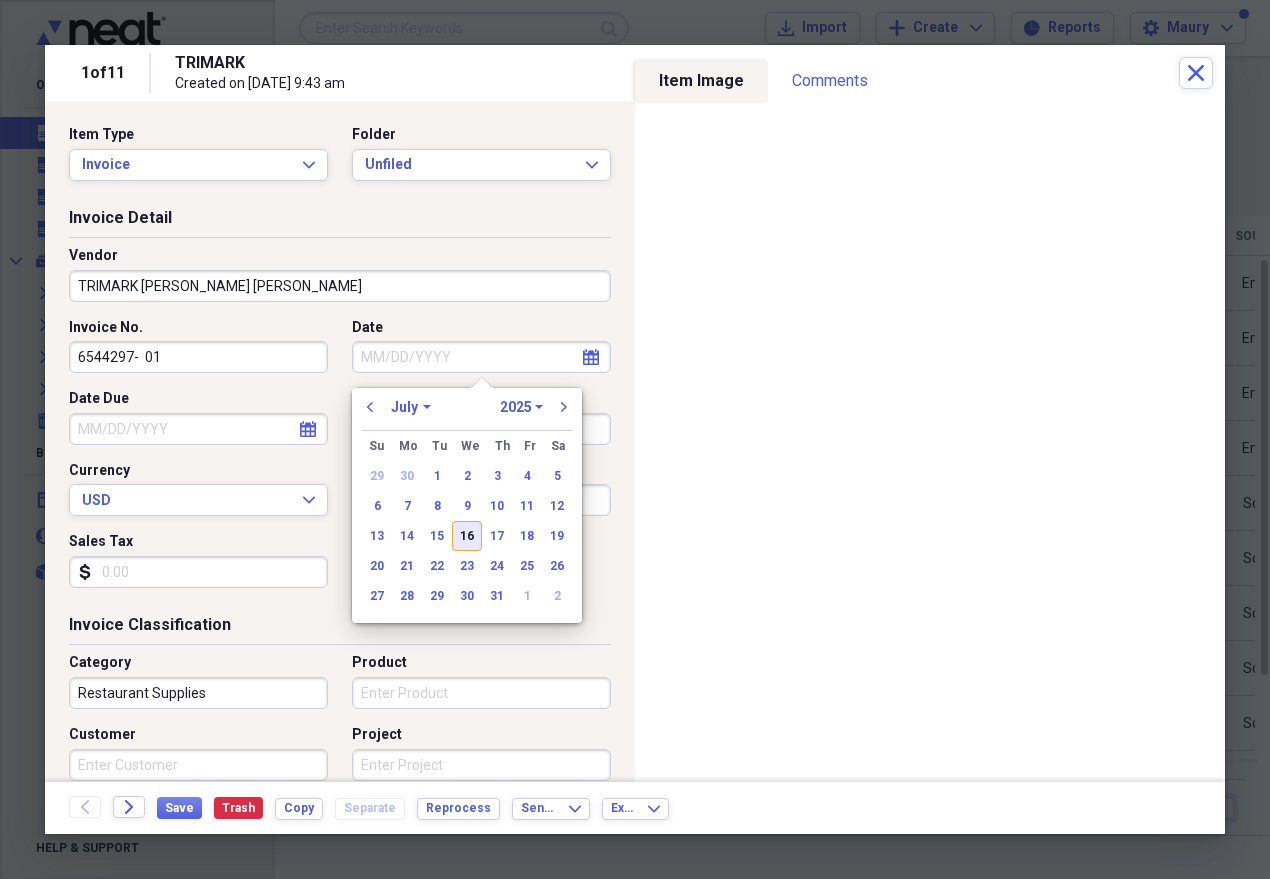 click on "16" at bounding box center [467, 536] 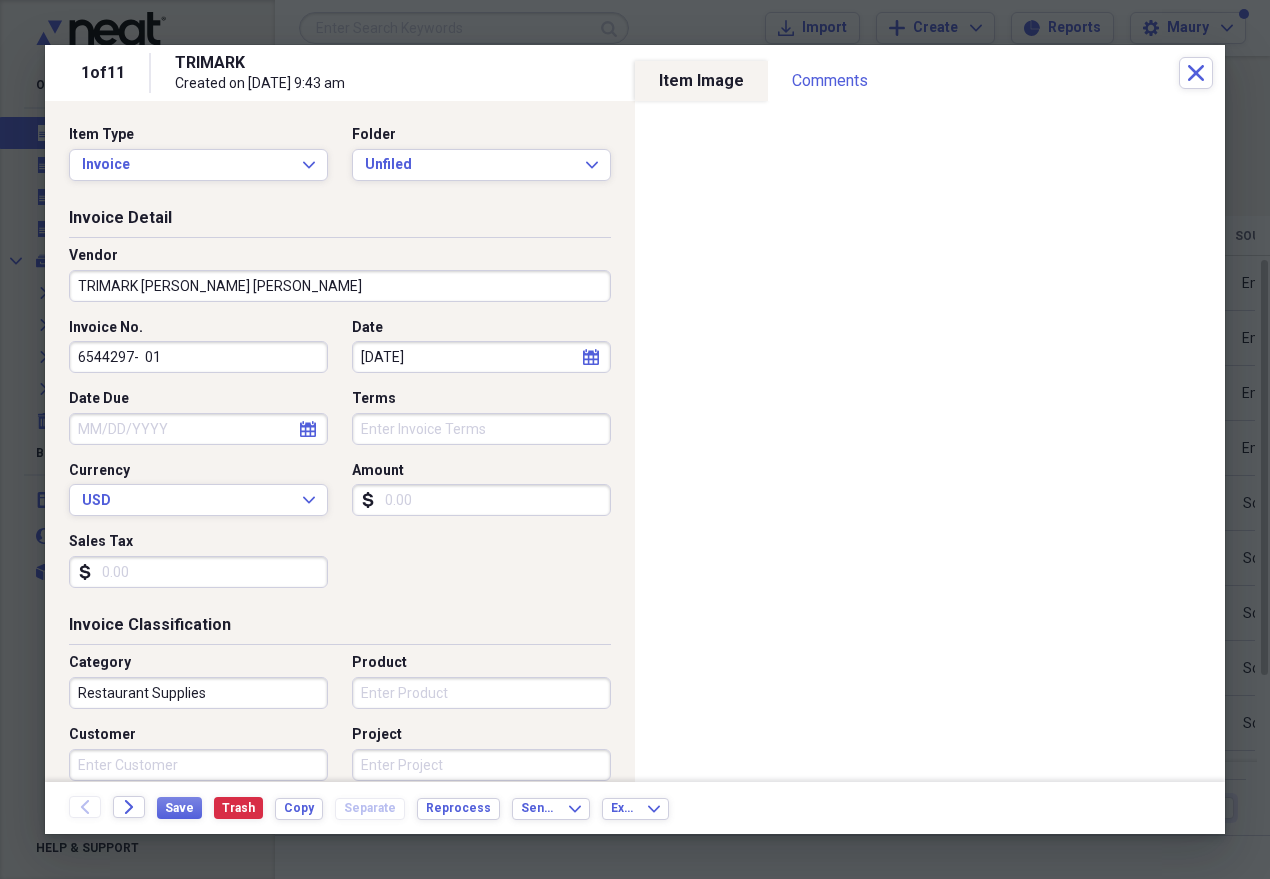 click on "Amount" at bounding box center [481, 500] 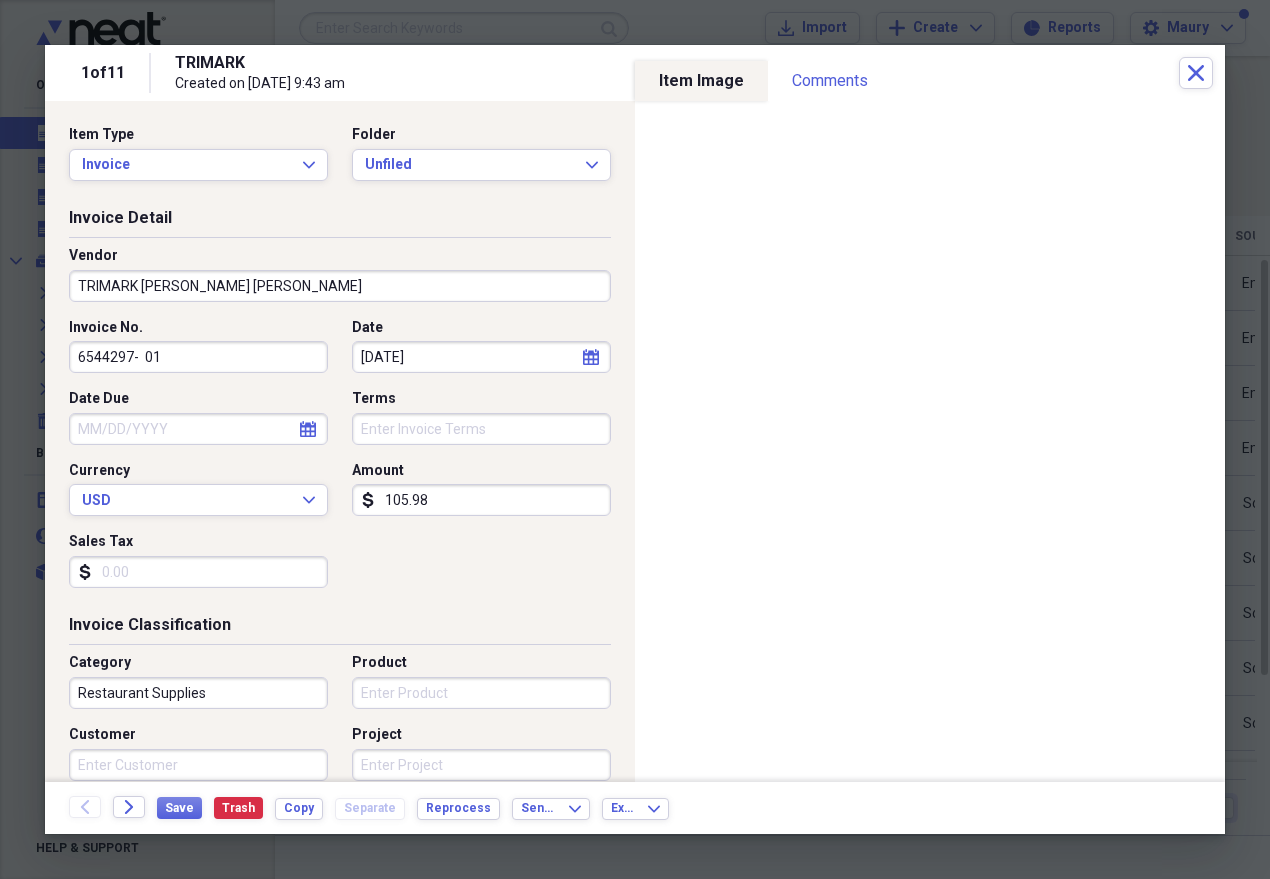 type on "105.98" 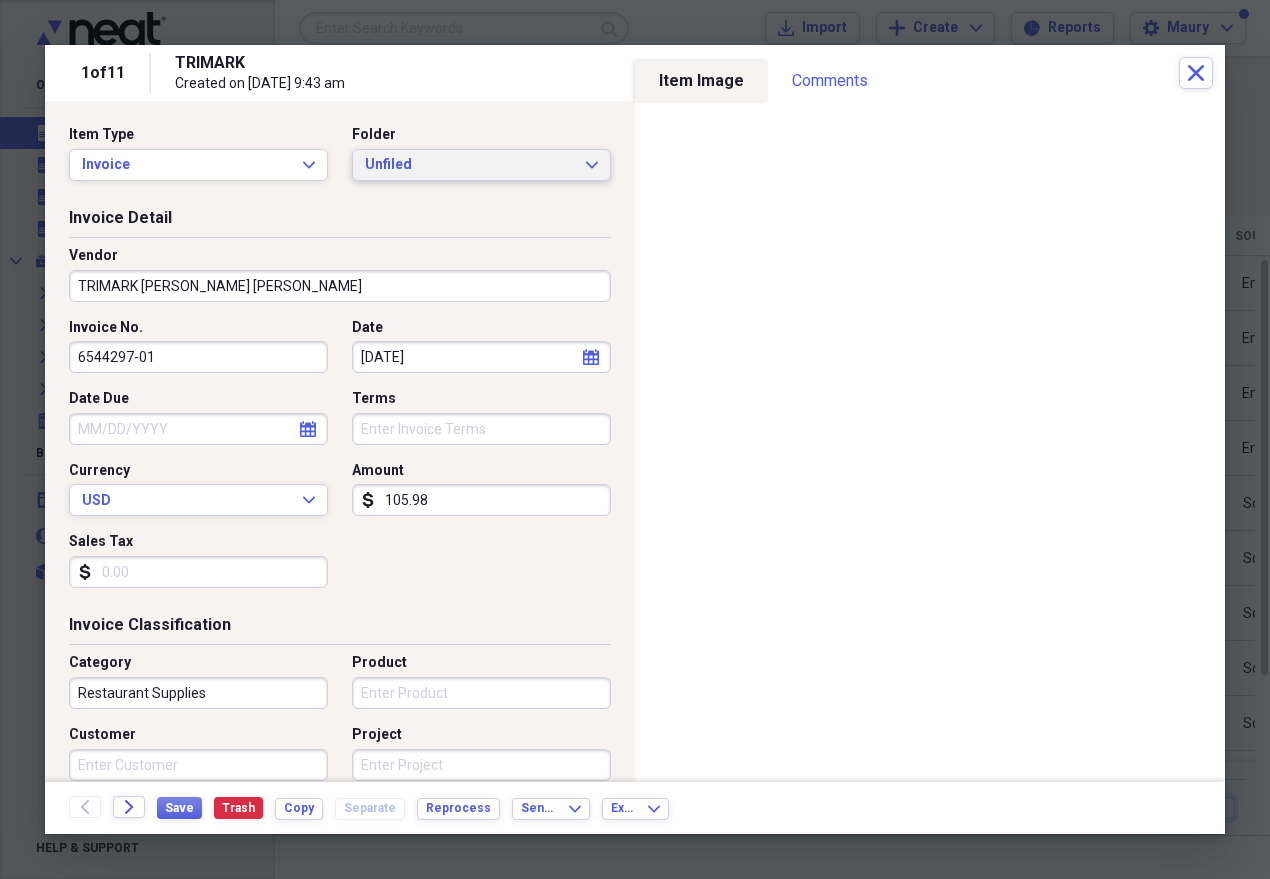 type on "6544297-01" 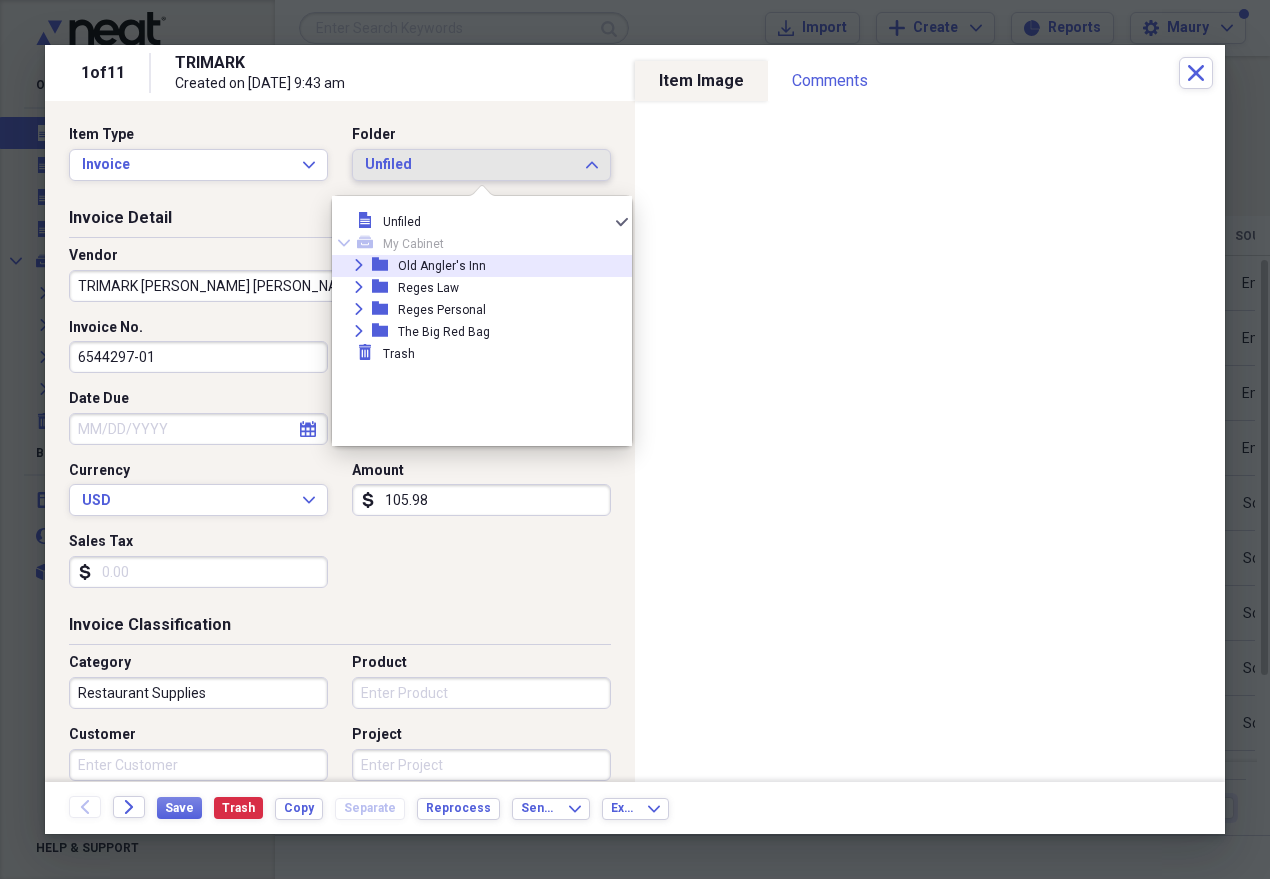 click on "Expand" 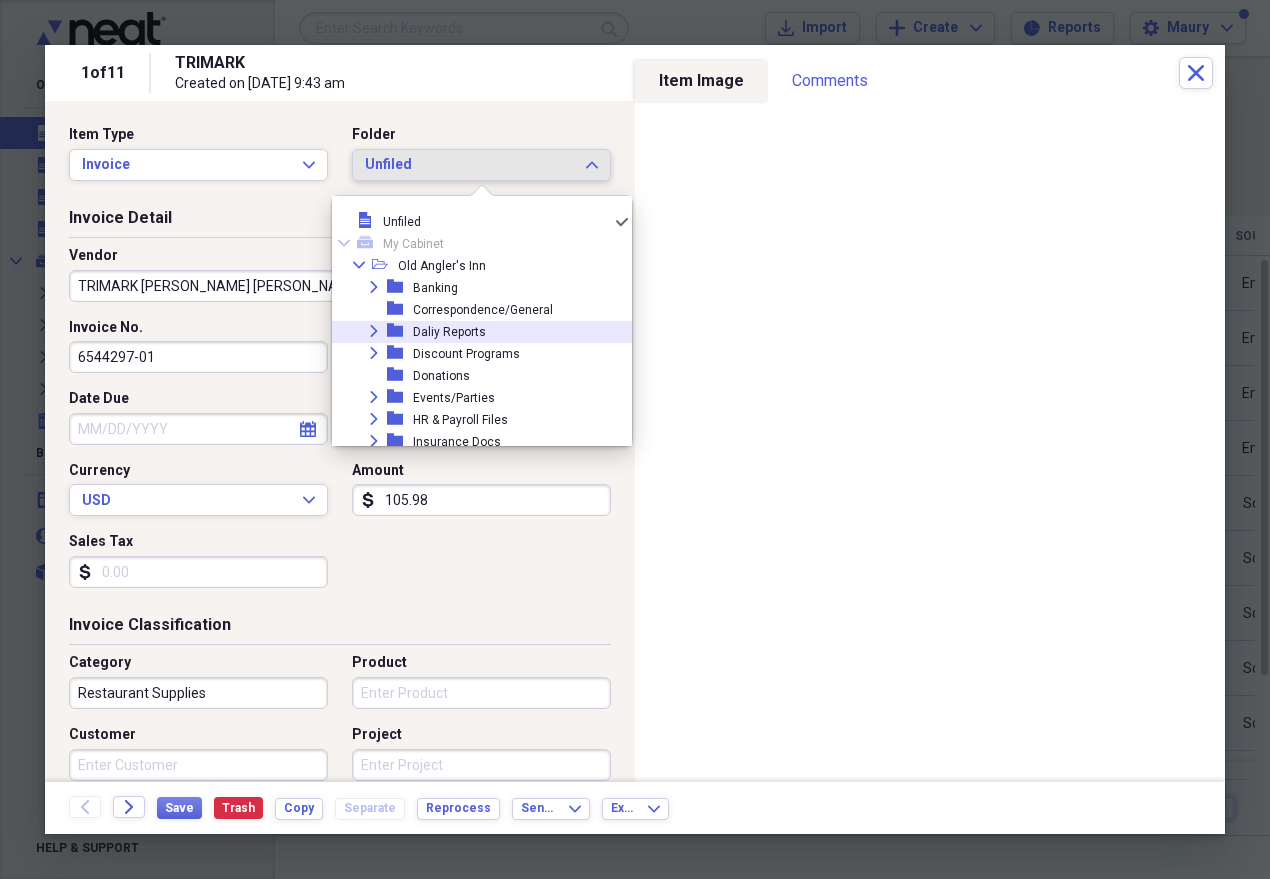 scroll, scrollTop: 271, scrollLeft: 0, axis: vertical 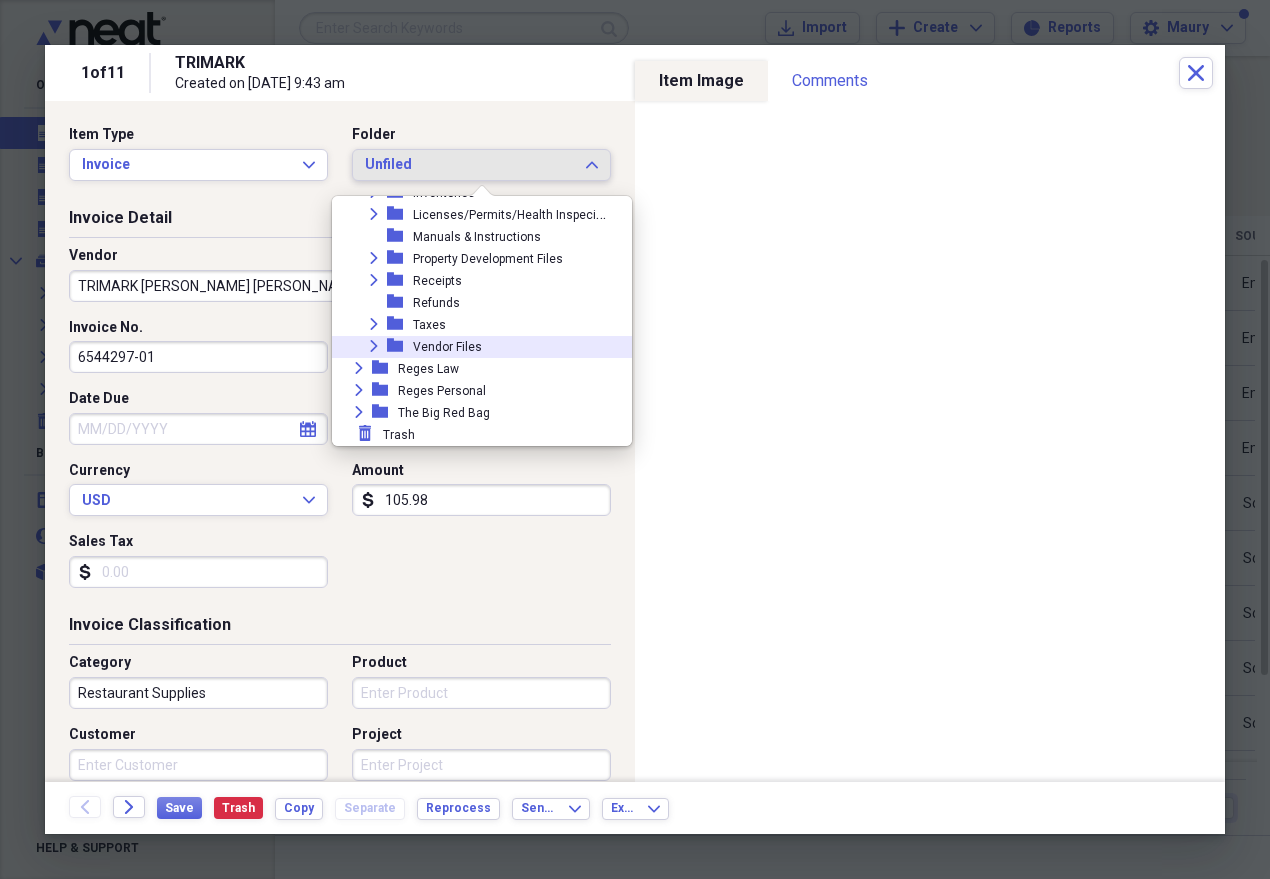 click 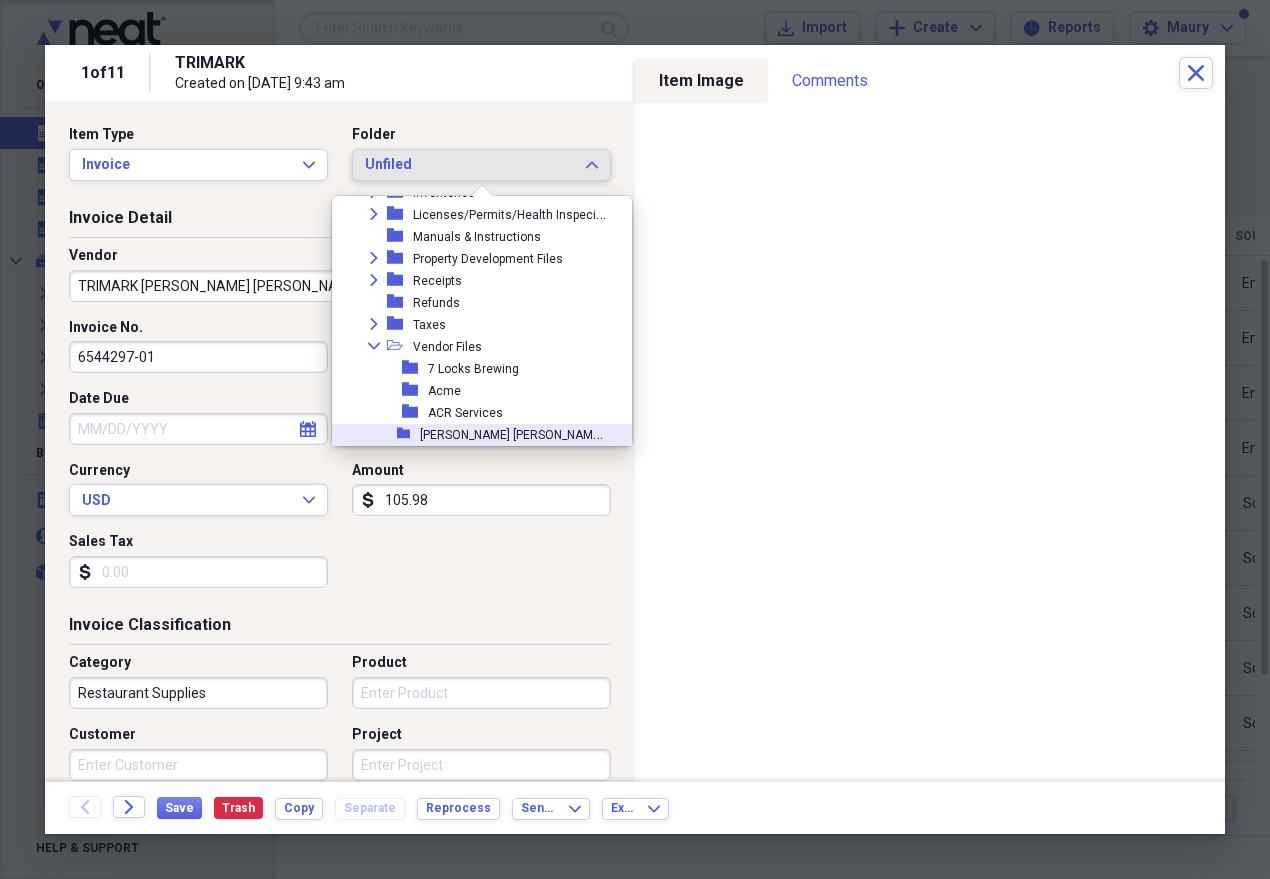 click on "[PERSON_NAME] [PERSON_NAME]/Trimark" at bounding box center [535, 433] 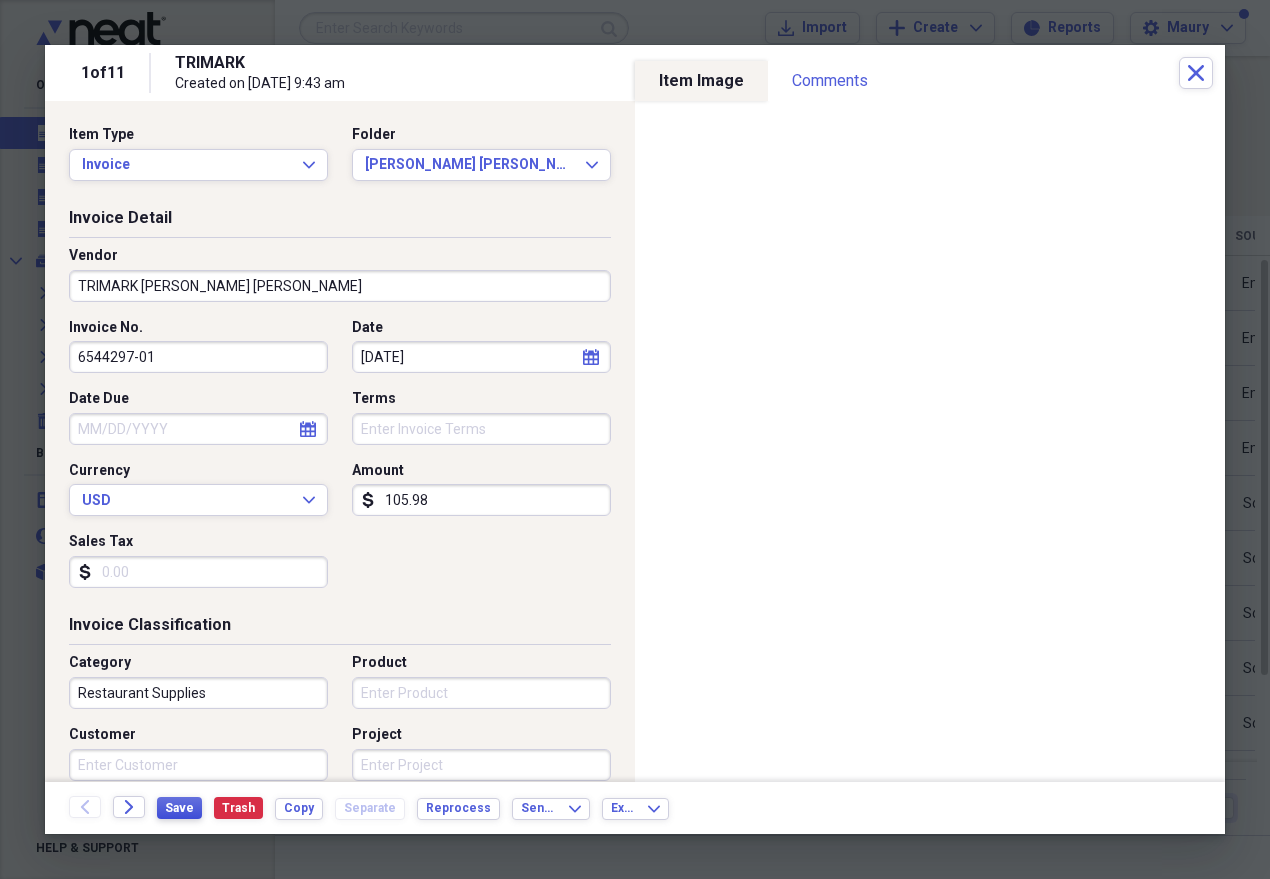 click on "Save" at bounding box center (179, 808) 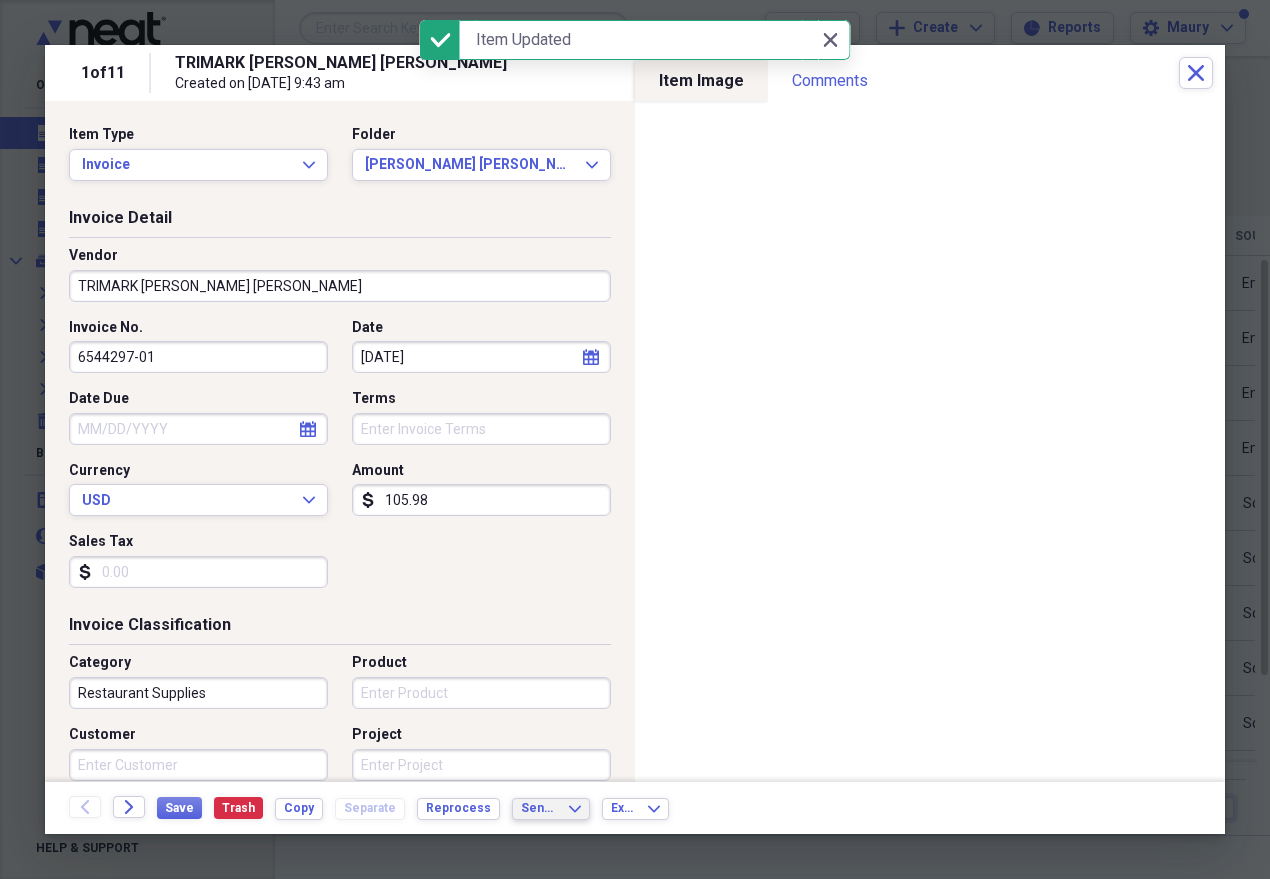 click on "Expand" 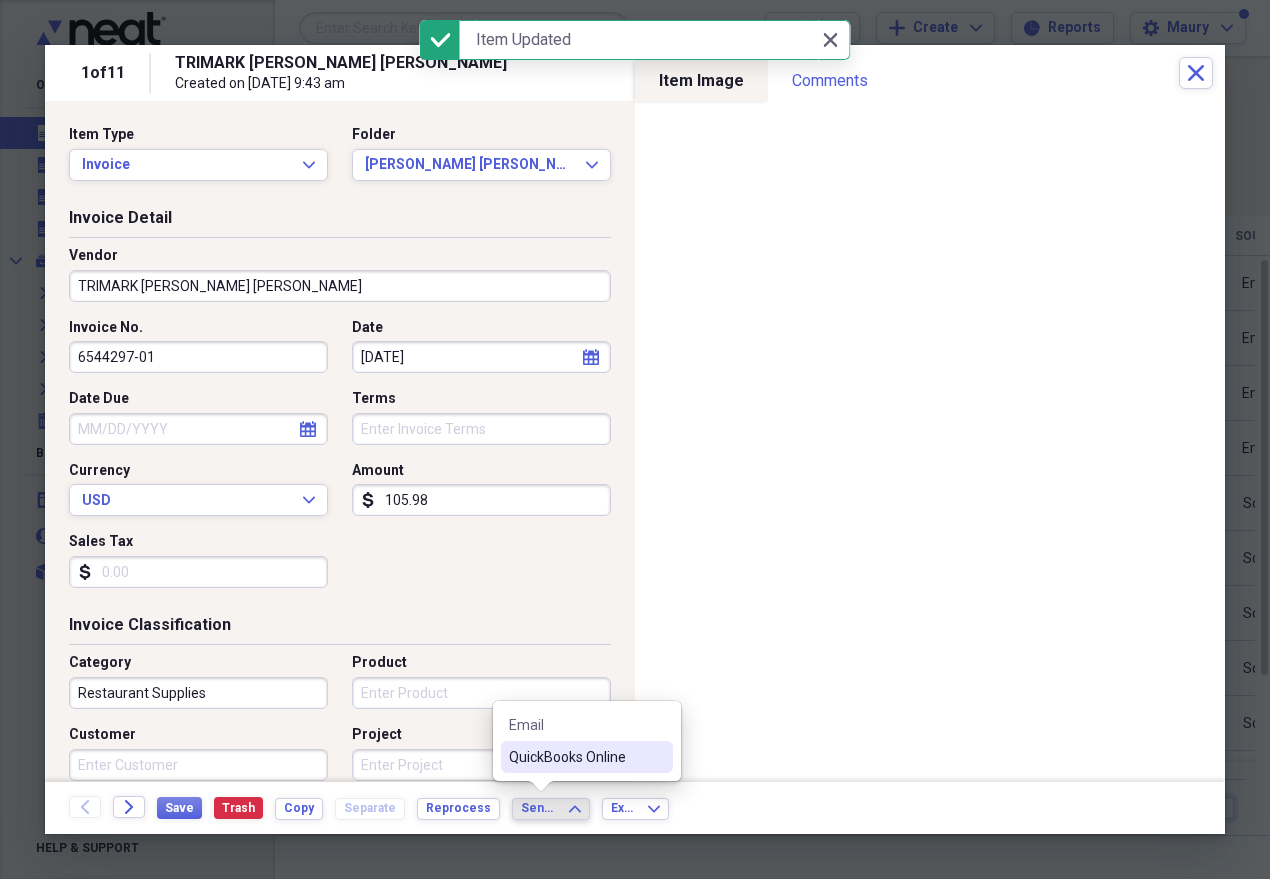 click on "QuickBooks Online" at bounding box center (575, 757) 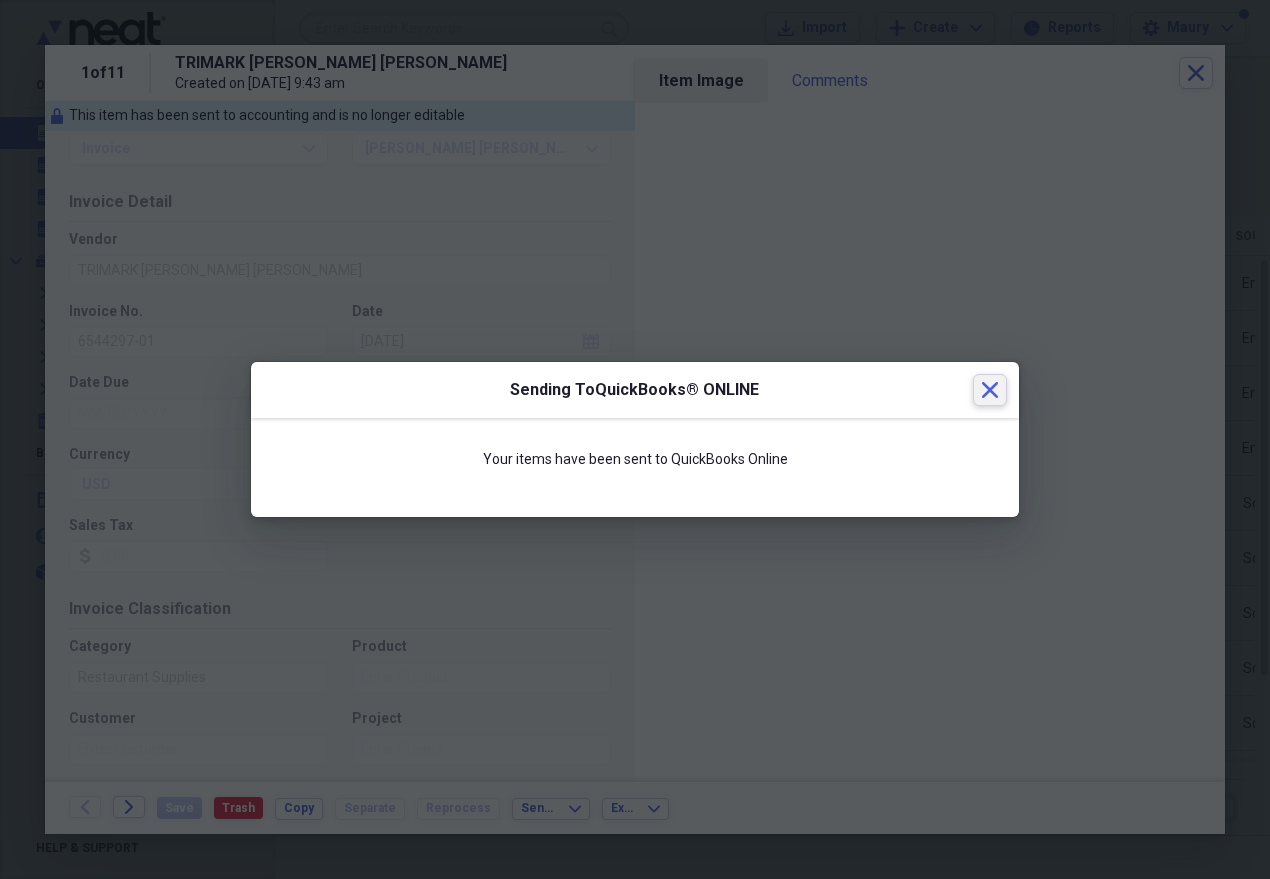click on "Close" 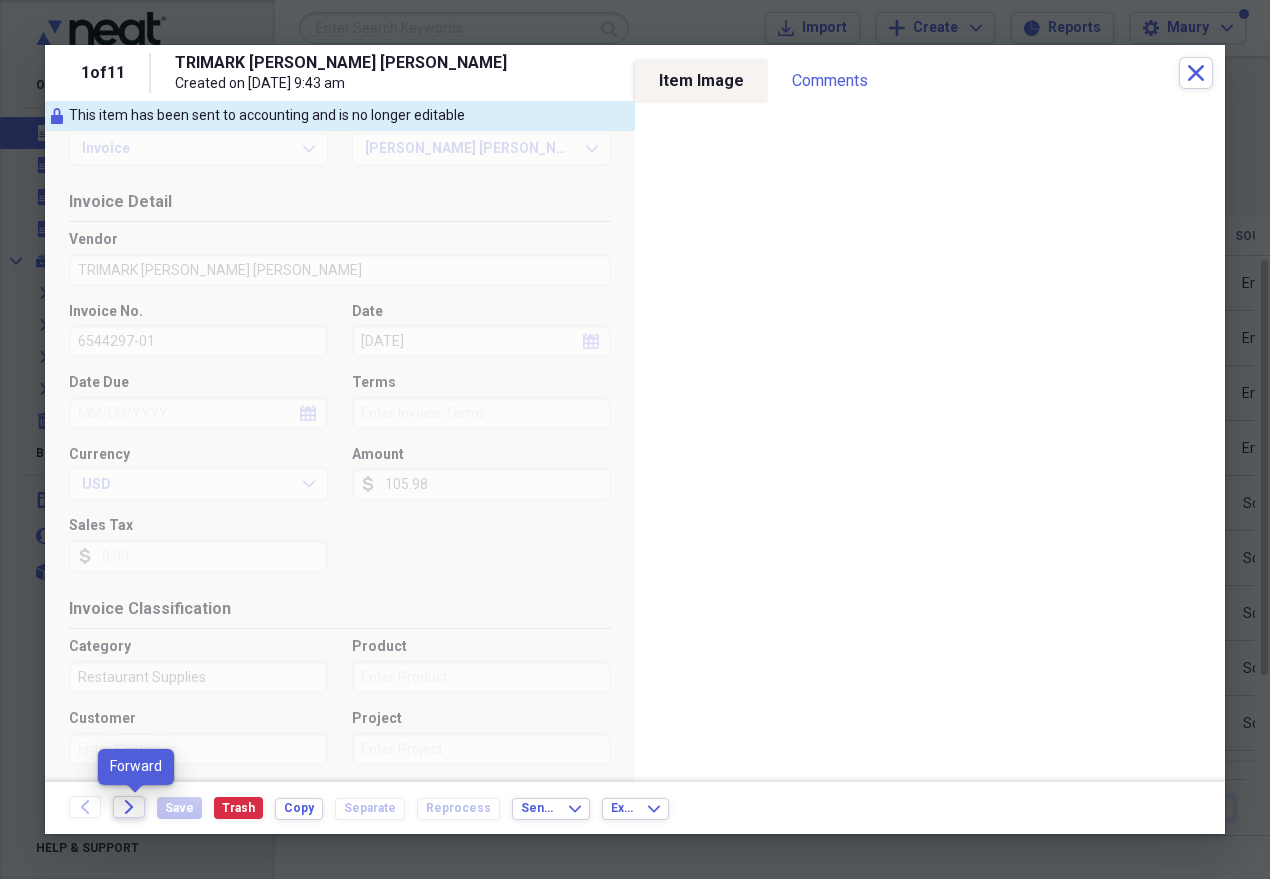 click on "Forward" 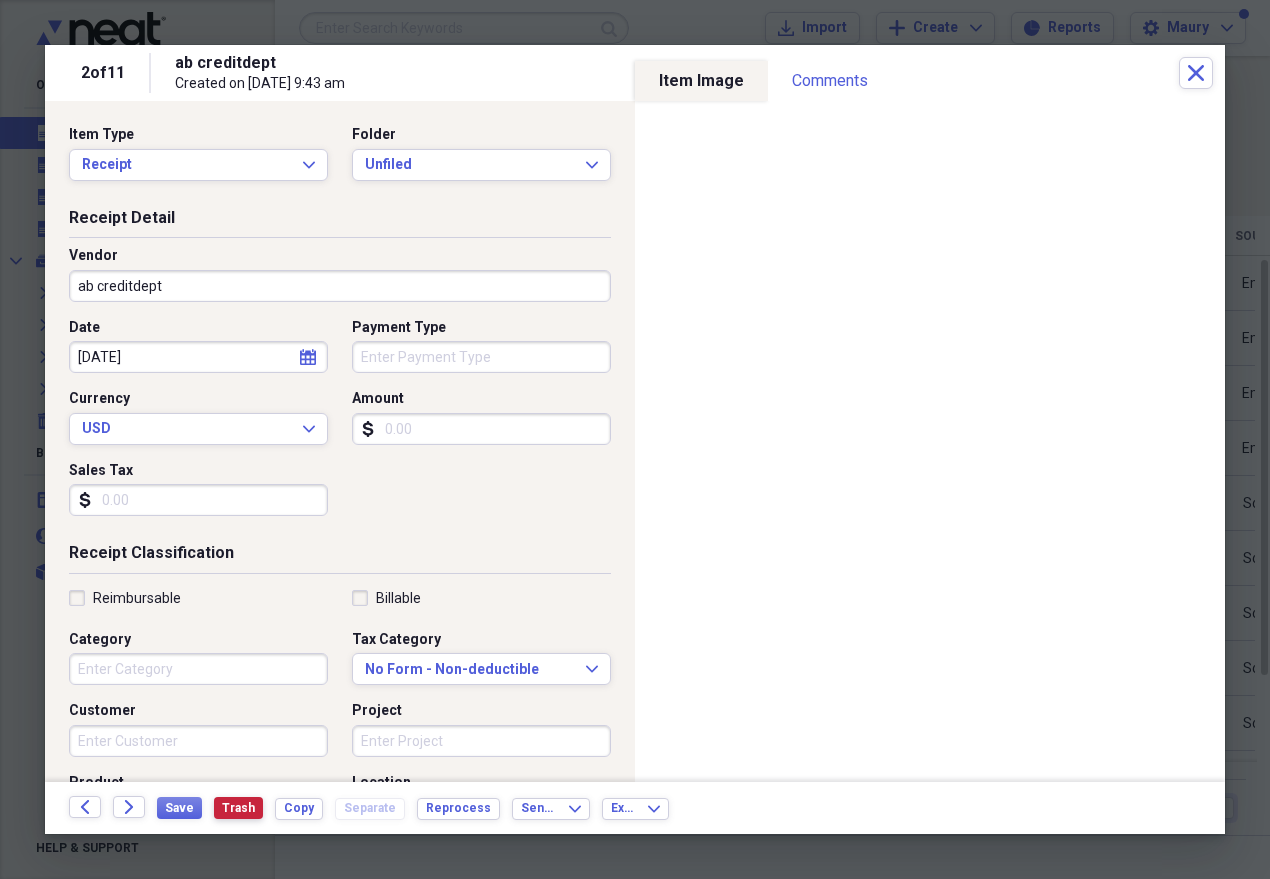 click on "Trash" at bounding box center (238, 808) 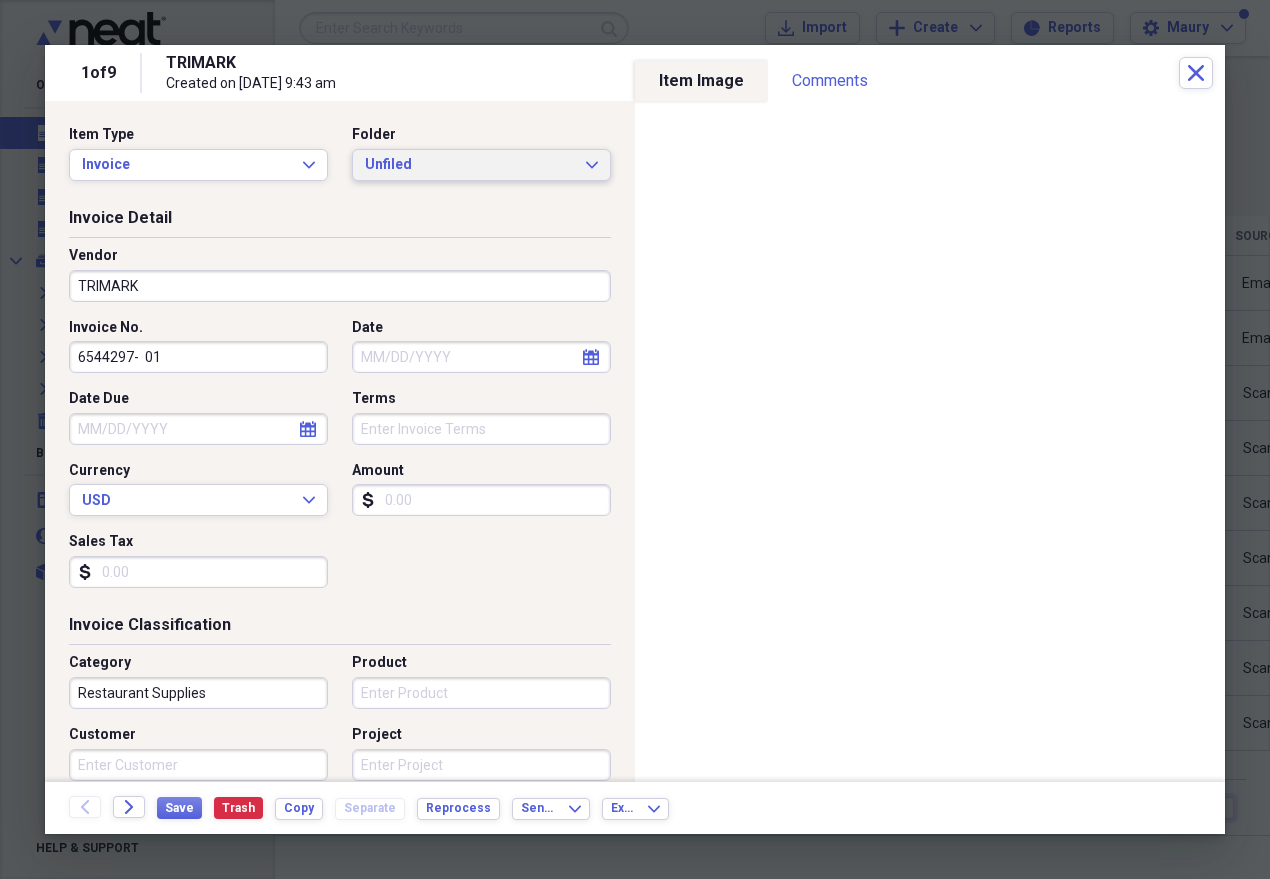 click 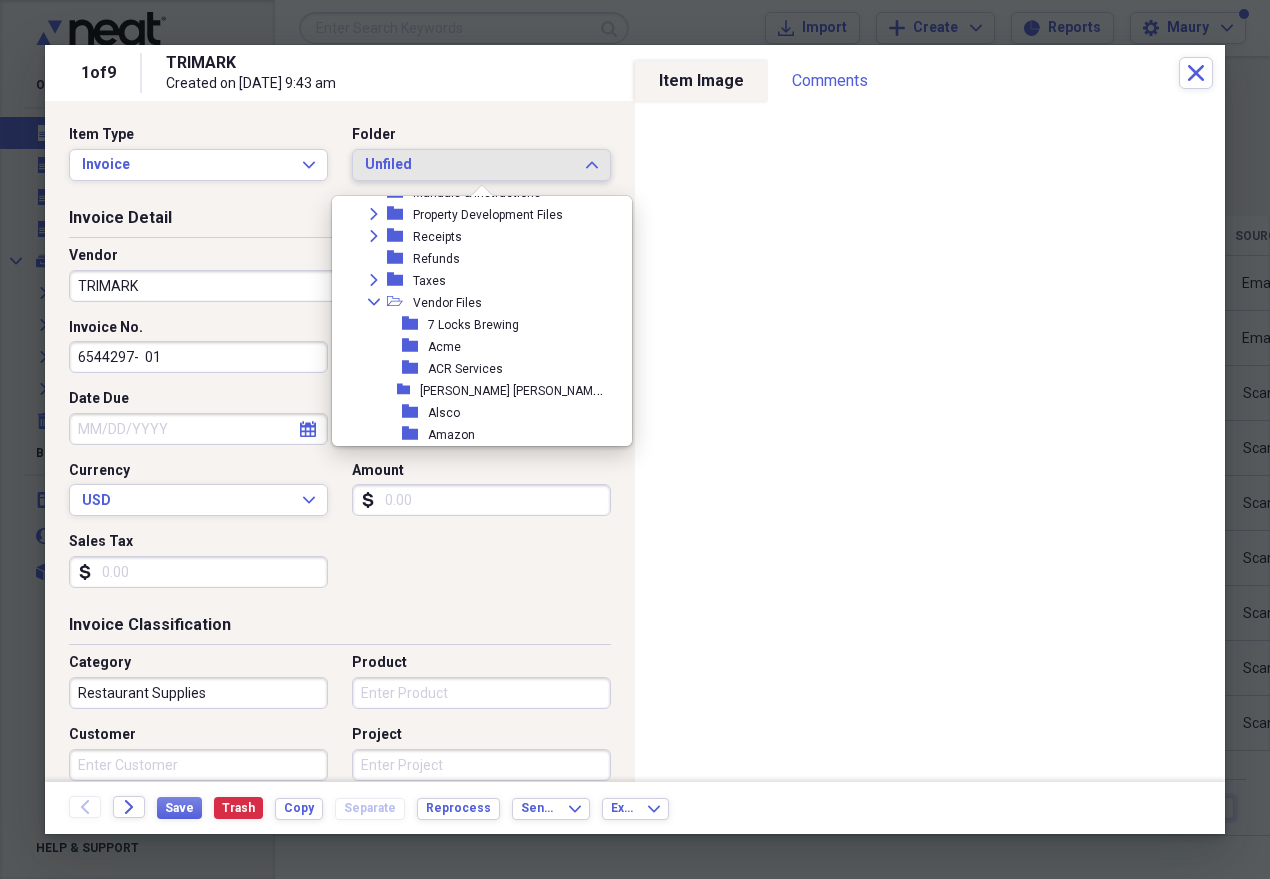 scroll, scrollTop: 344, scrollLeft: 0, axis: vertical 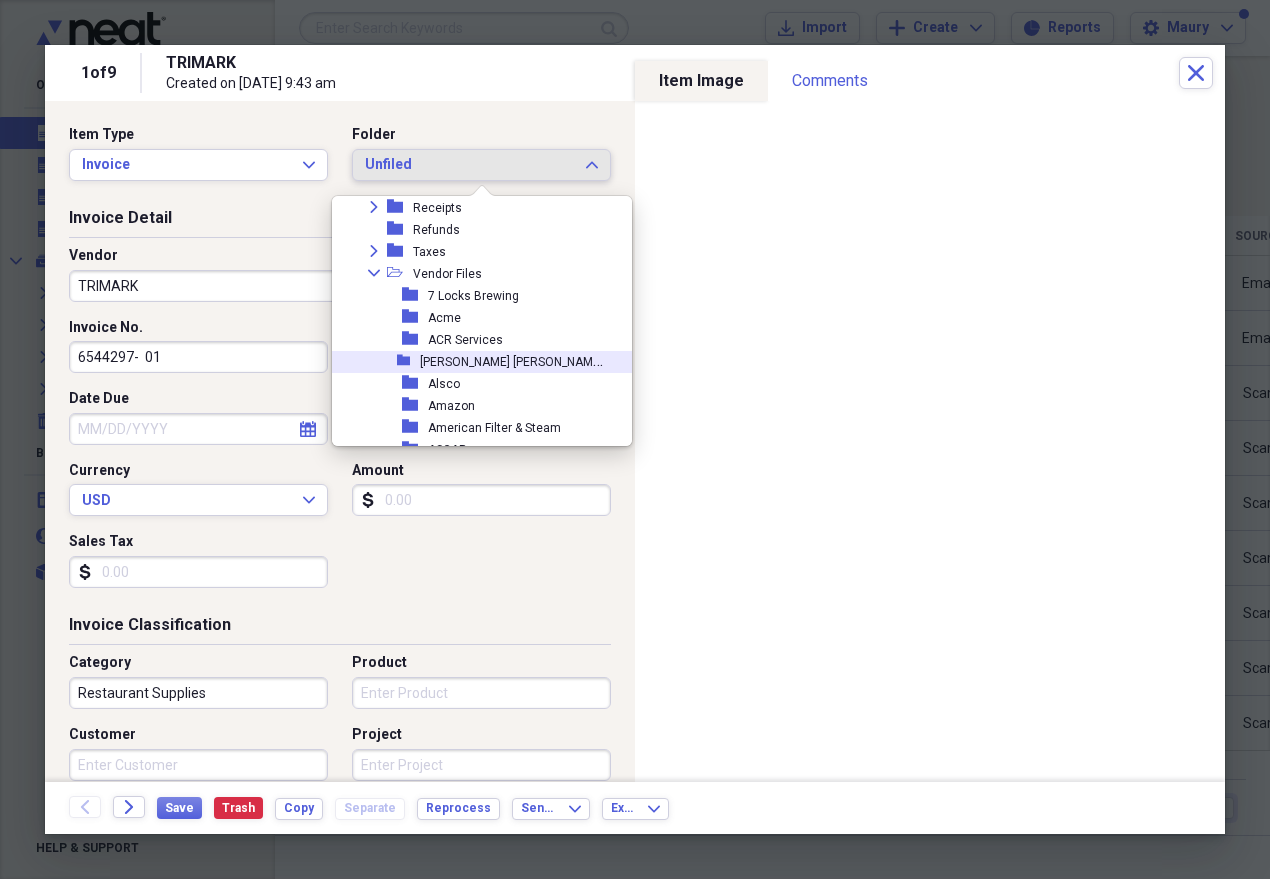 click on "[PERSON_NAME] [PERSON_NAME]/Trimark" at bounding box center (535, 360) 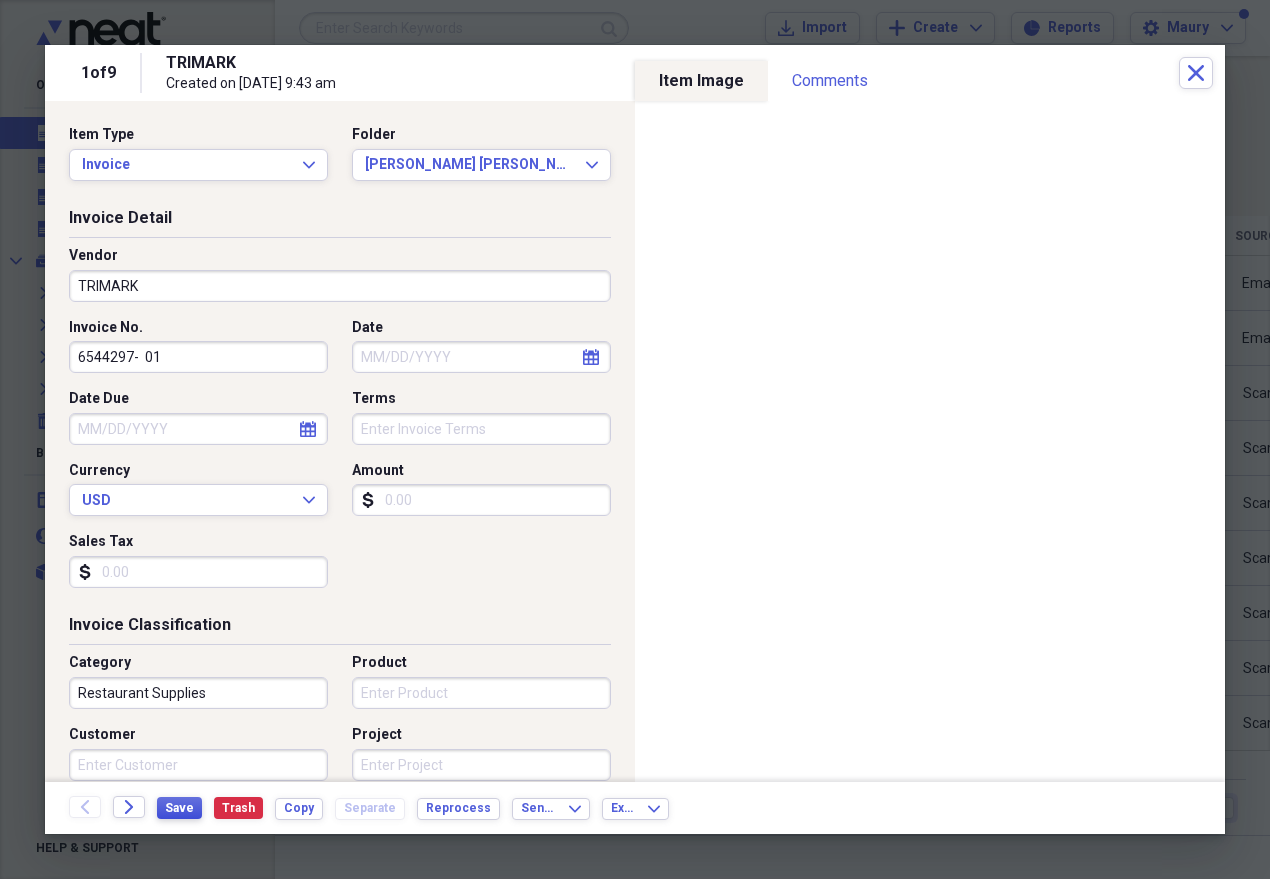 click on "Save" at bounding box center [179, 808] 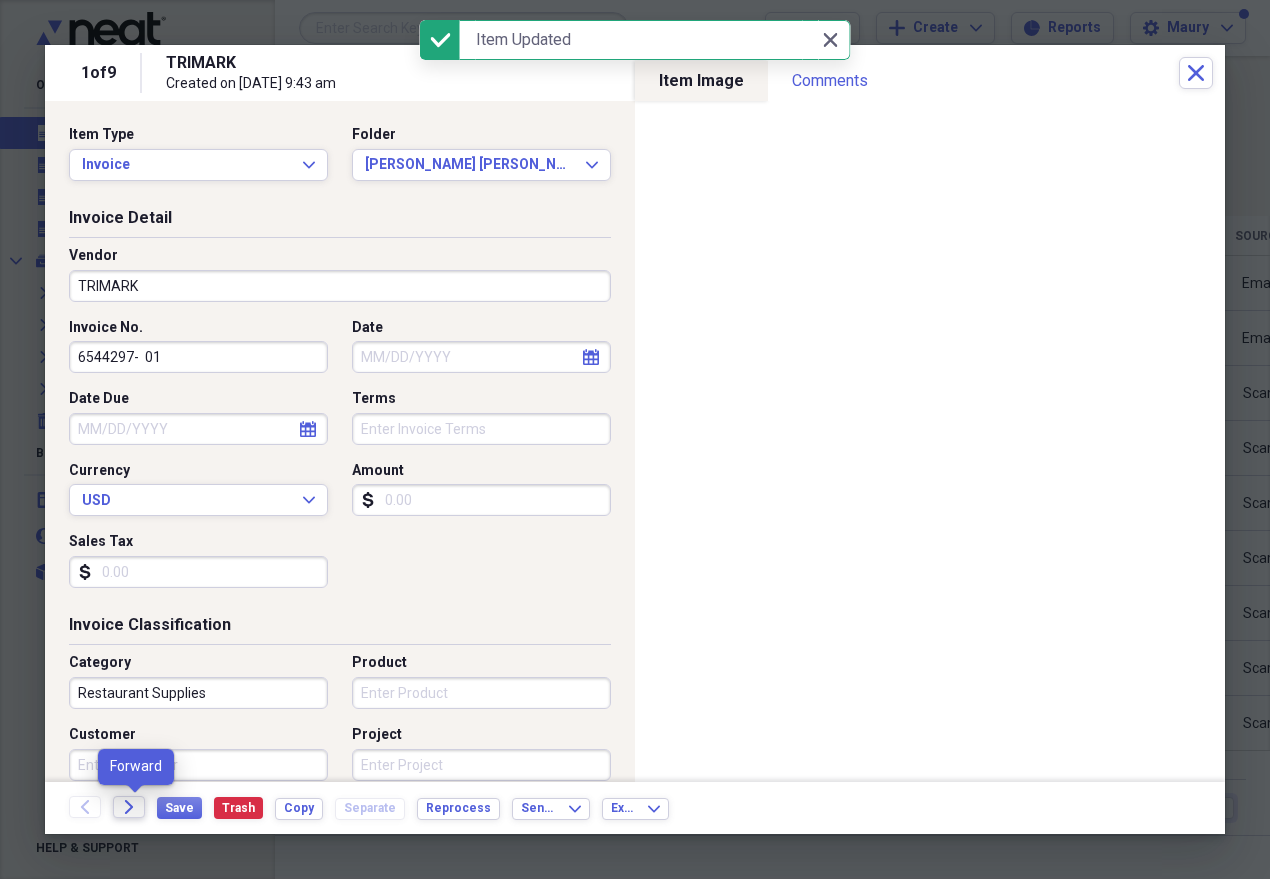 click 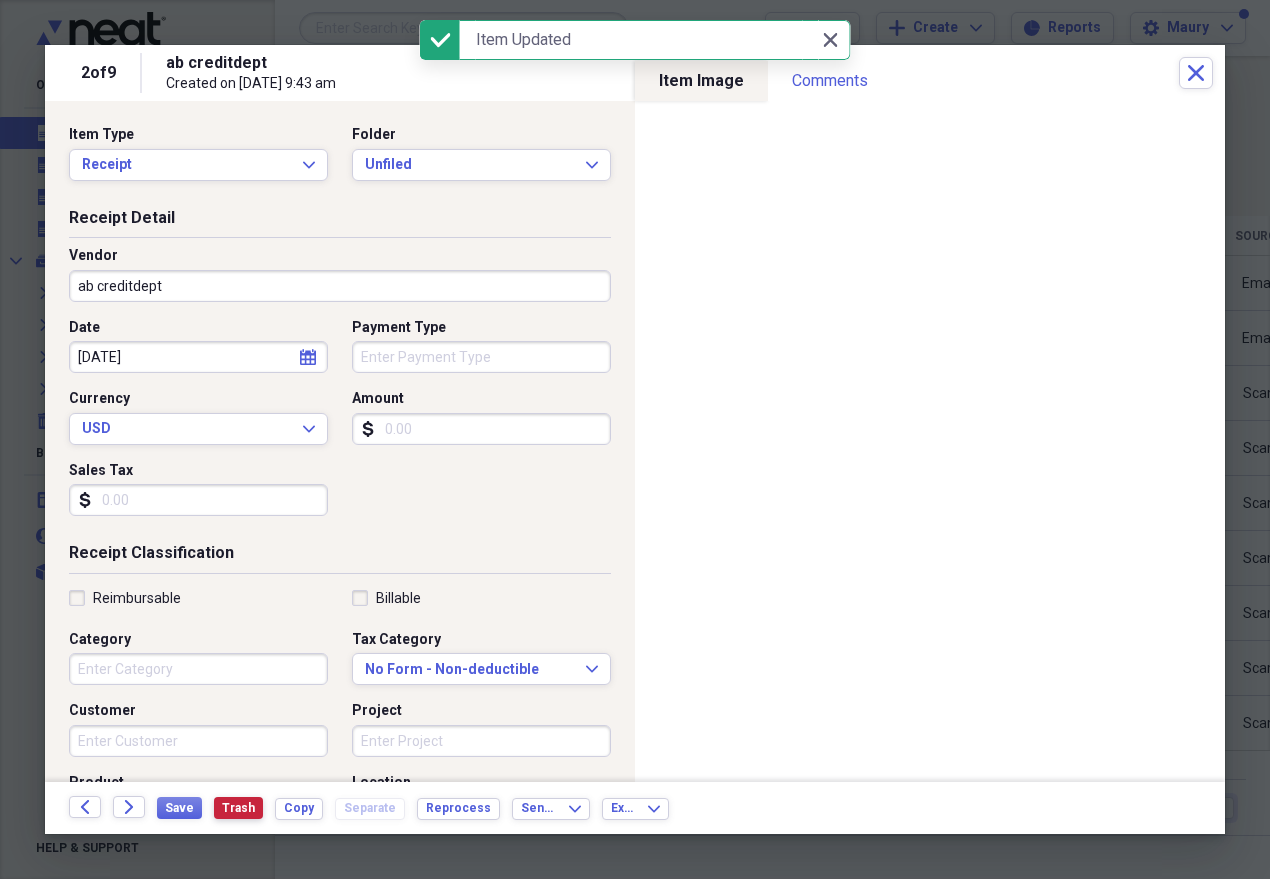 click on "Trash" at bounding box center (238, 808) 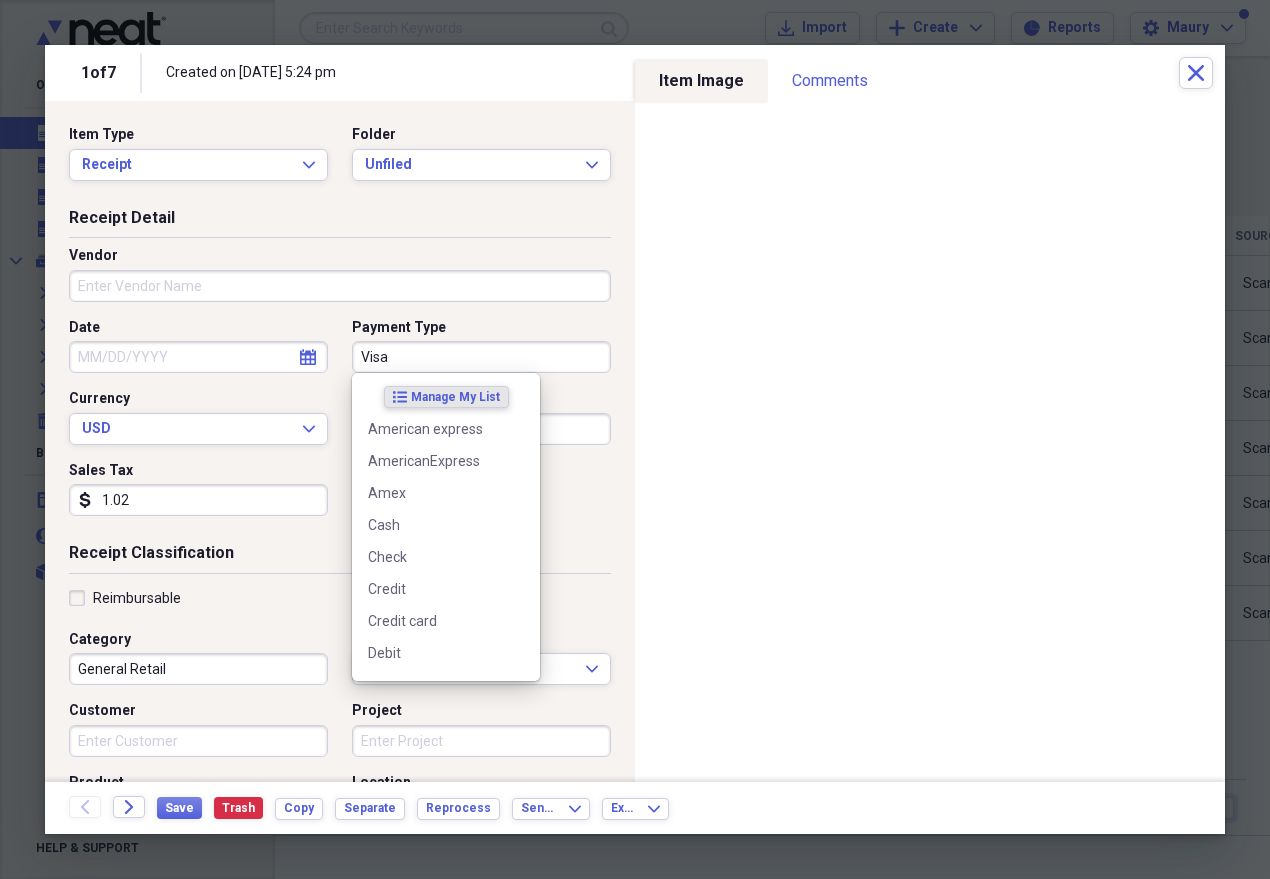 click on "Visa" at bounding box center [481, 357] 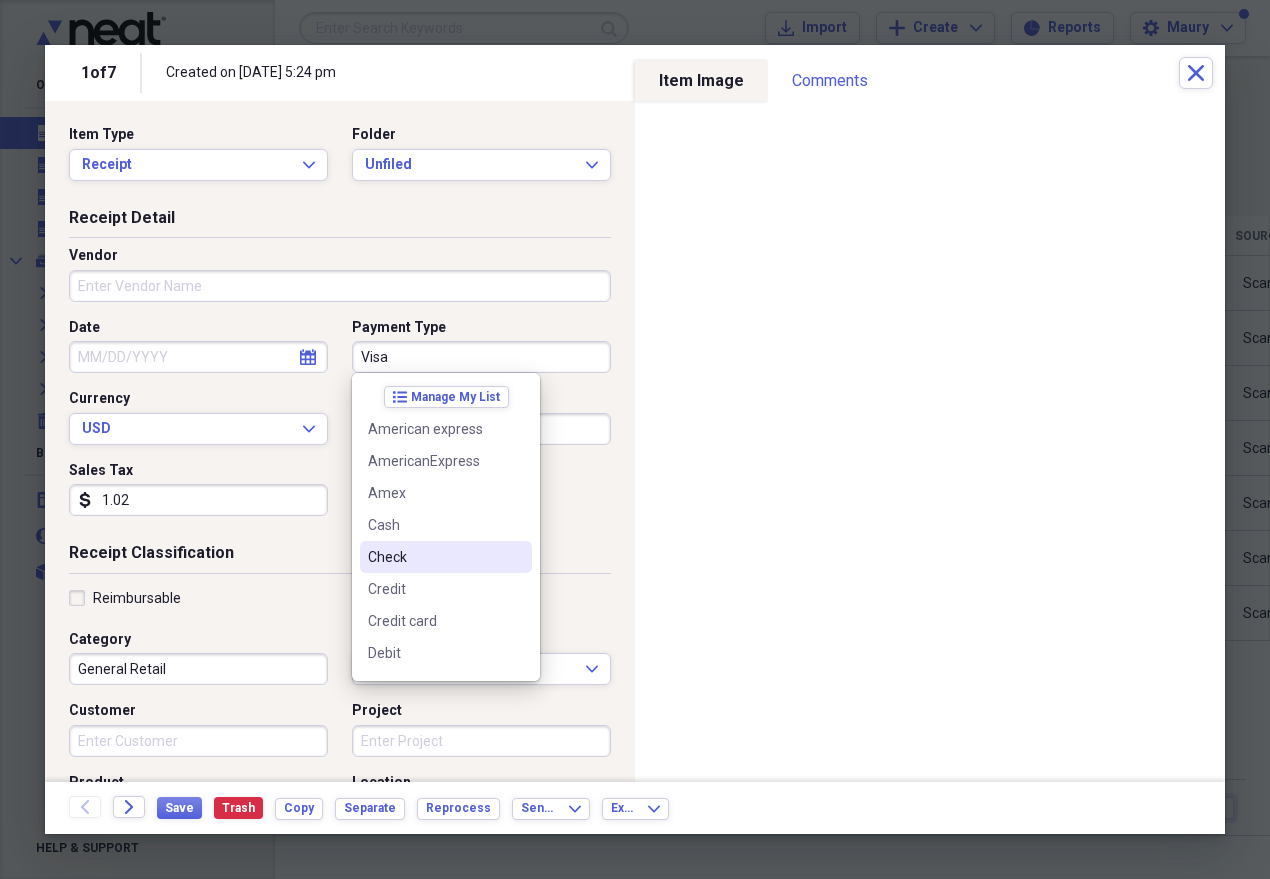 click on "Check" at bounding box center [434, 557] 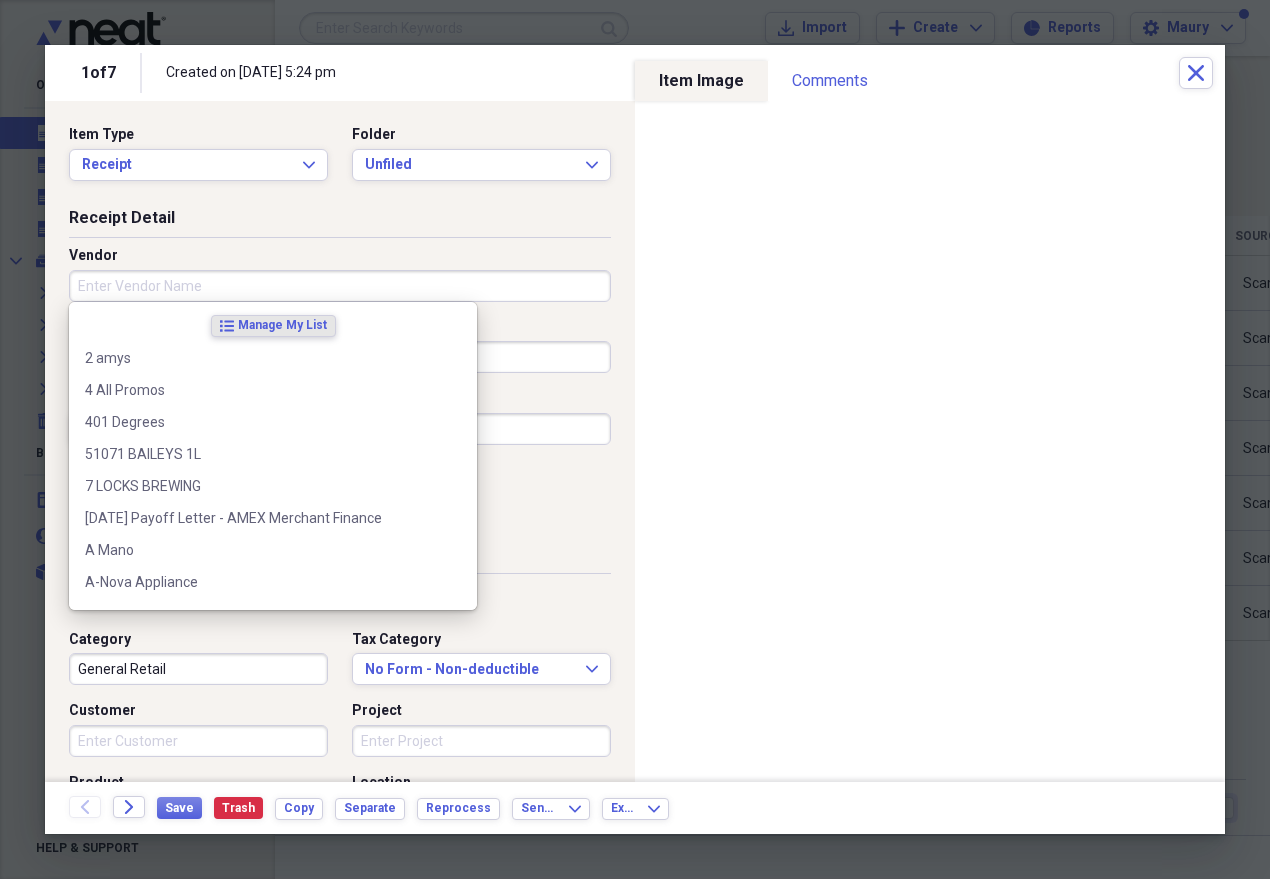 click on "Vendor" at bounding box center [340, 286] 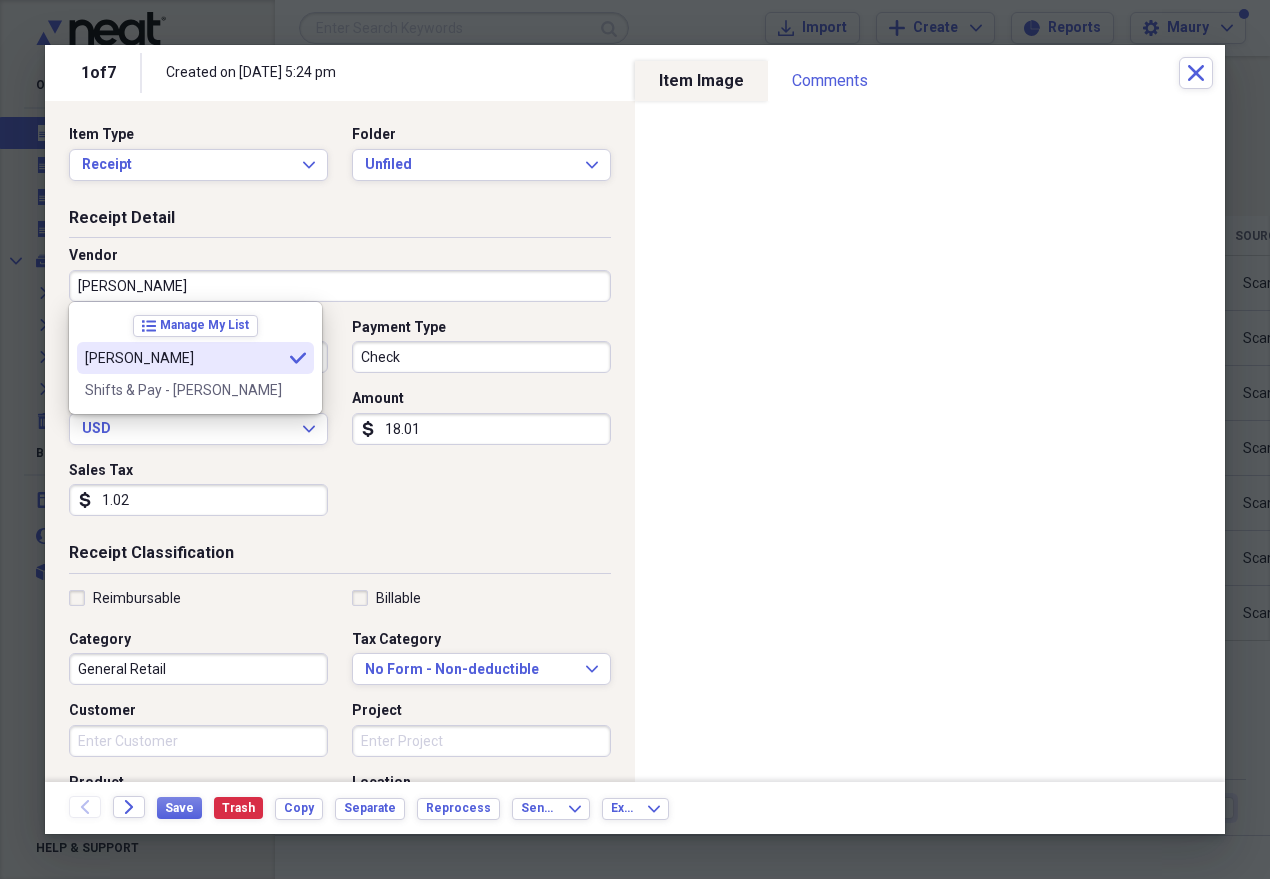 type on "[PERSON_NAME]" 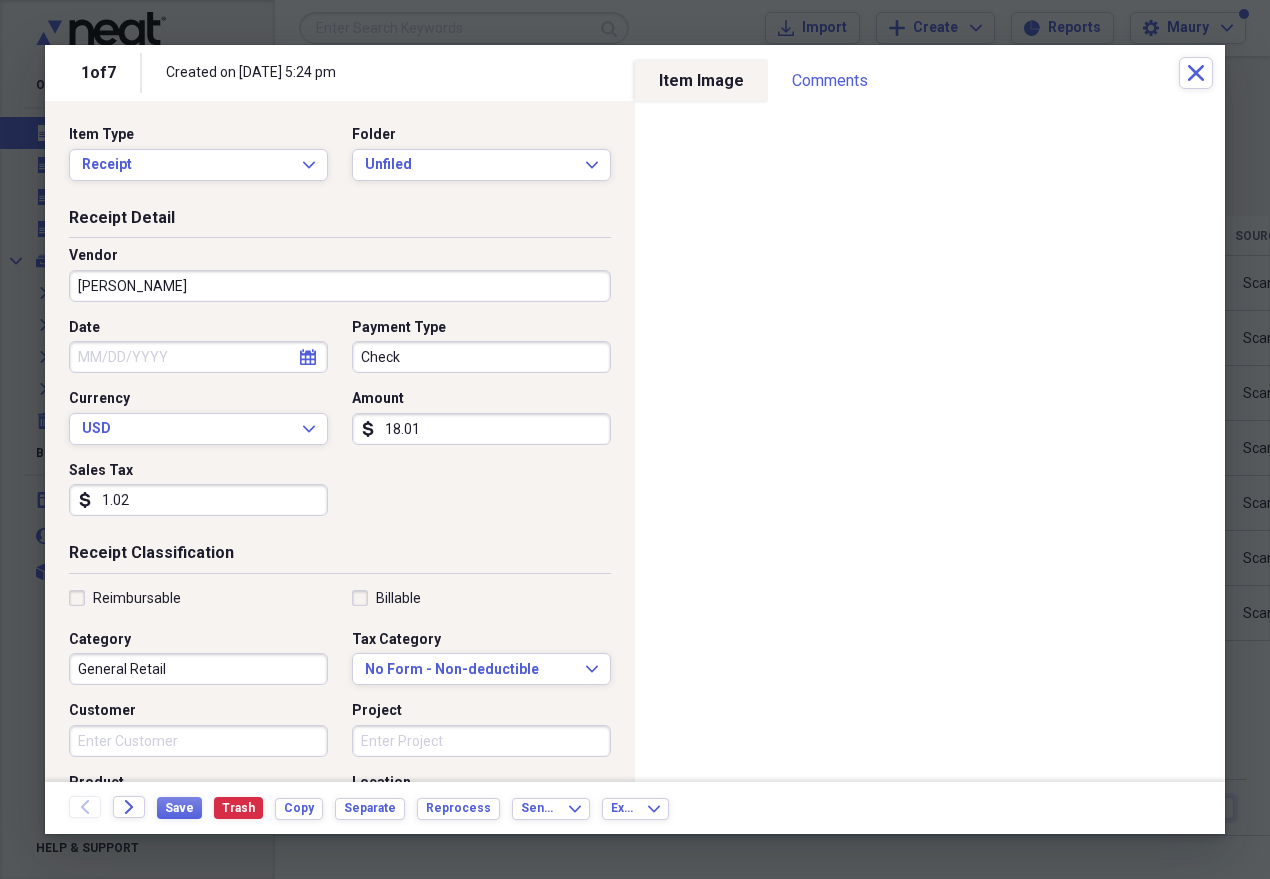 click on "General Retail" at bounding box center (198, 669) 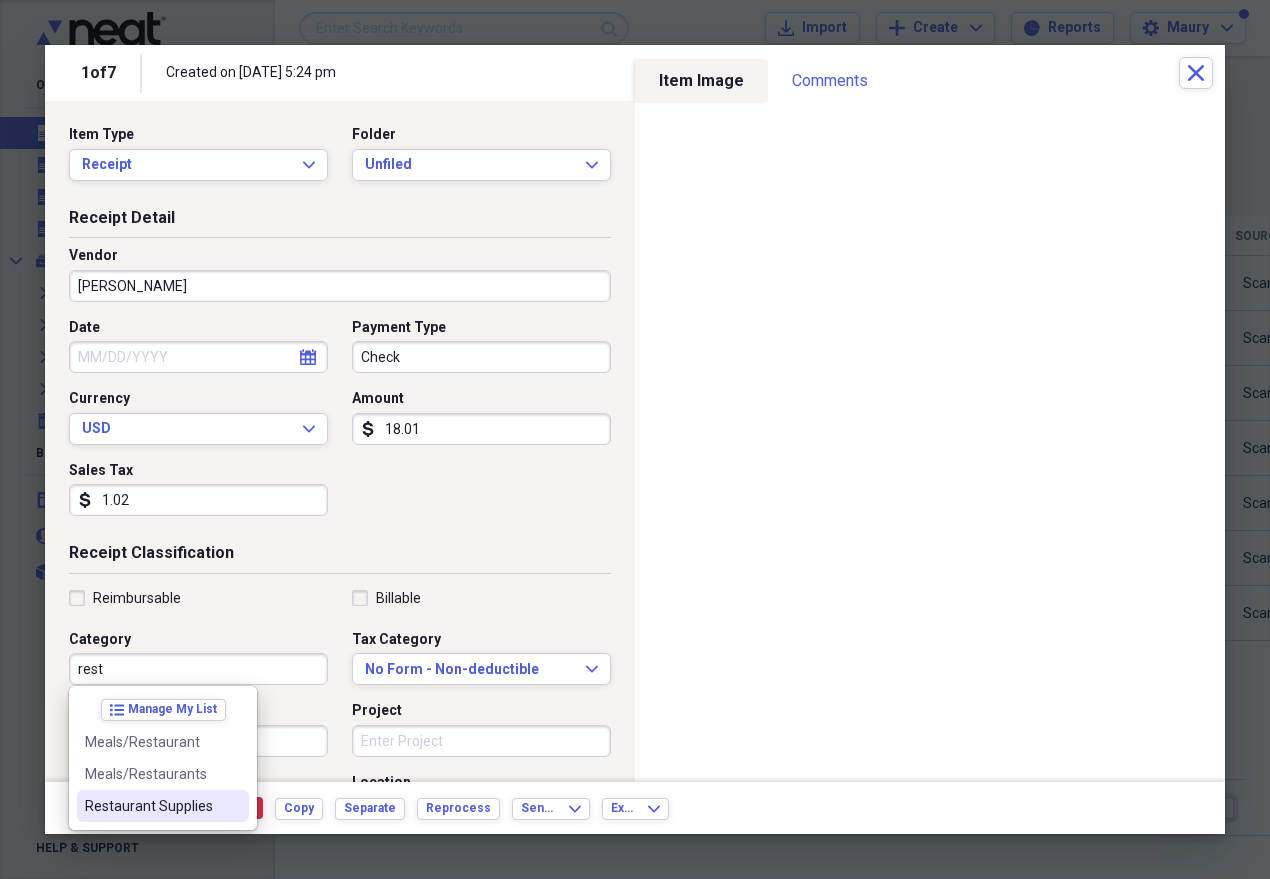 click on "Restaurant Supplies" at bounding box center [151, 806] 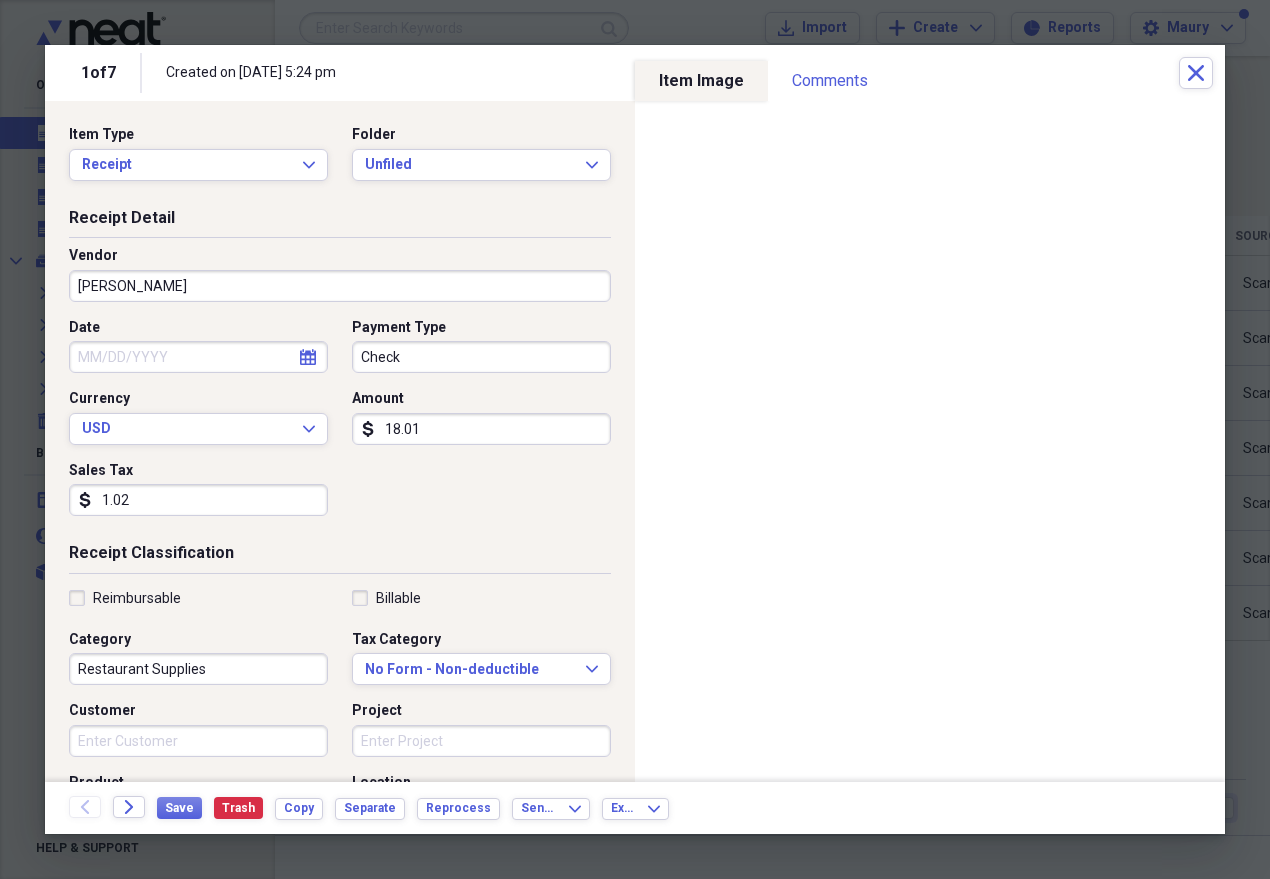 click on "calendar" 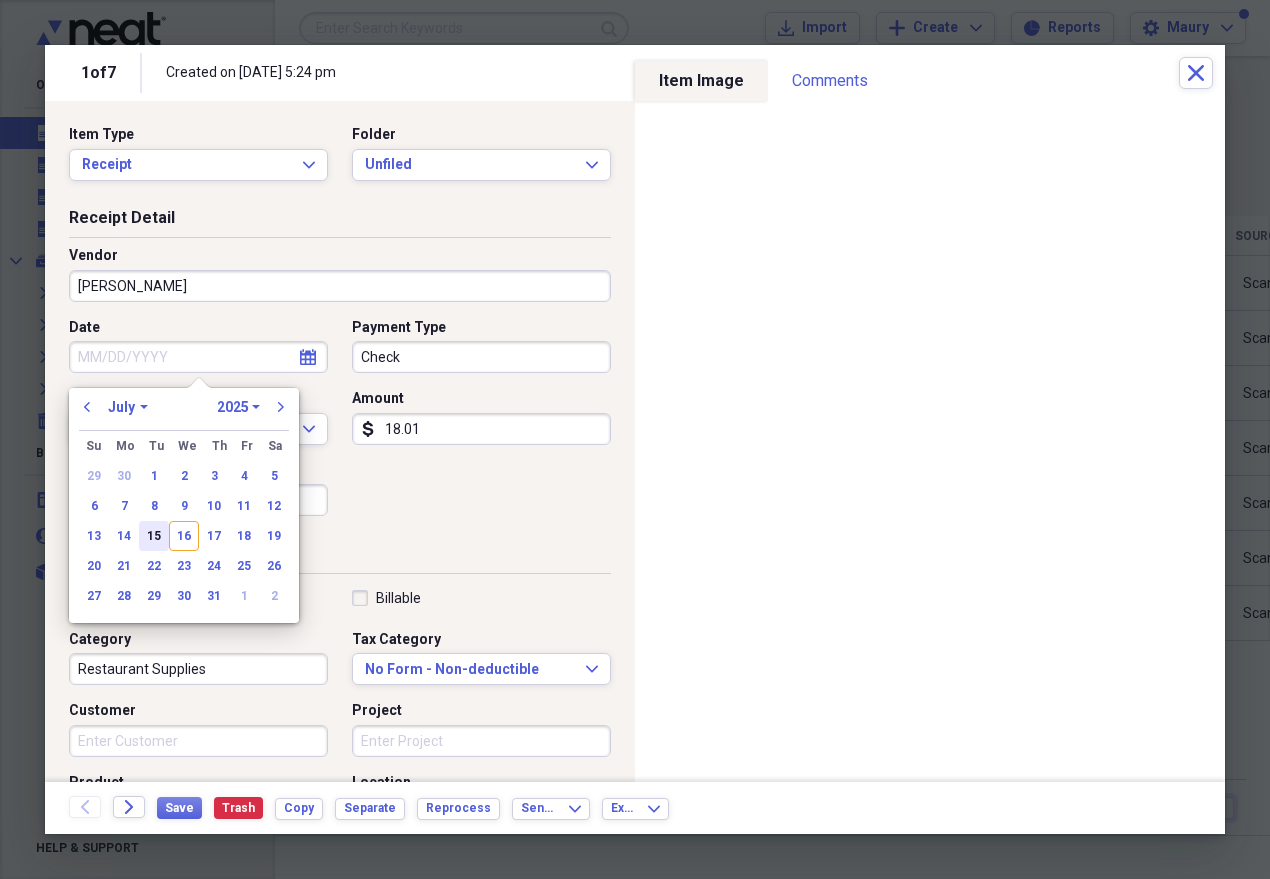 click on "15" at bounding box center [154, 536] 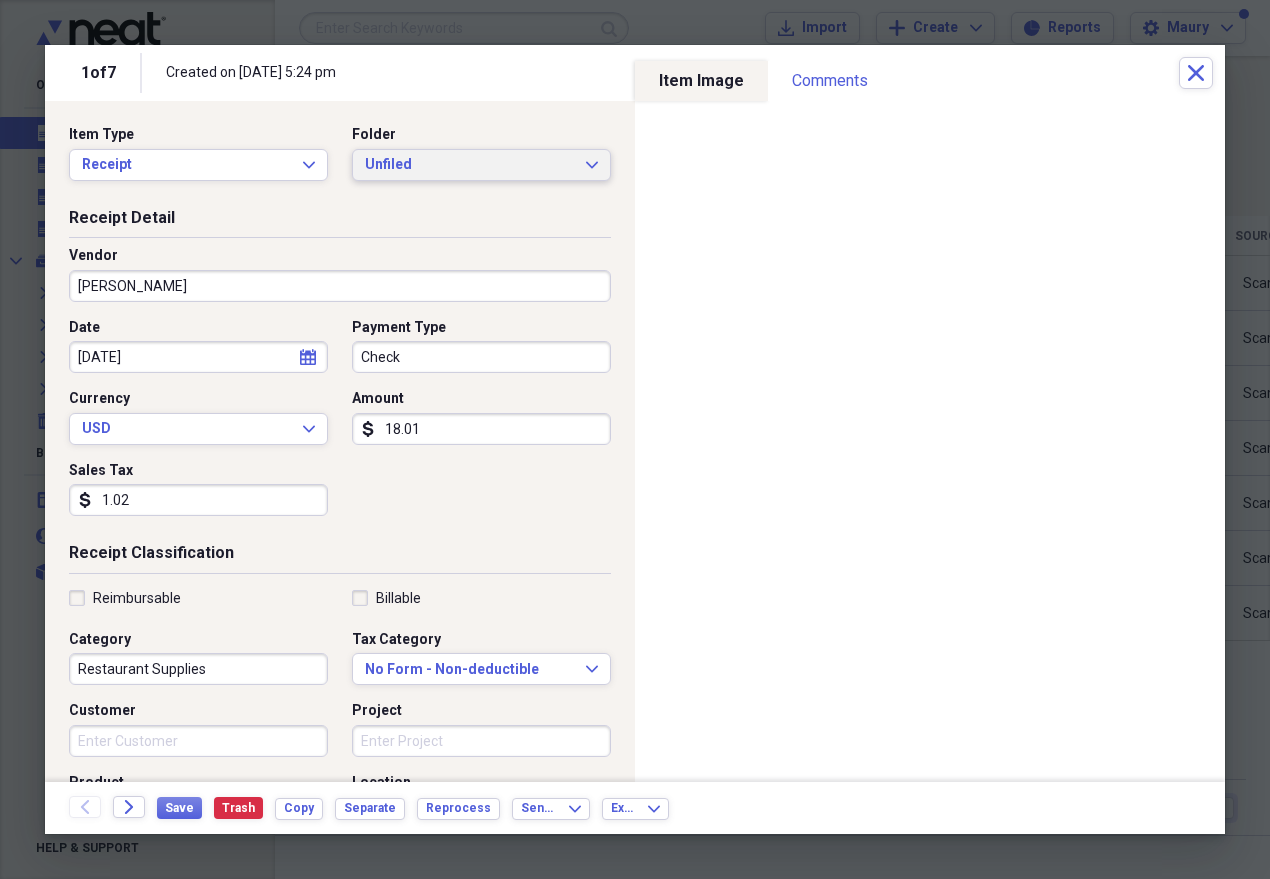 click on "Expand" 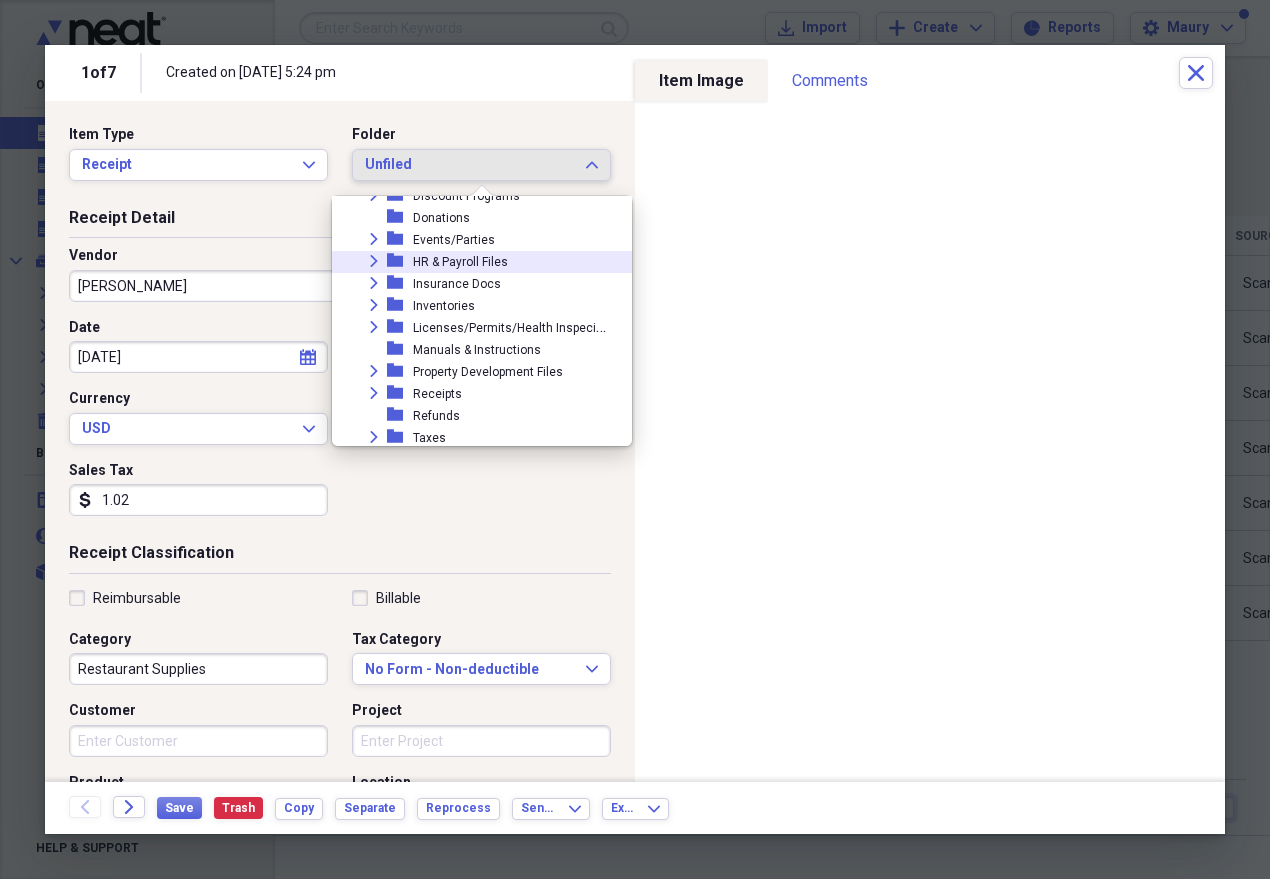 scroll, scrollTop: 162, scrollLeft: 0, axis: vertical 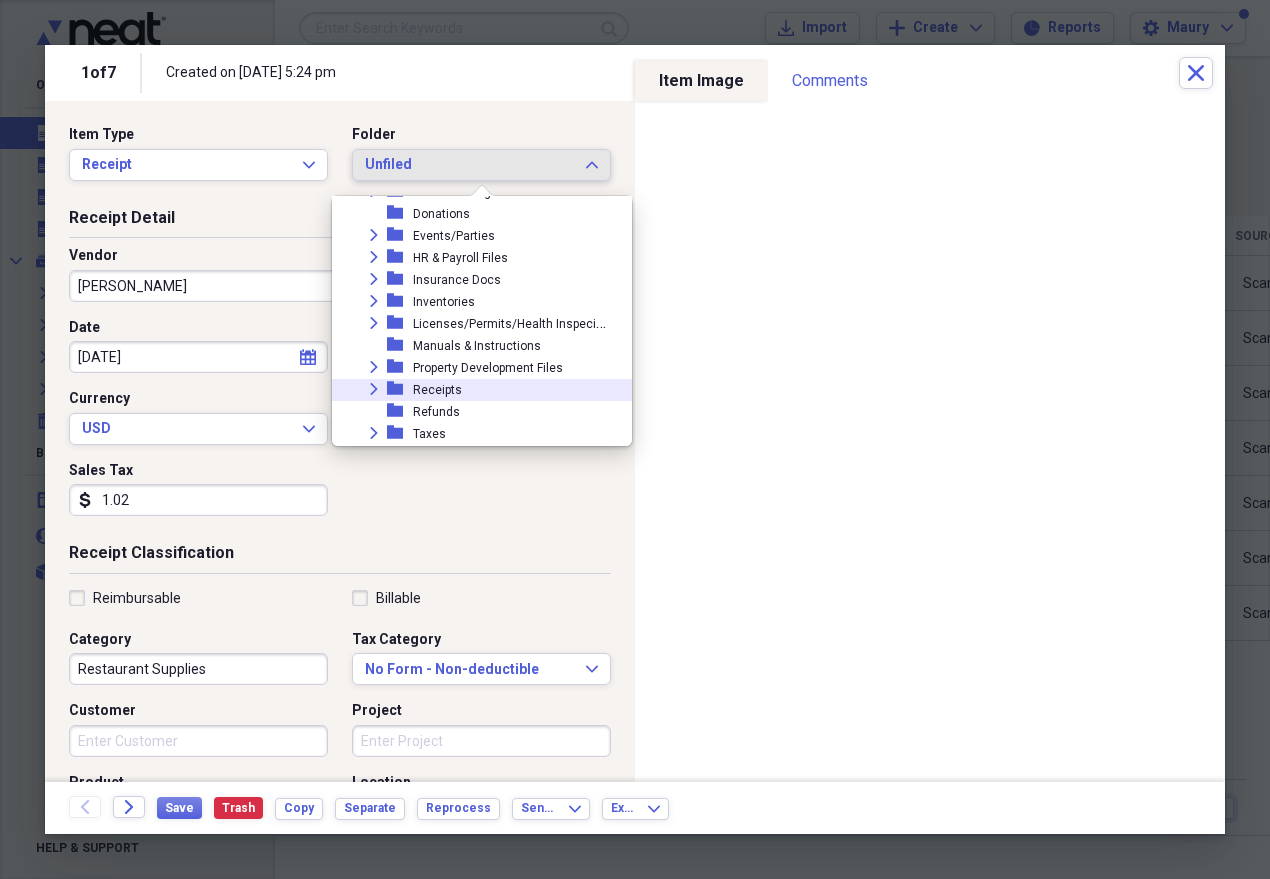 click on "Expand" 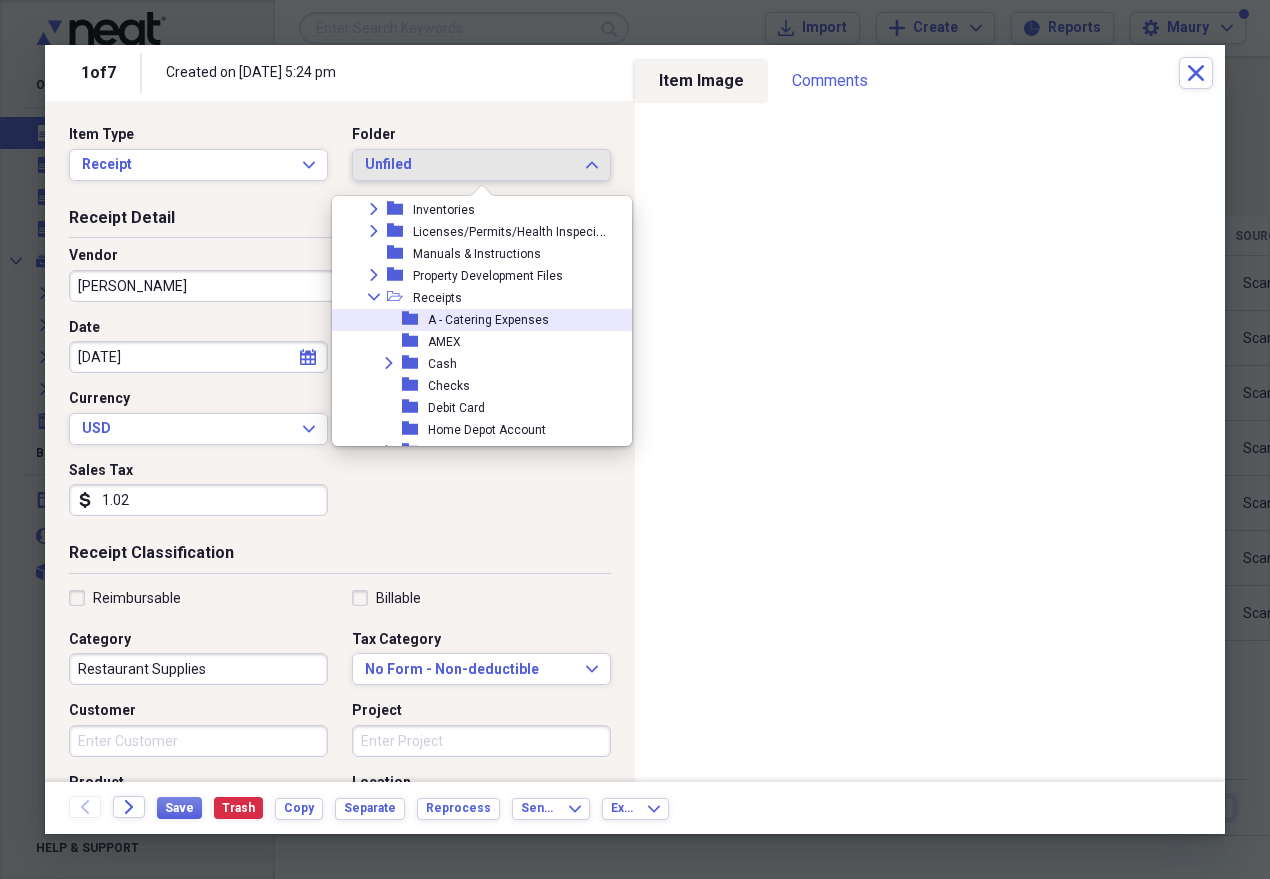 scroll, scrollTop: 256, scrollLeft: 0, axis: vertical 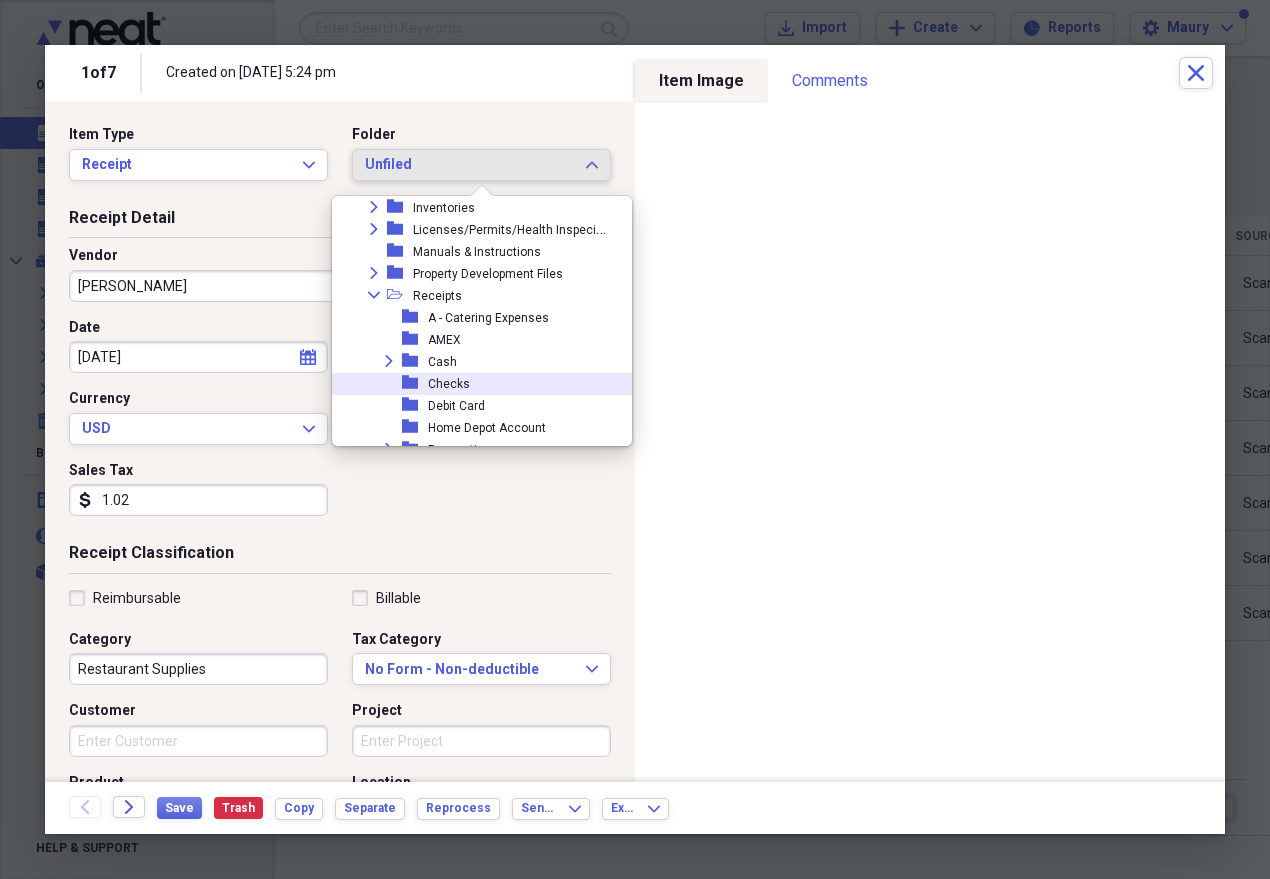 click 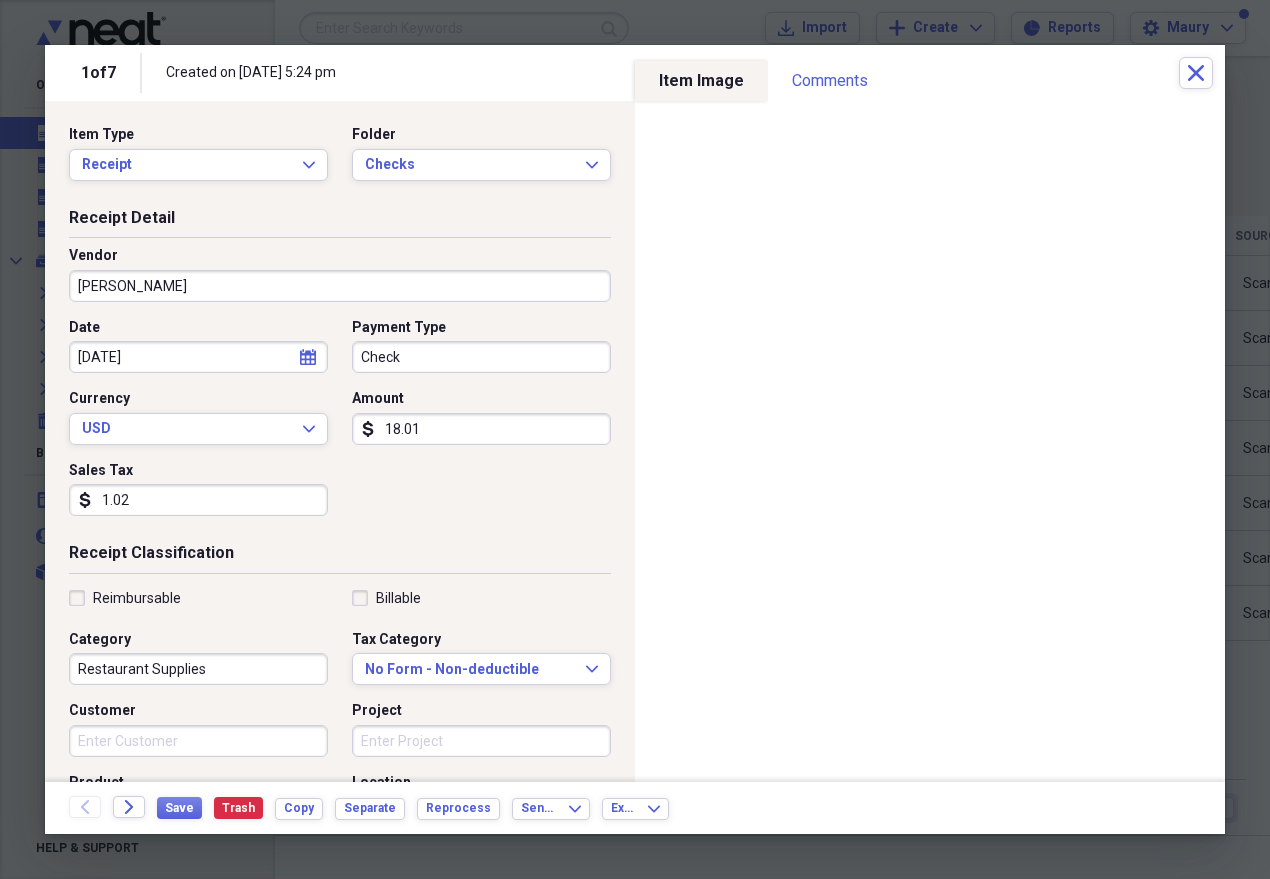 click on "Back Forward Save Trash Copy Separate Reprocess Send To Expand Export Expand" at bounding box center (635, 808) 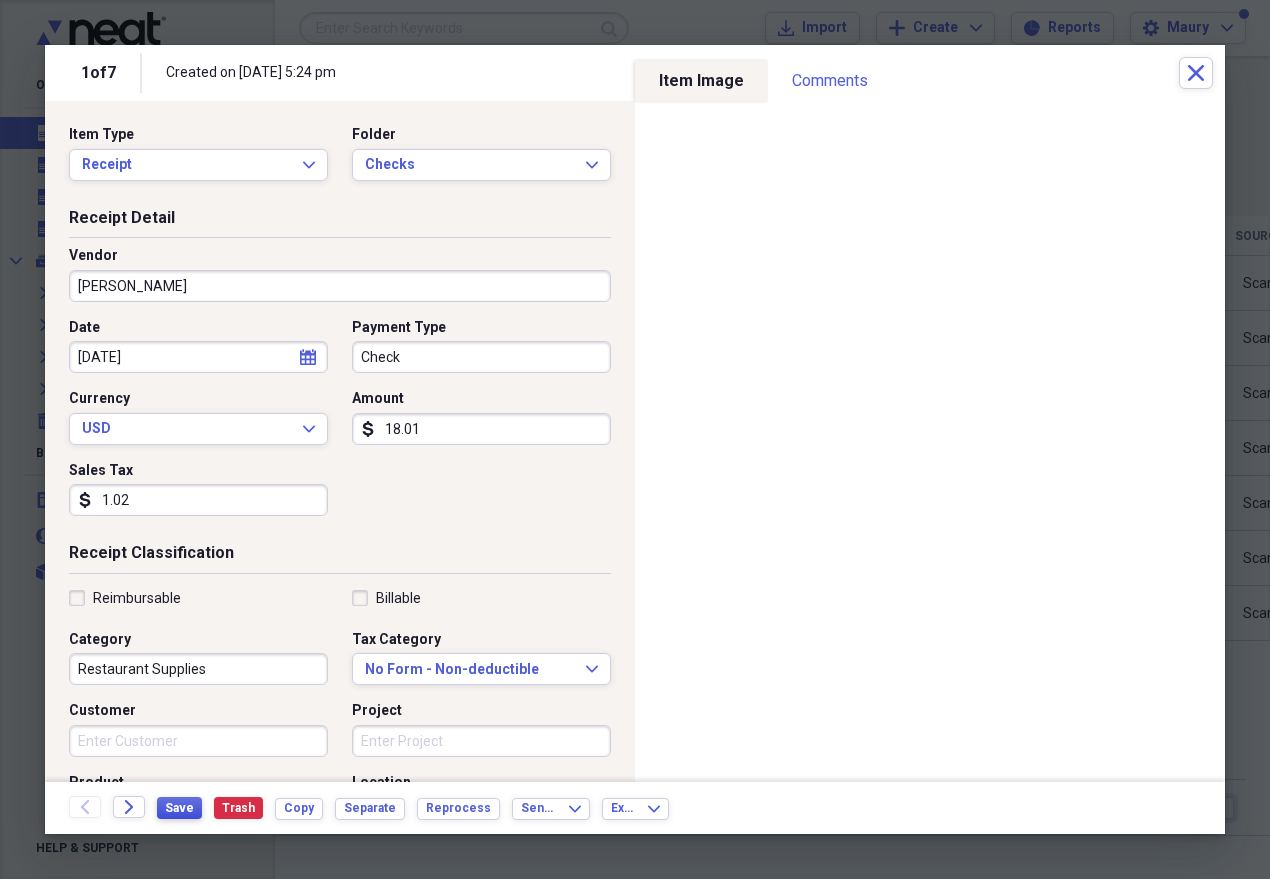 click on "Save" at bounding box center (179, 808) 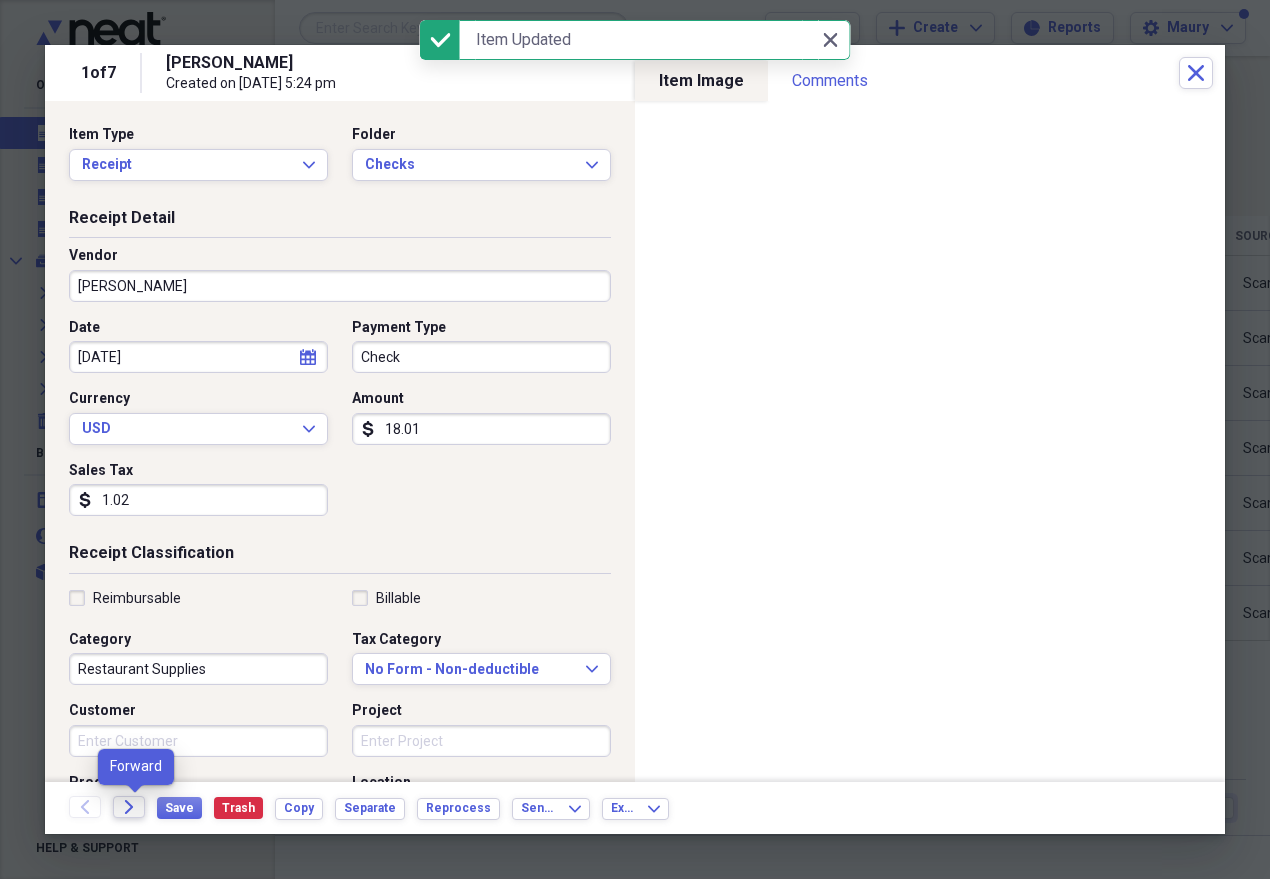 click on "Forward" 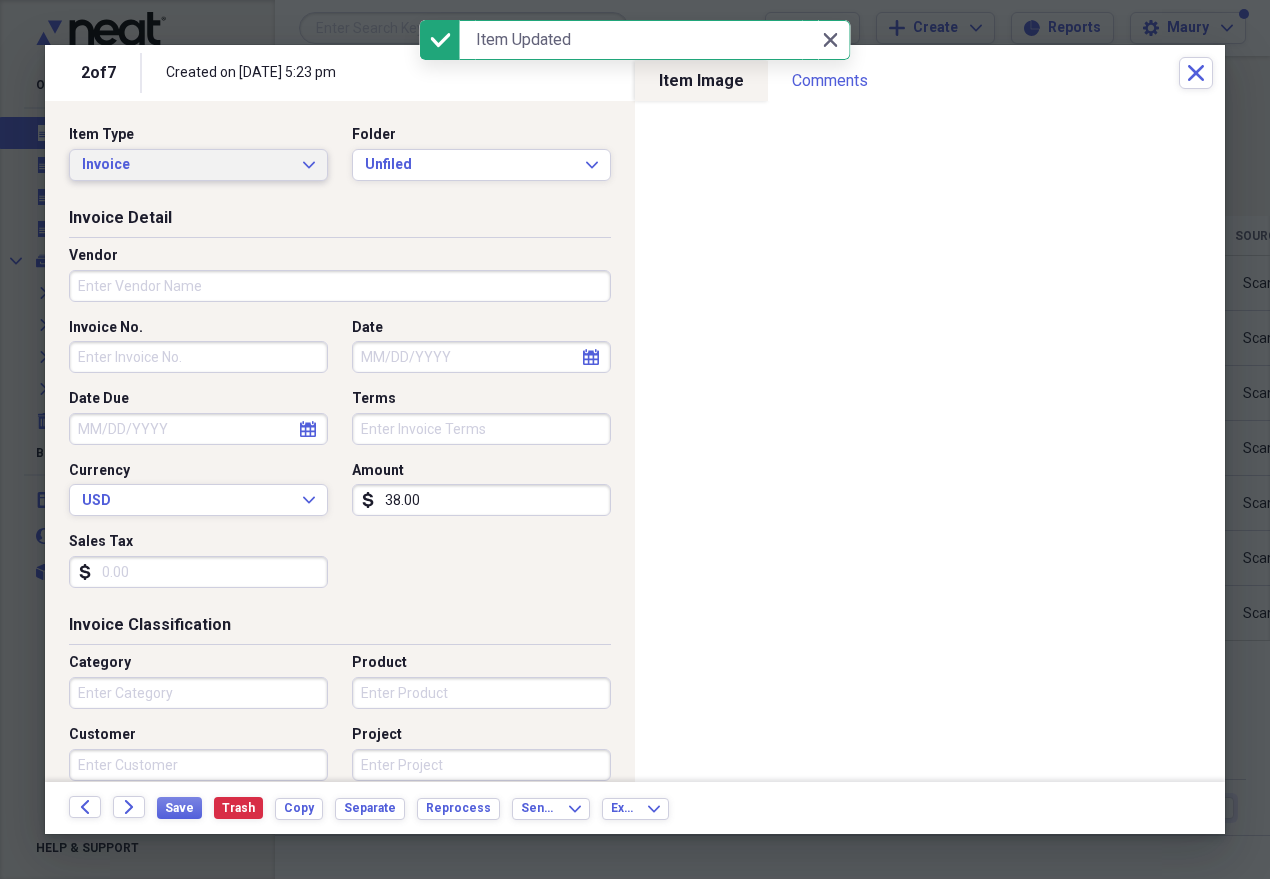 click on "Invoice Expand" at bounding box center [198, 165] 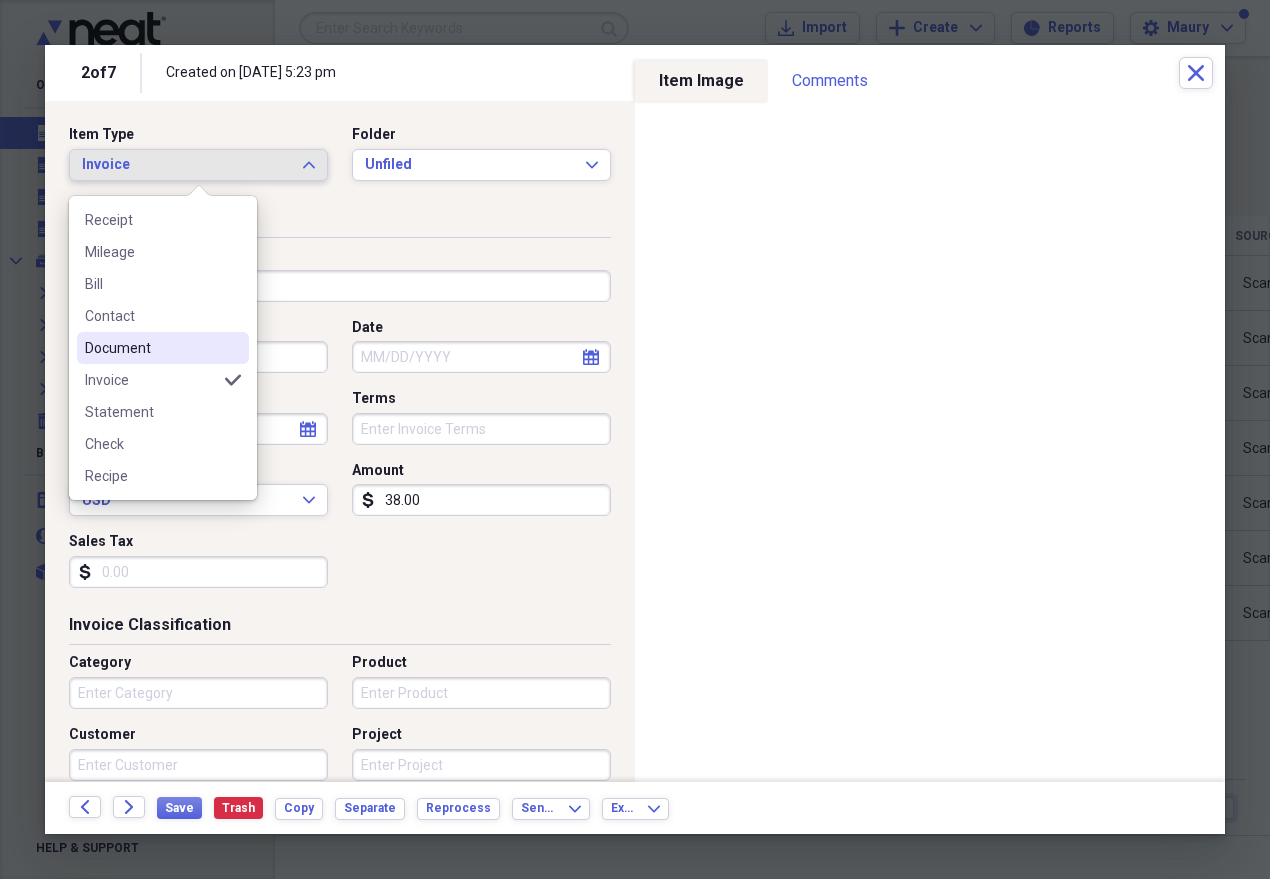 click on "Document" at bounding box center [151, 348] 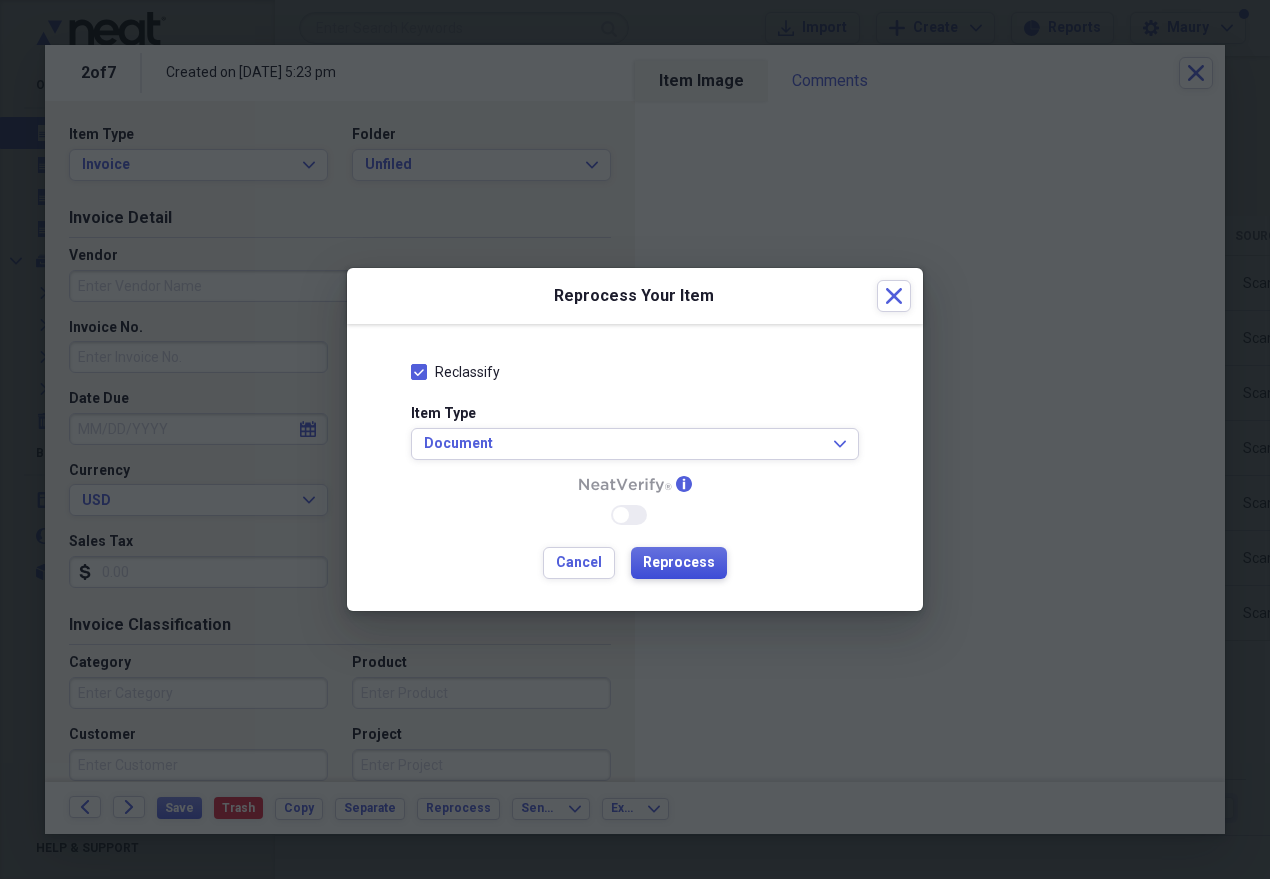 click on "Reprocess" at bounding box center (679, 563) 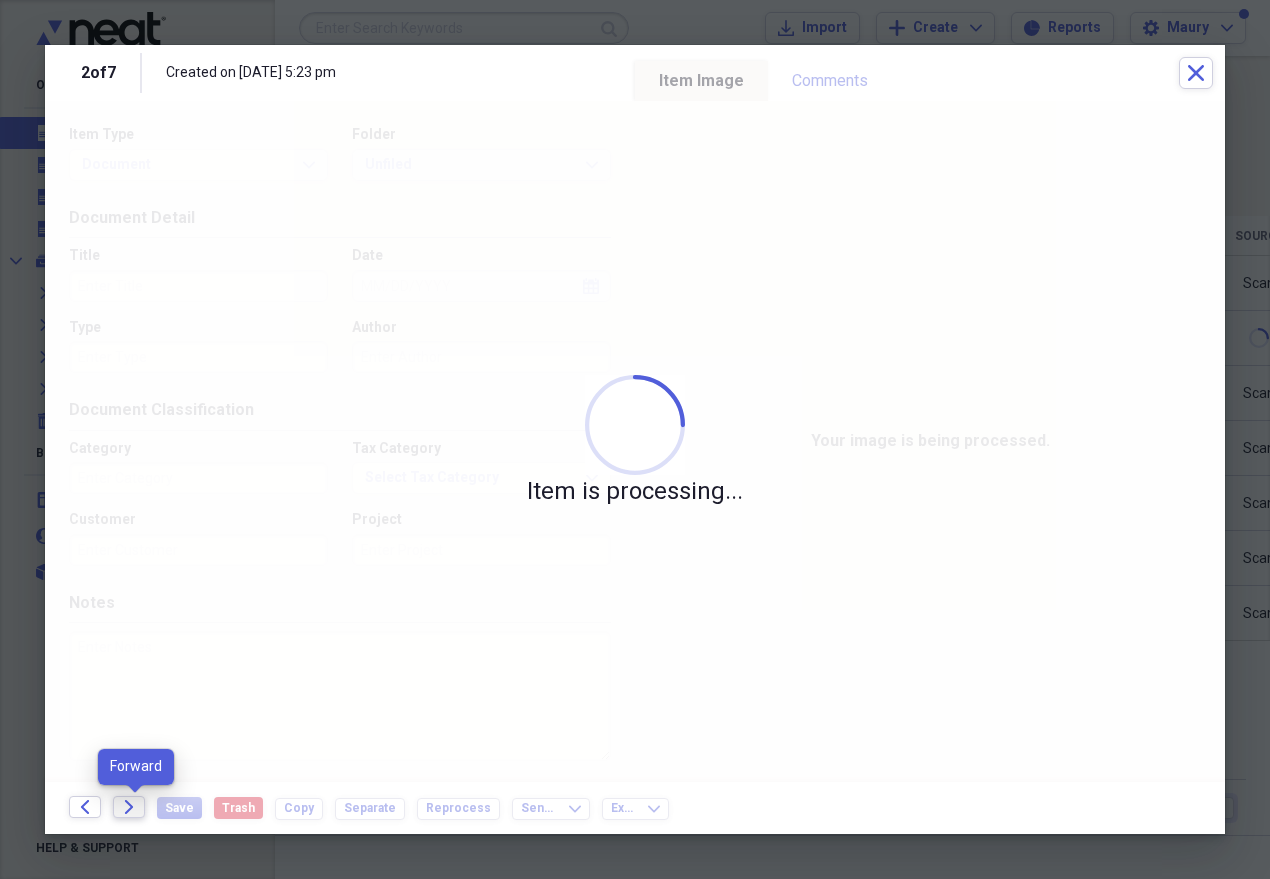 click on "Forward" 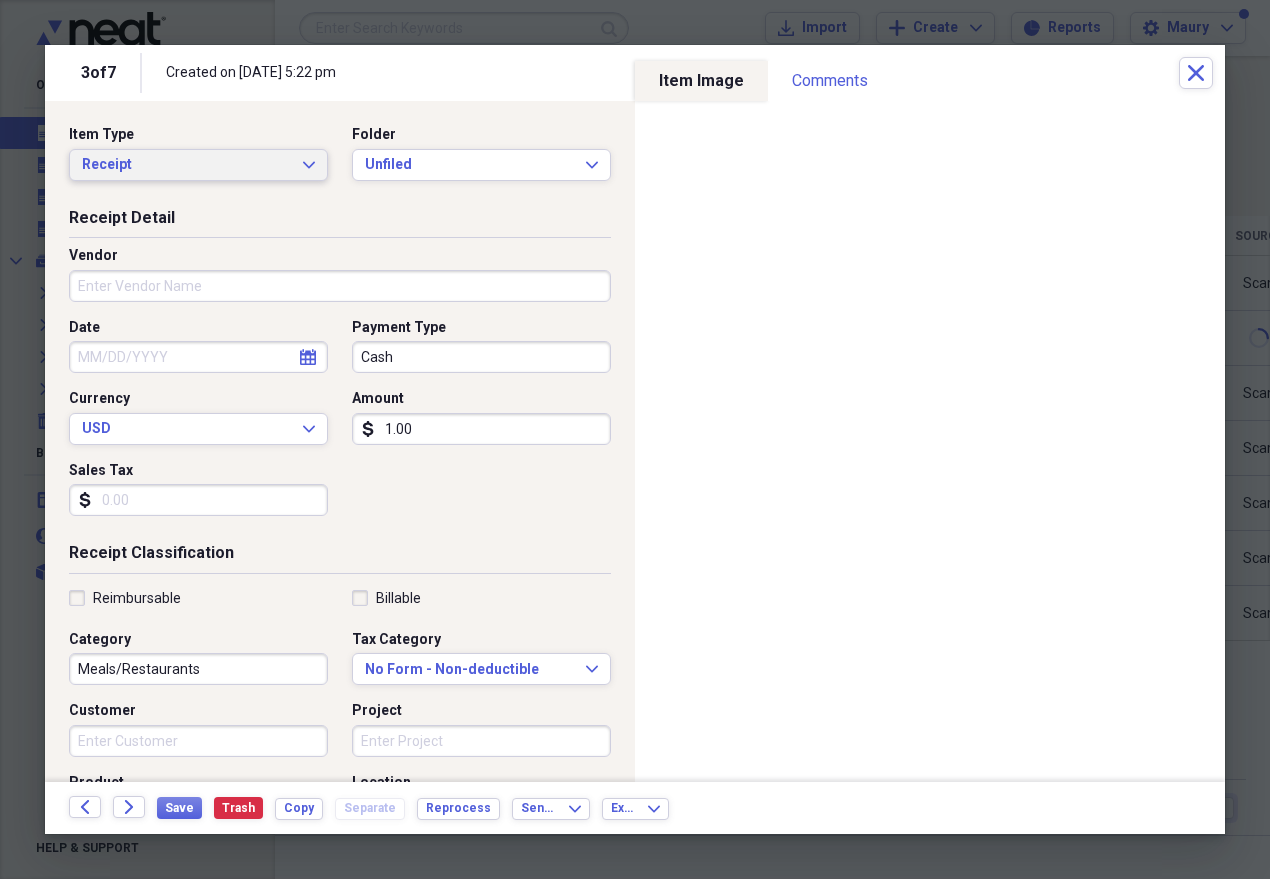 click on "Receipt Expand" at bounding box center [198, 165] 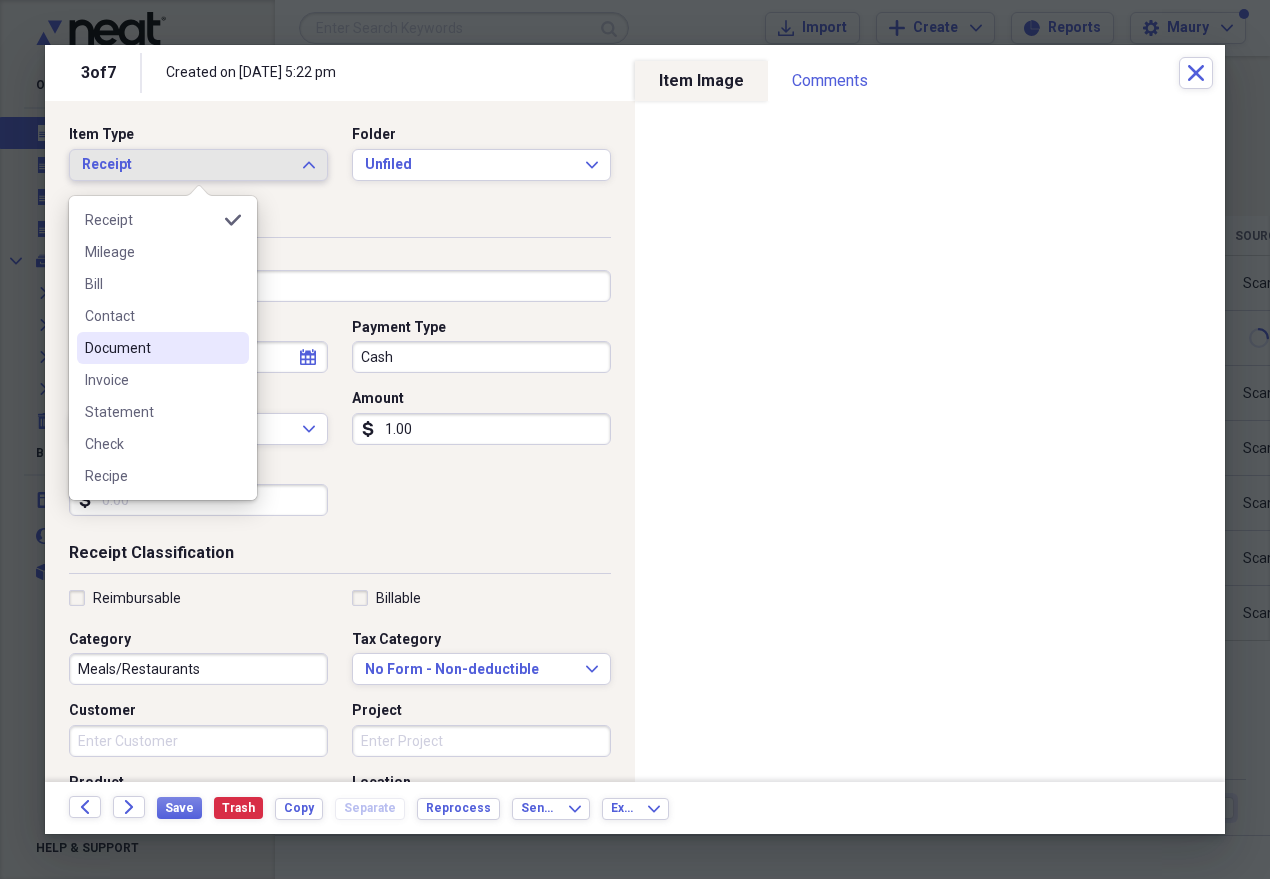 click on "Document" at bounding box center (151, 348) 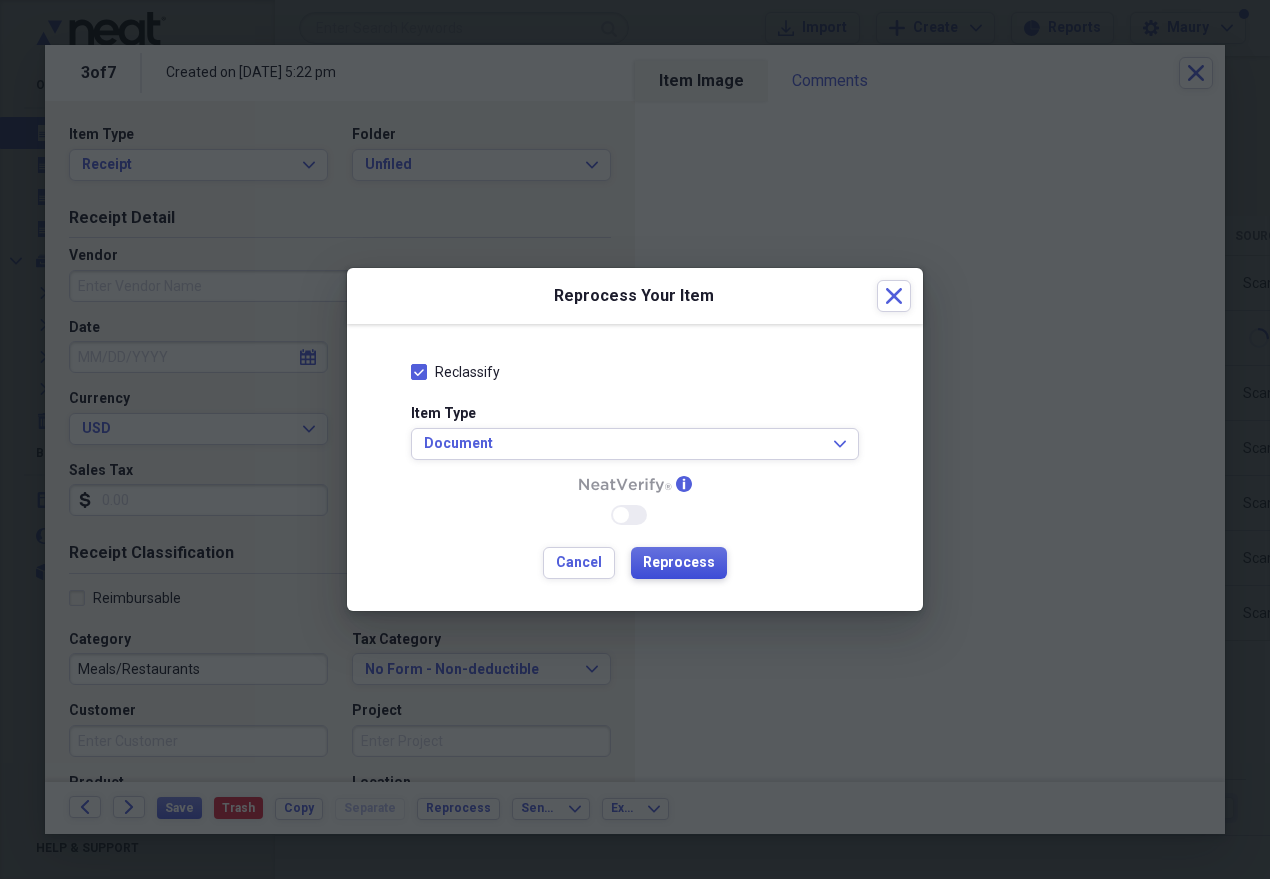 click on "Reprocess" at bounding box center (679, 563) 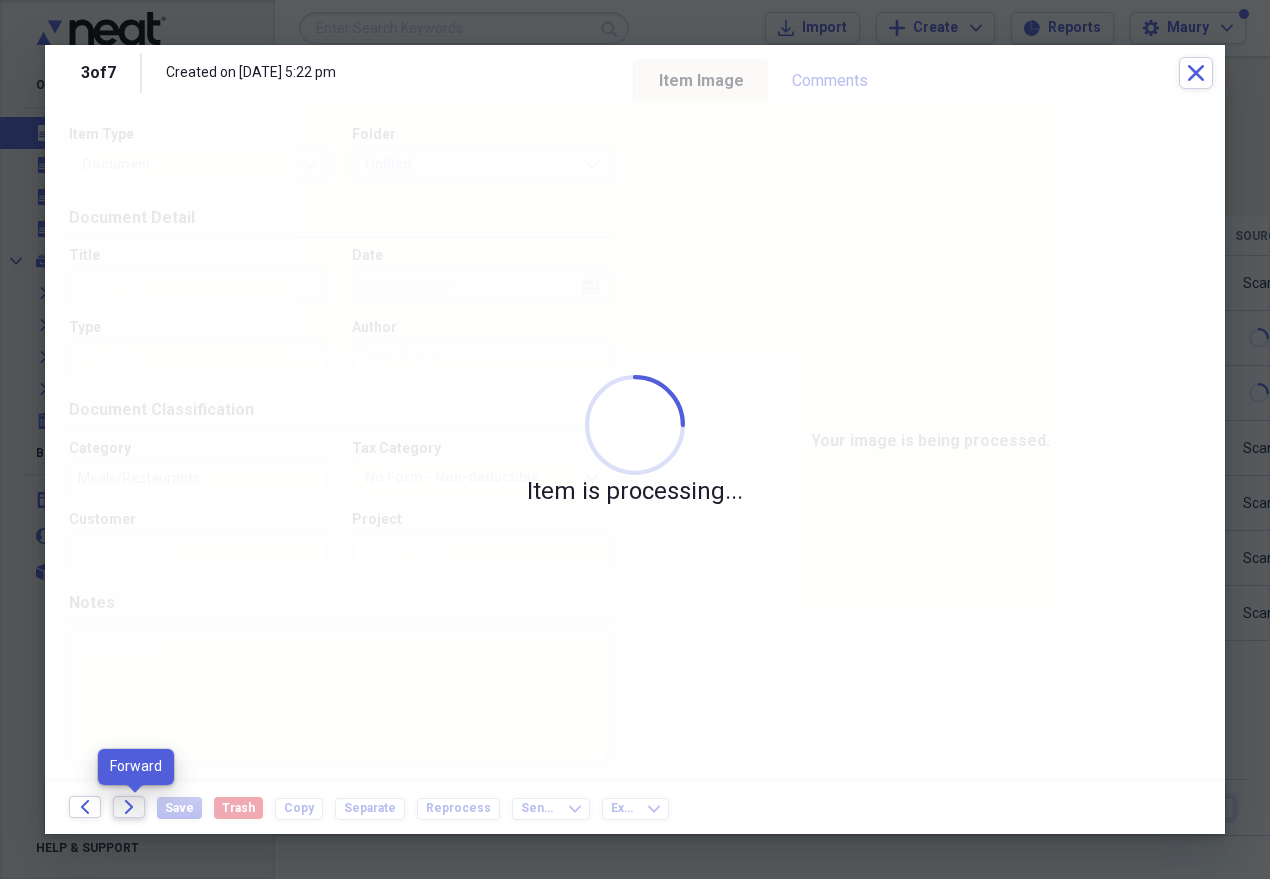 click on "Forward" 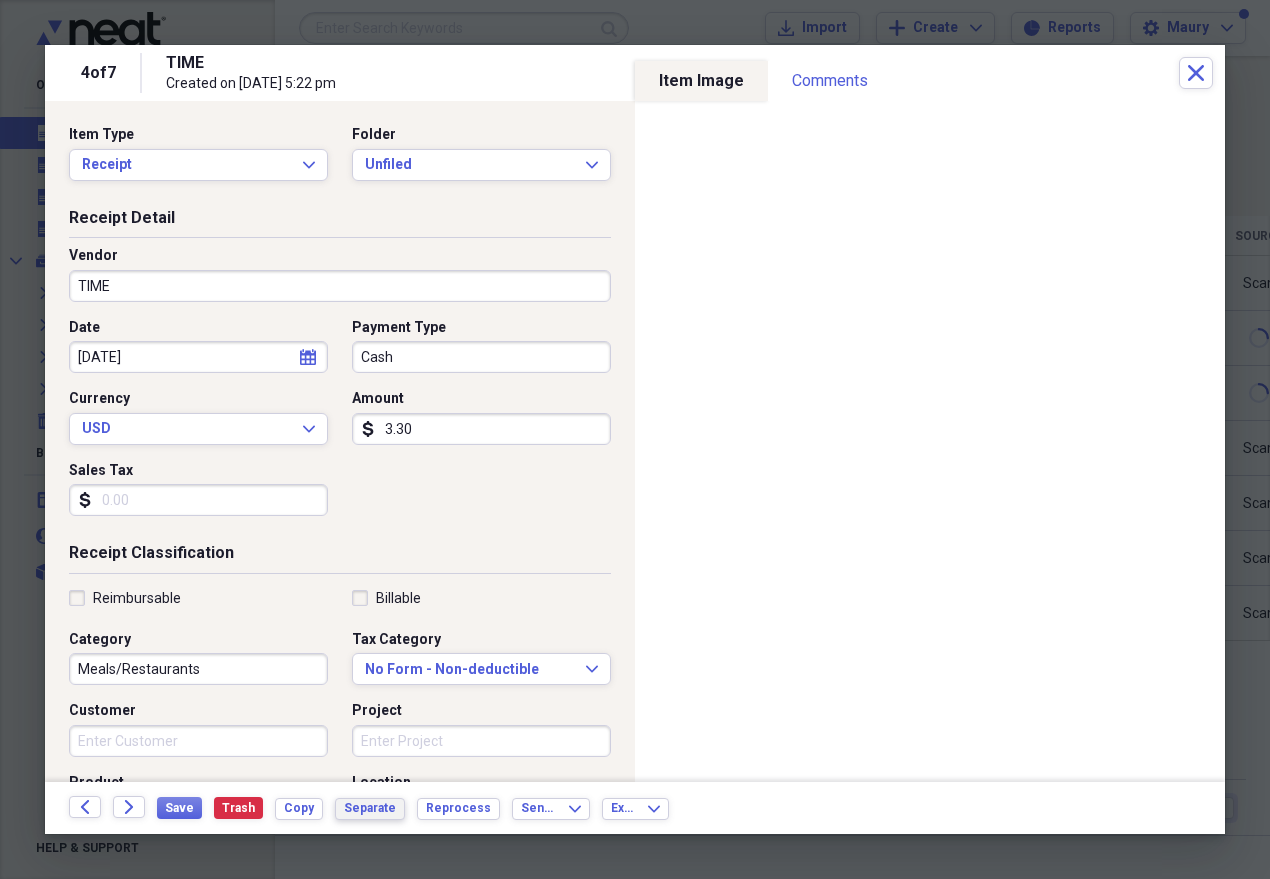 click on "Separate" at bounding box center (370, 808) 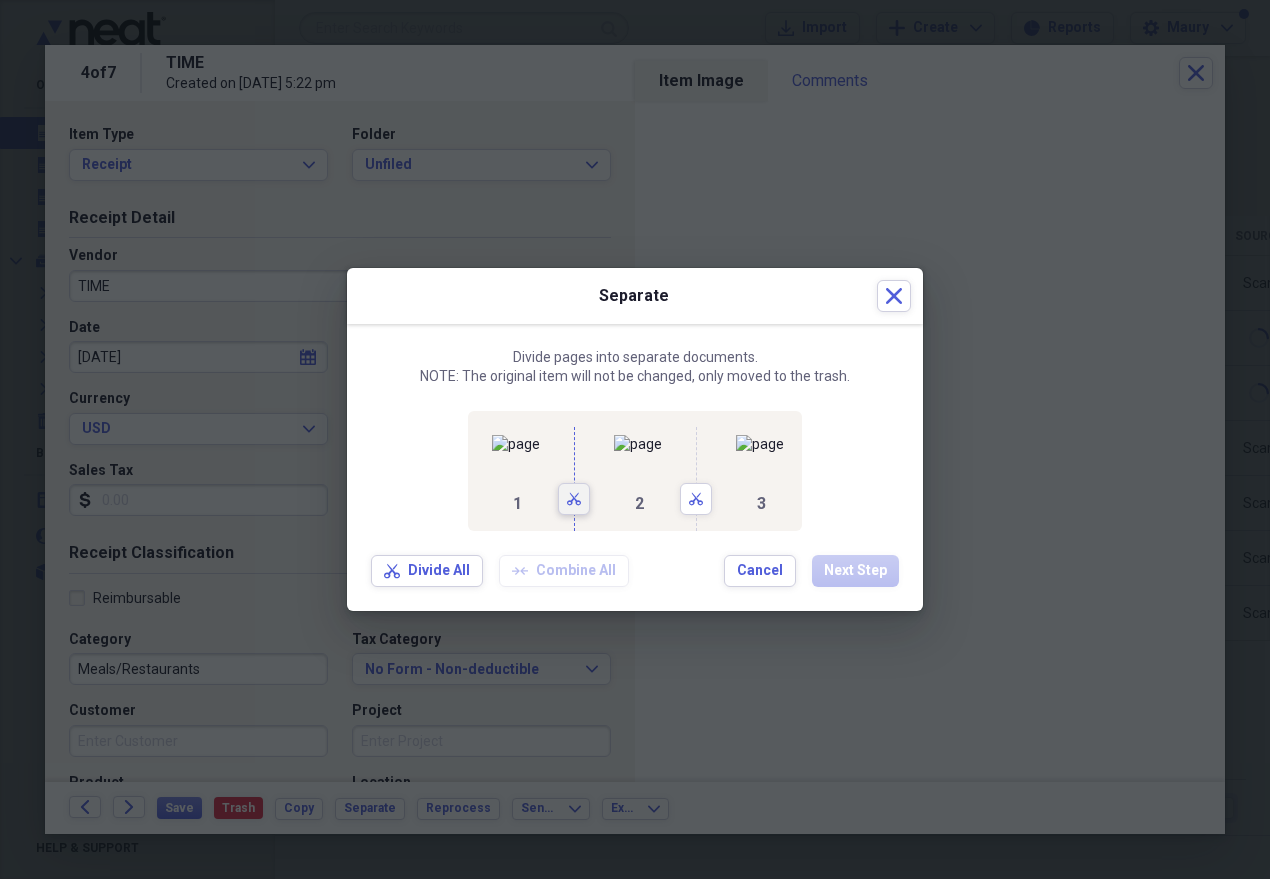 click on "Scissors" 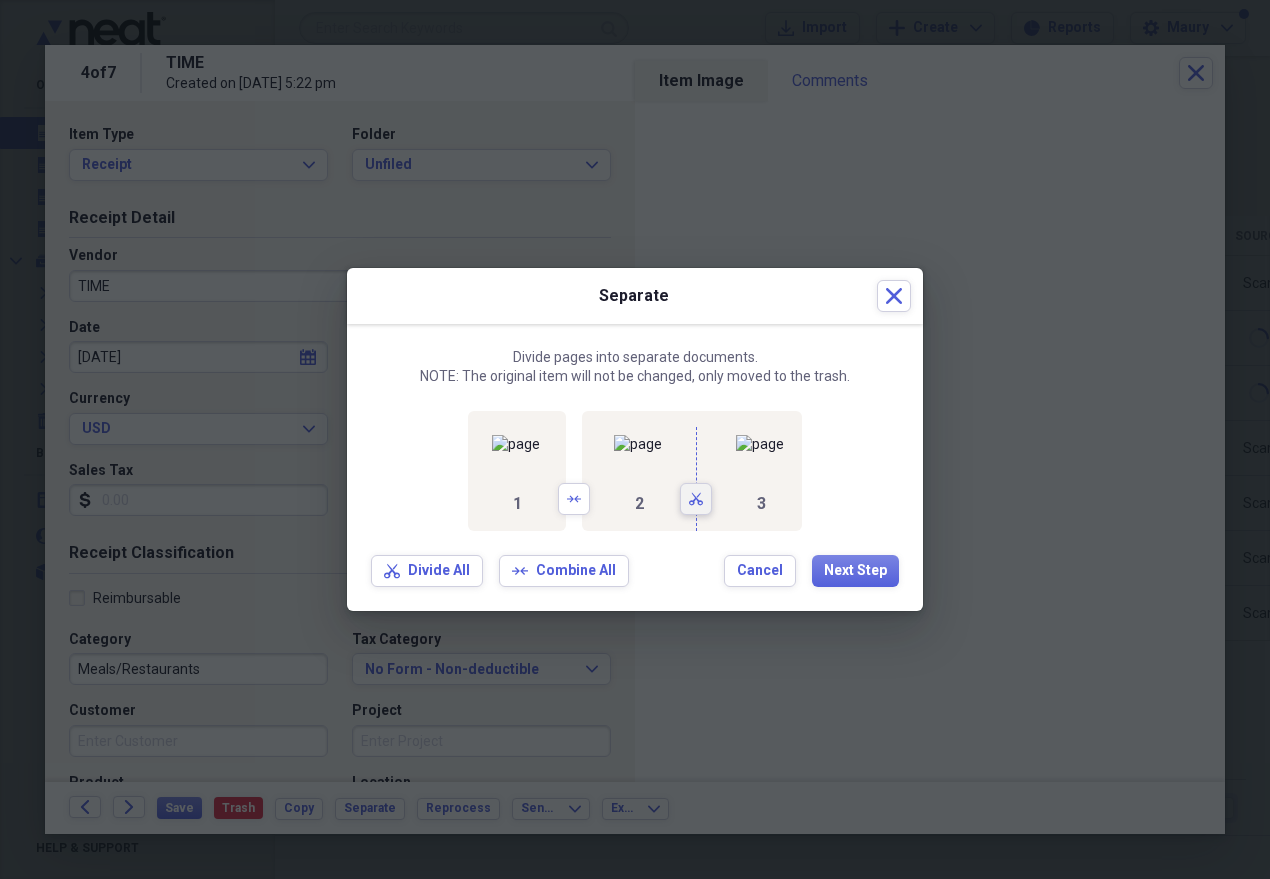 click on "Scissors" 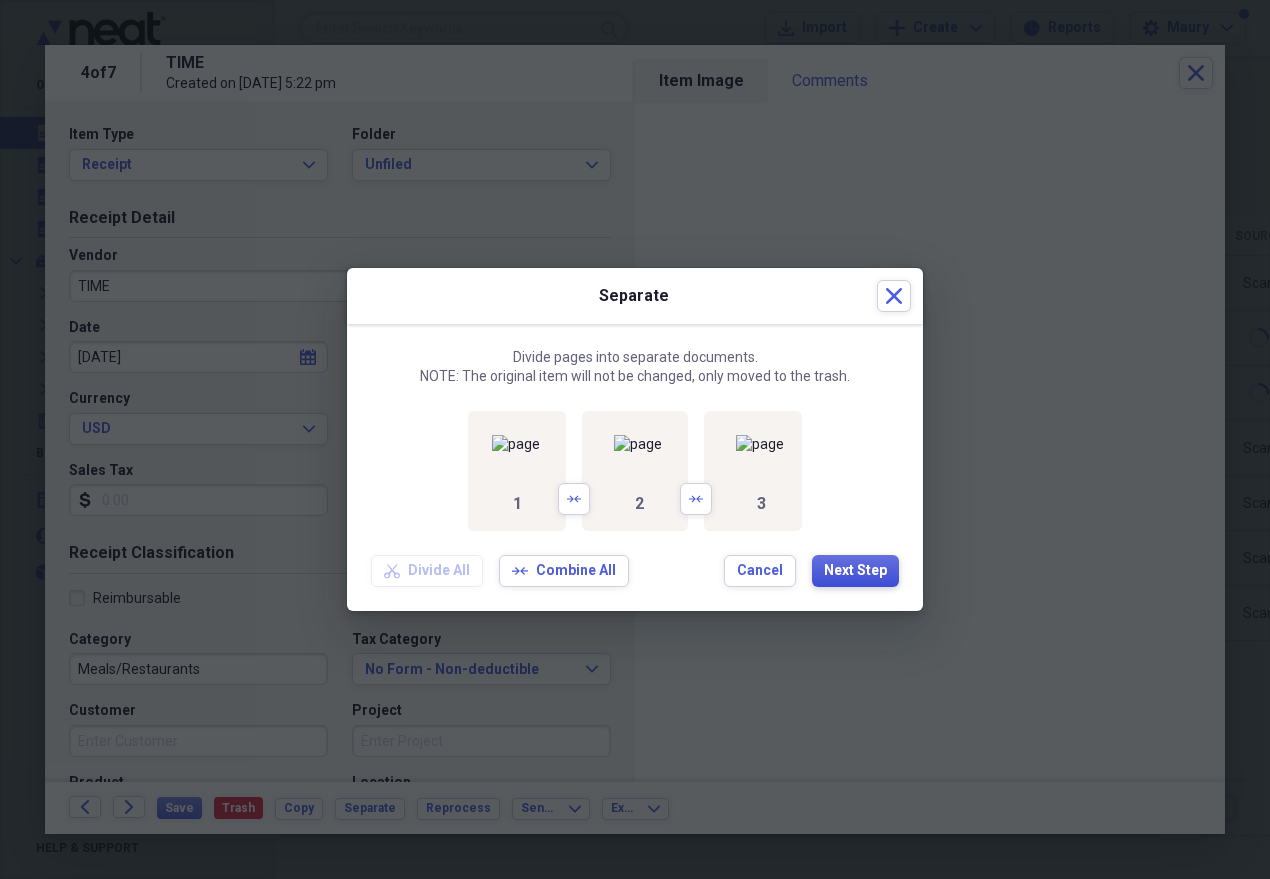 click on "Next Step" at bounding box center [855, 571] 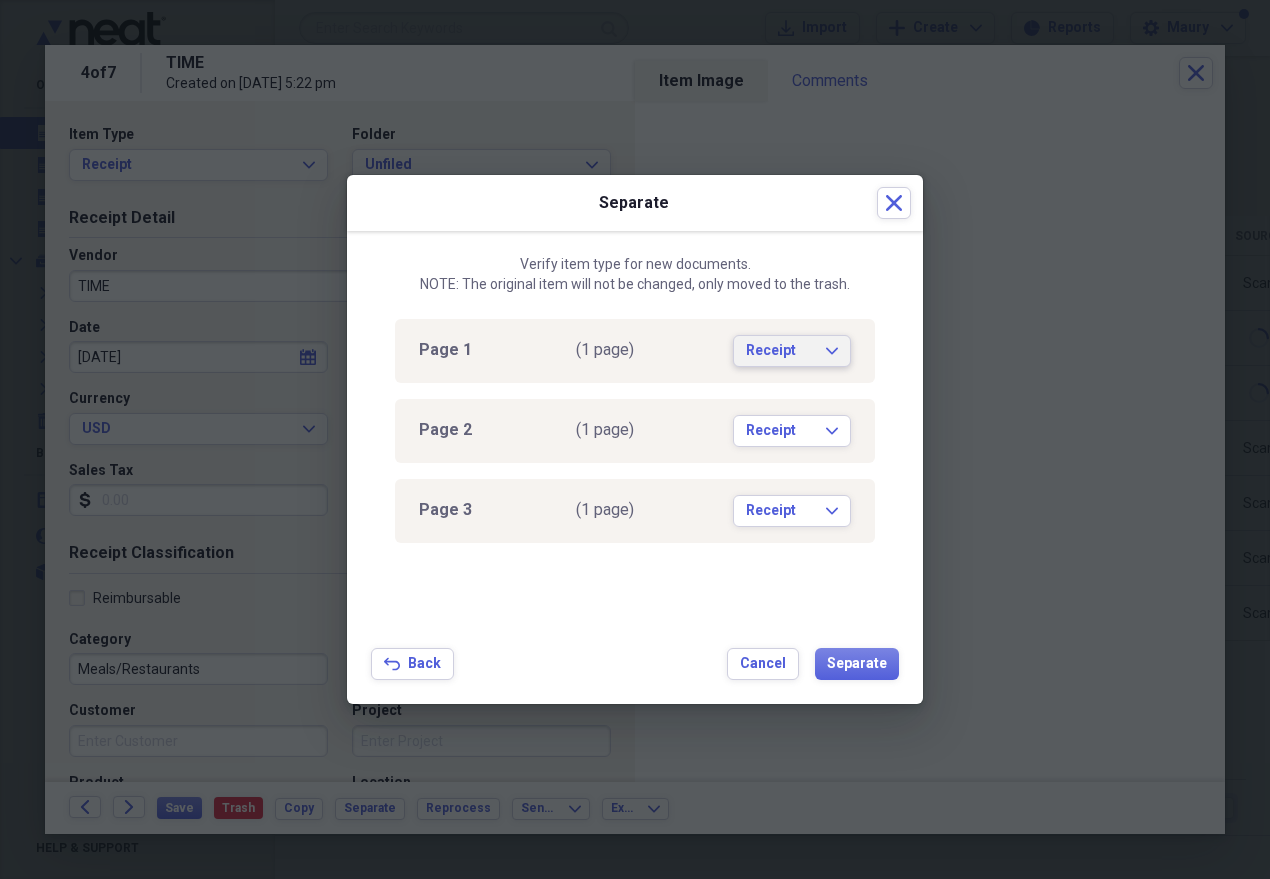 click on "Expand" 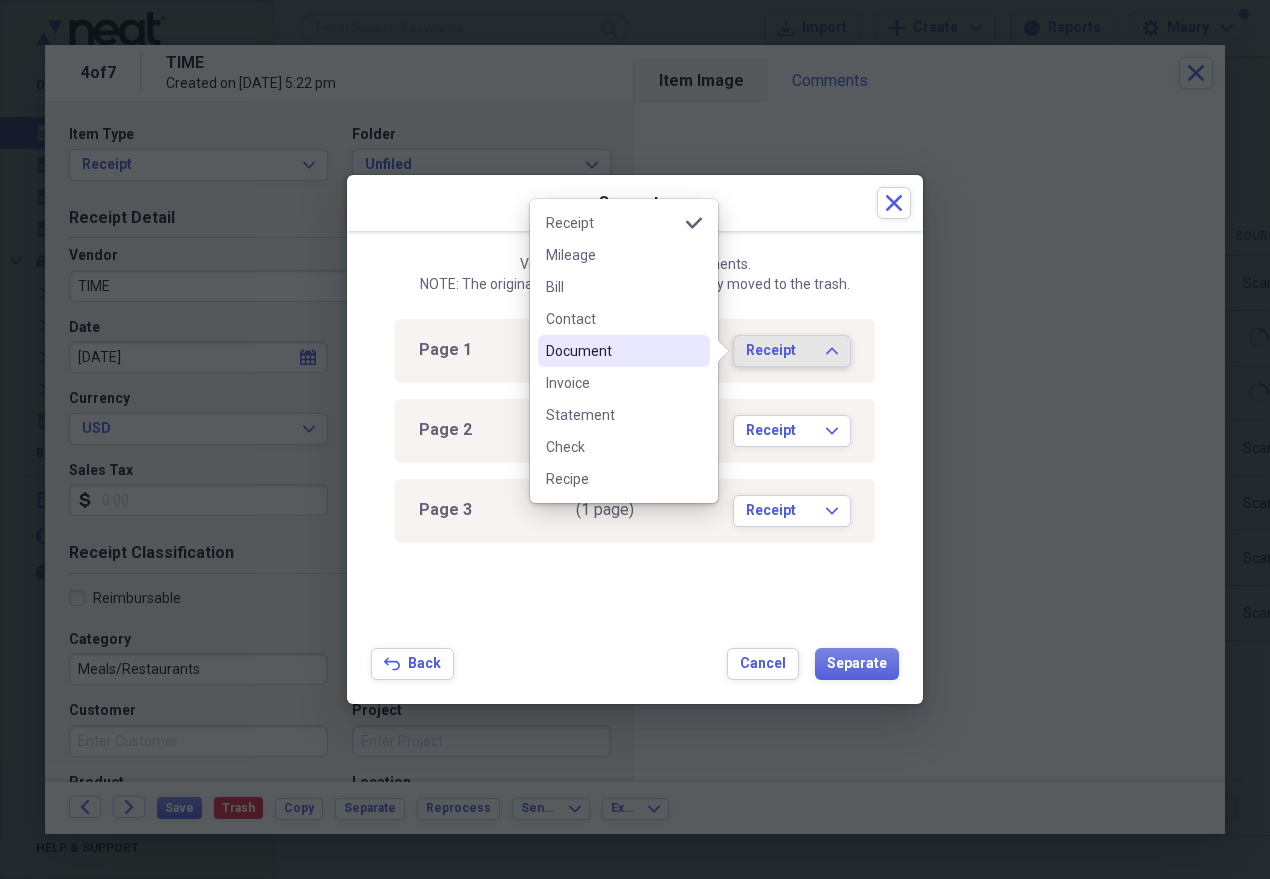 click on "Document" at bounding box center [612, 351] 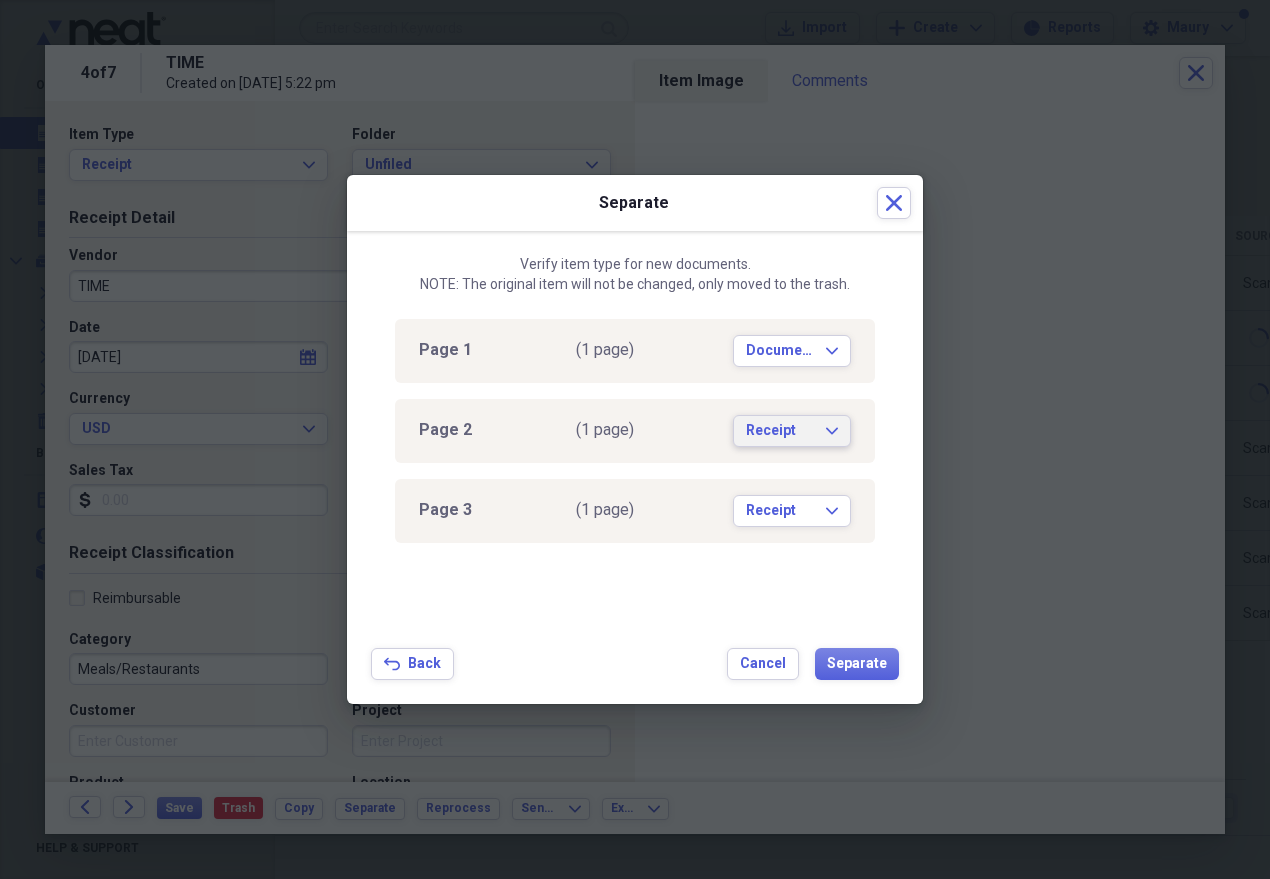 click on "Expand" 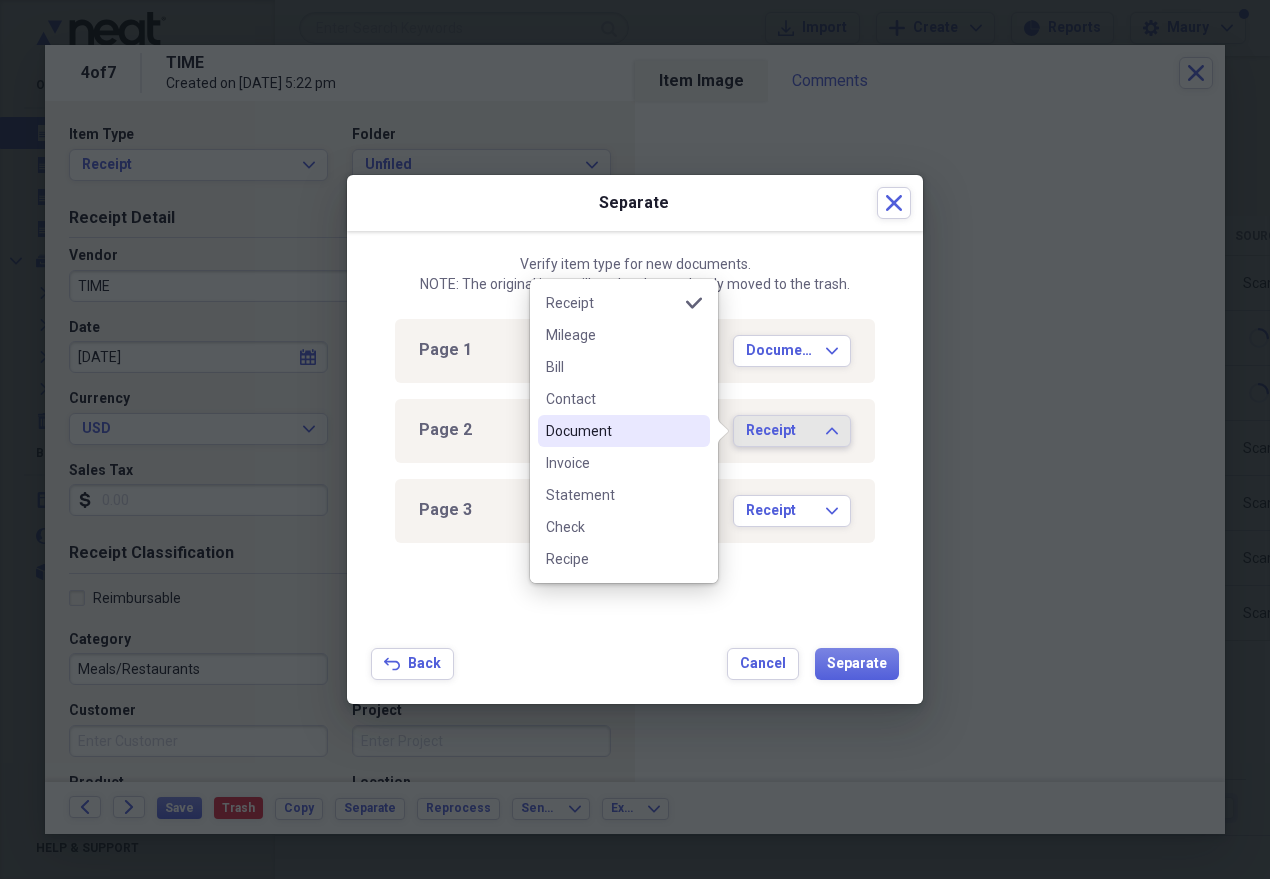 click on "Document" at bounding box center [612, 431] 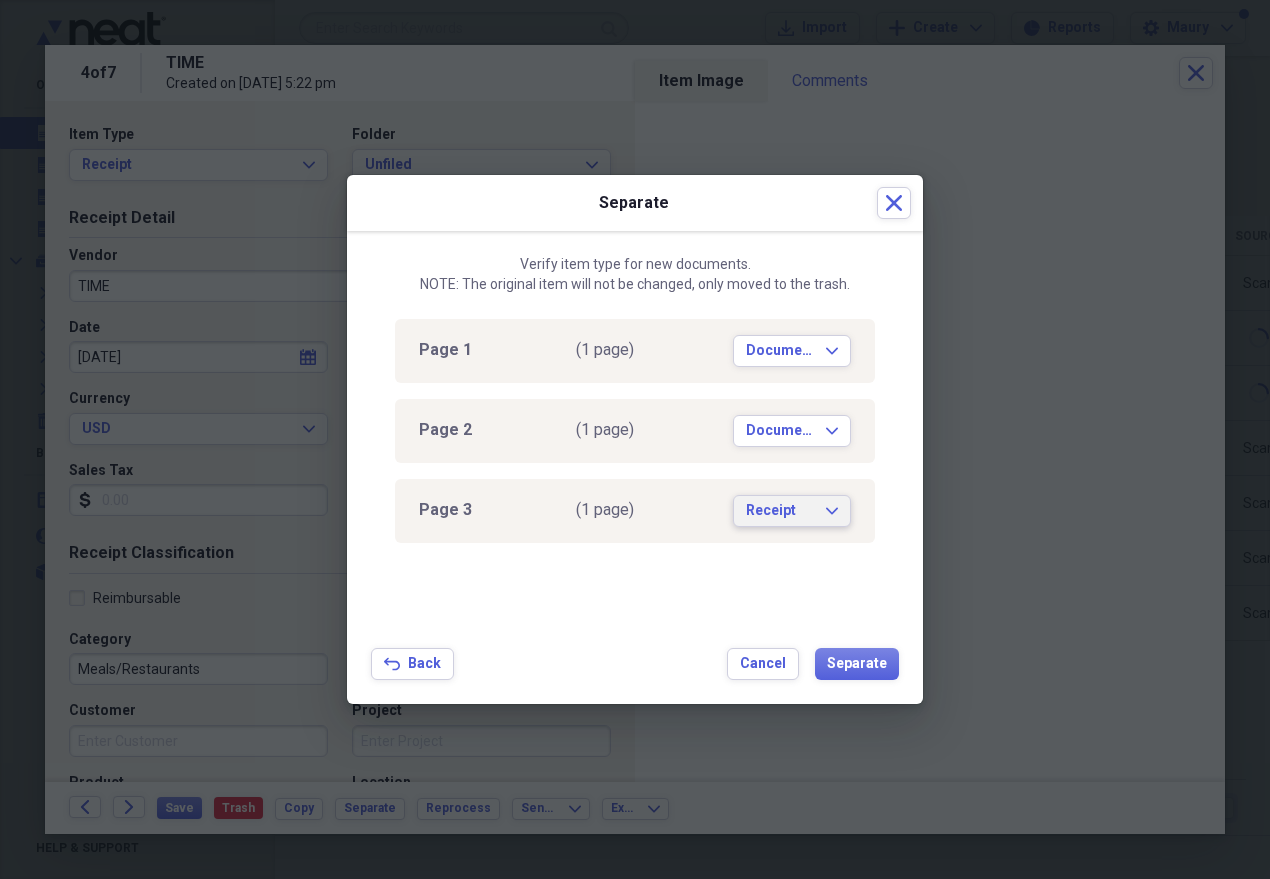click on "Receipt Expand" at bounding box center (792, 511) 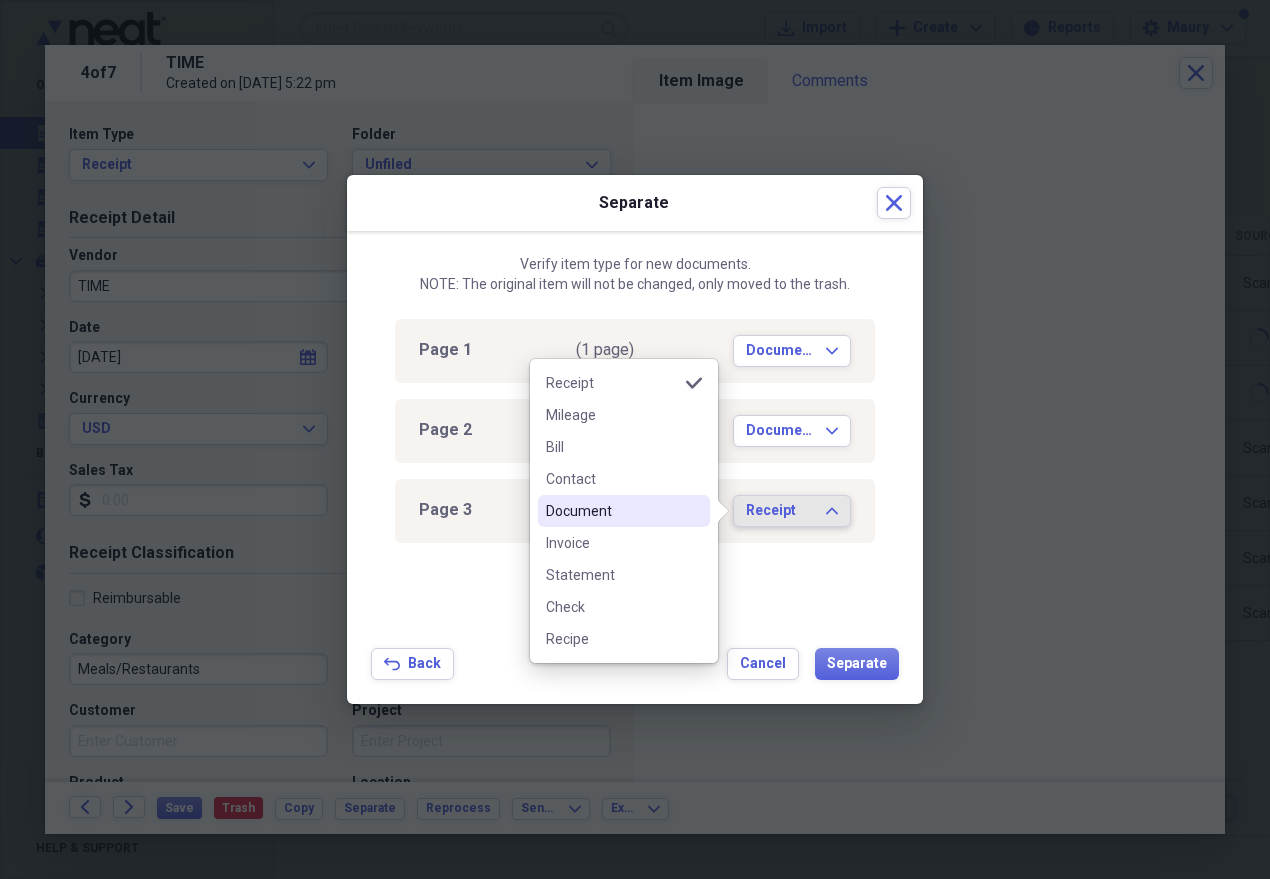 click on "Document" at bounding box center (612, 511) 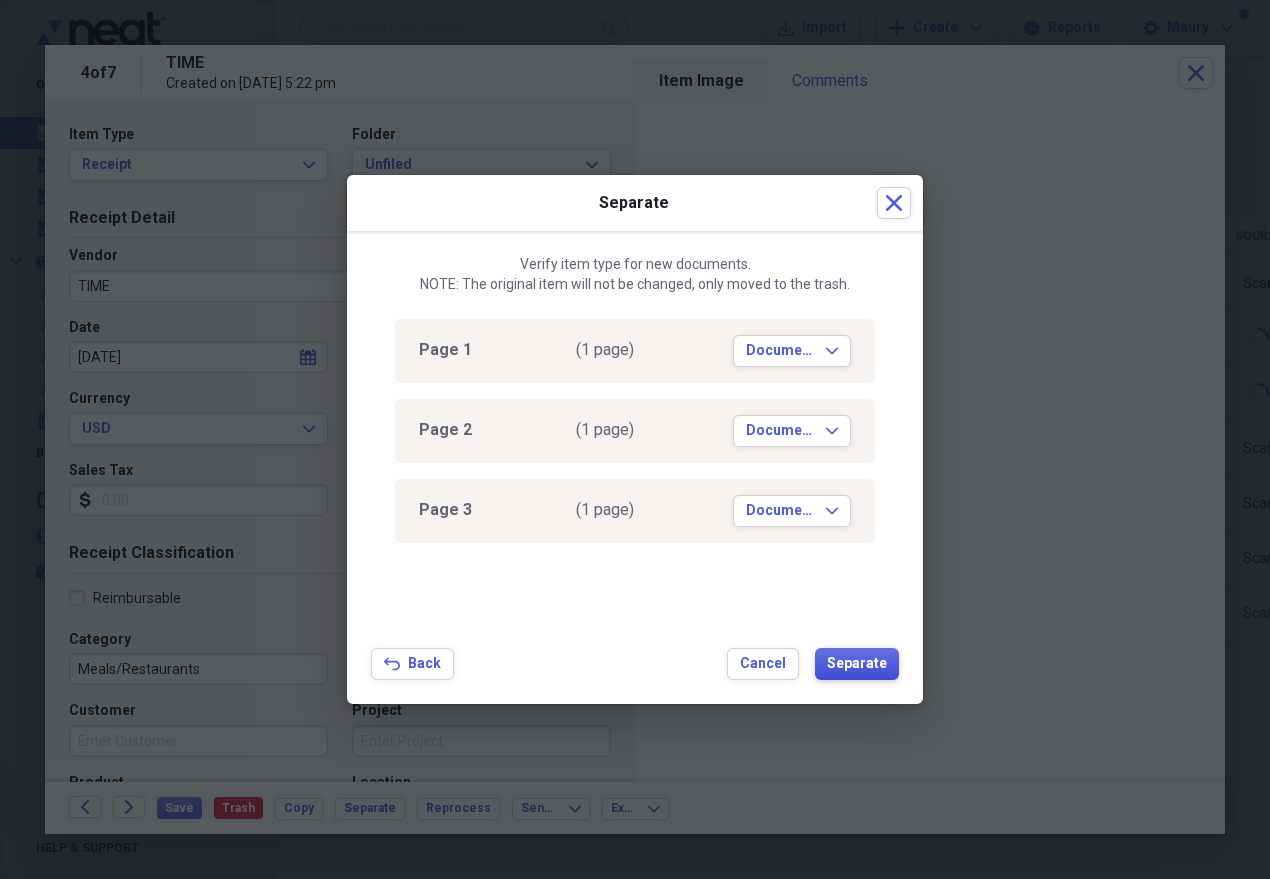 click on "Separate" at bounding box center [857, 664] 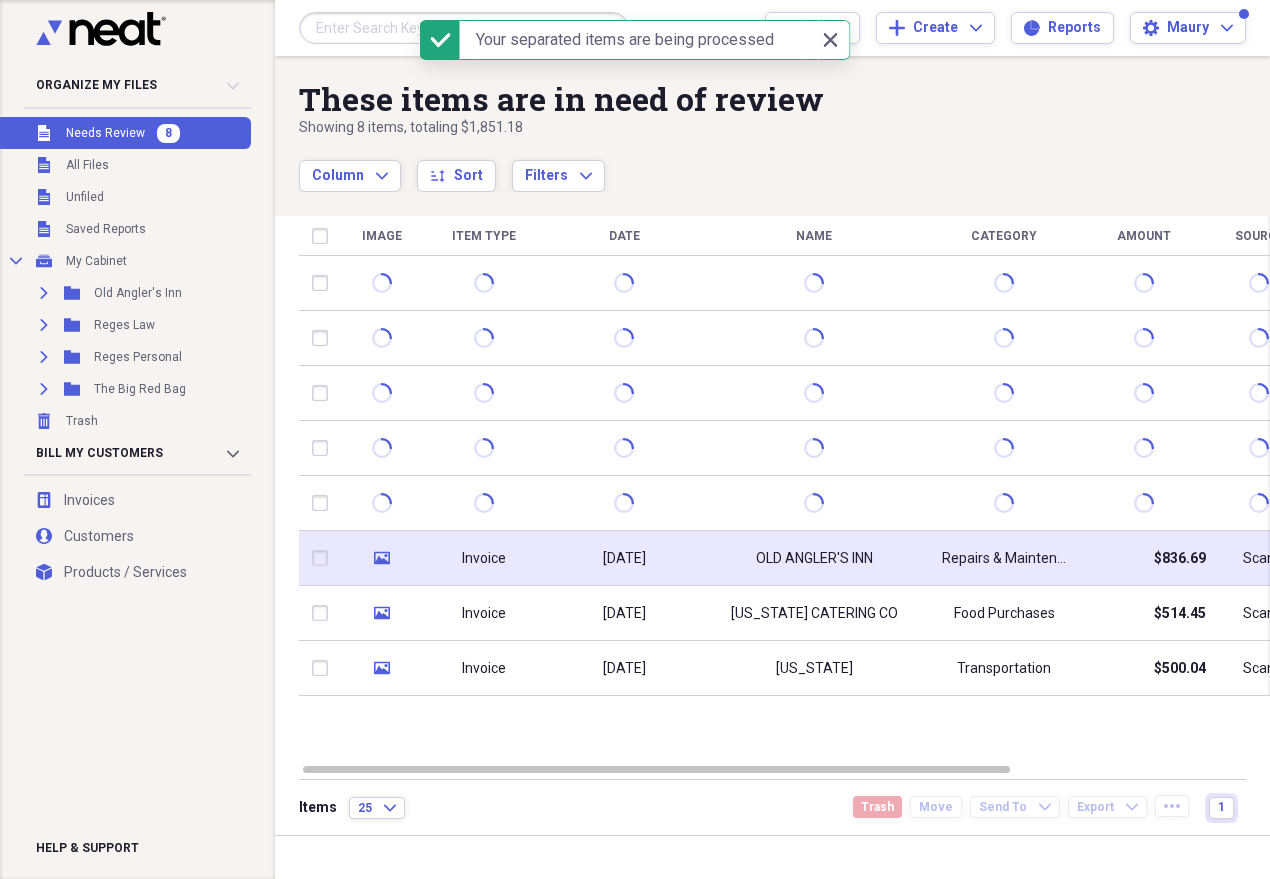 click on "[DATE]" at bounding box center [624, 559] 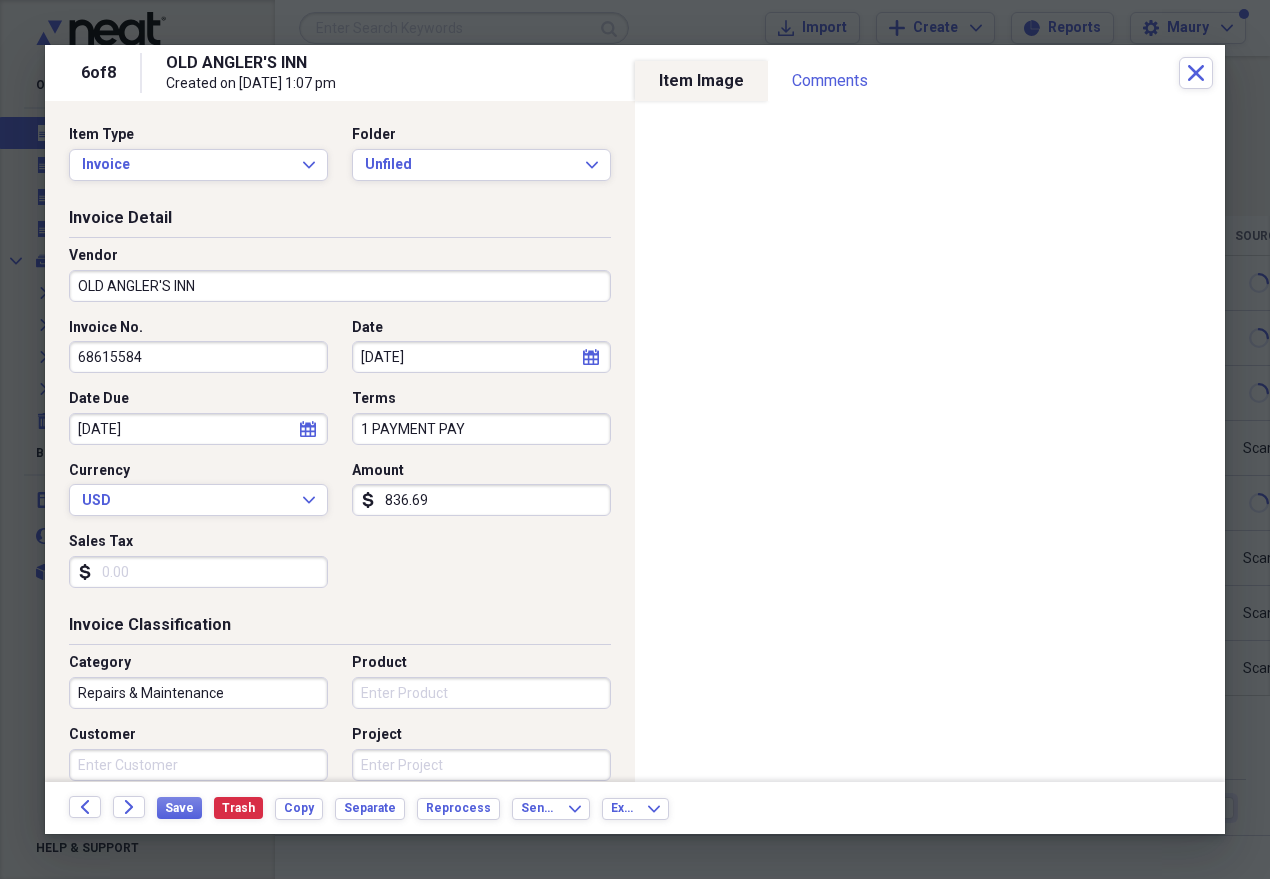 click on "OLD ANGLER'S INN" at bounding box center [340, 286] 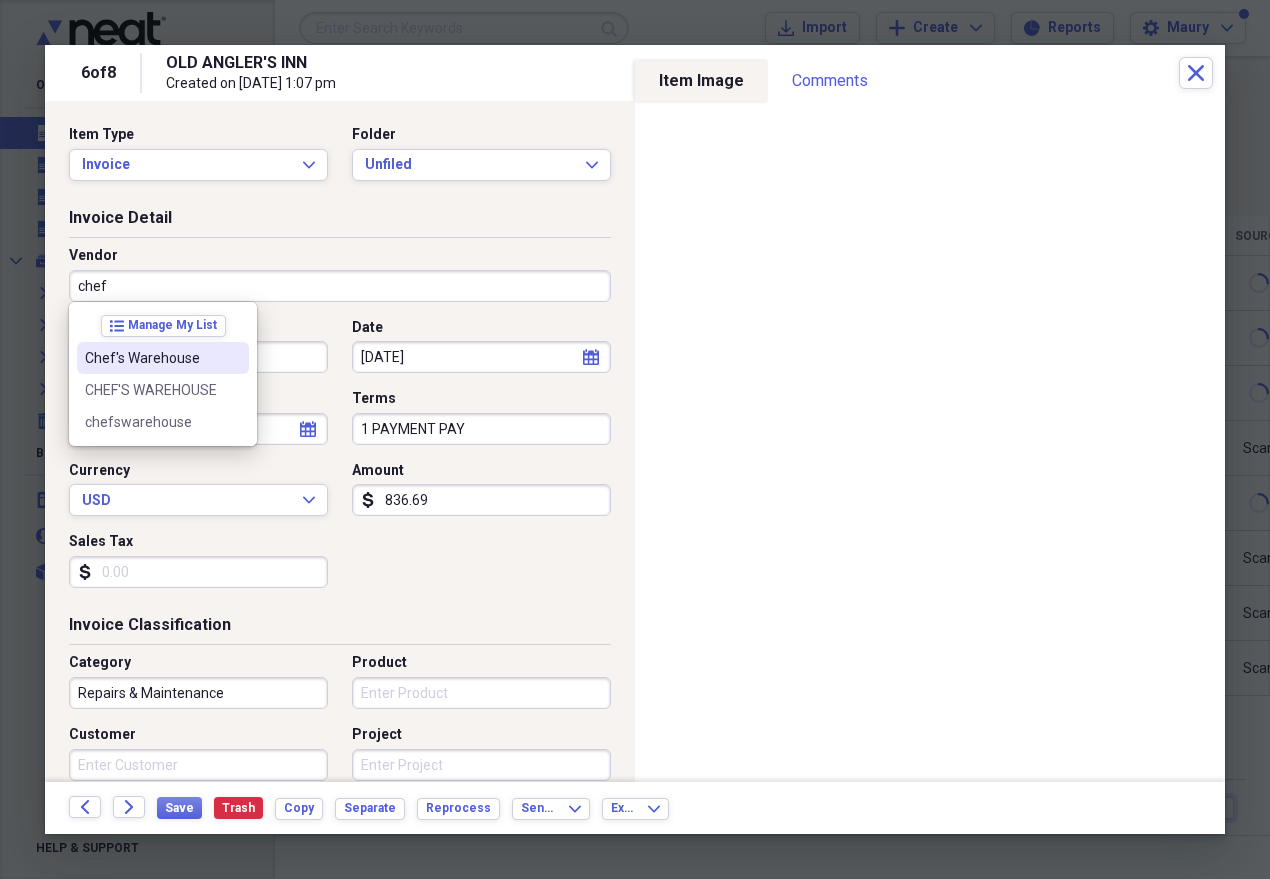 click on "Chef's Warehouse" at bounding box center [151, 358] 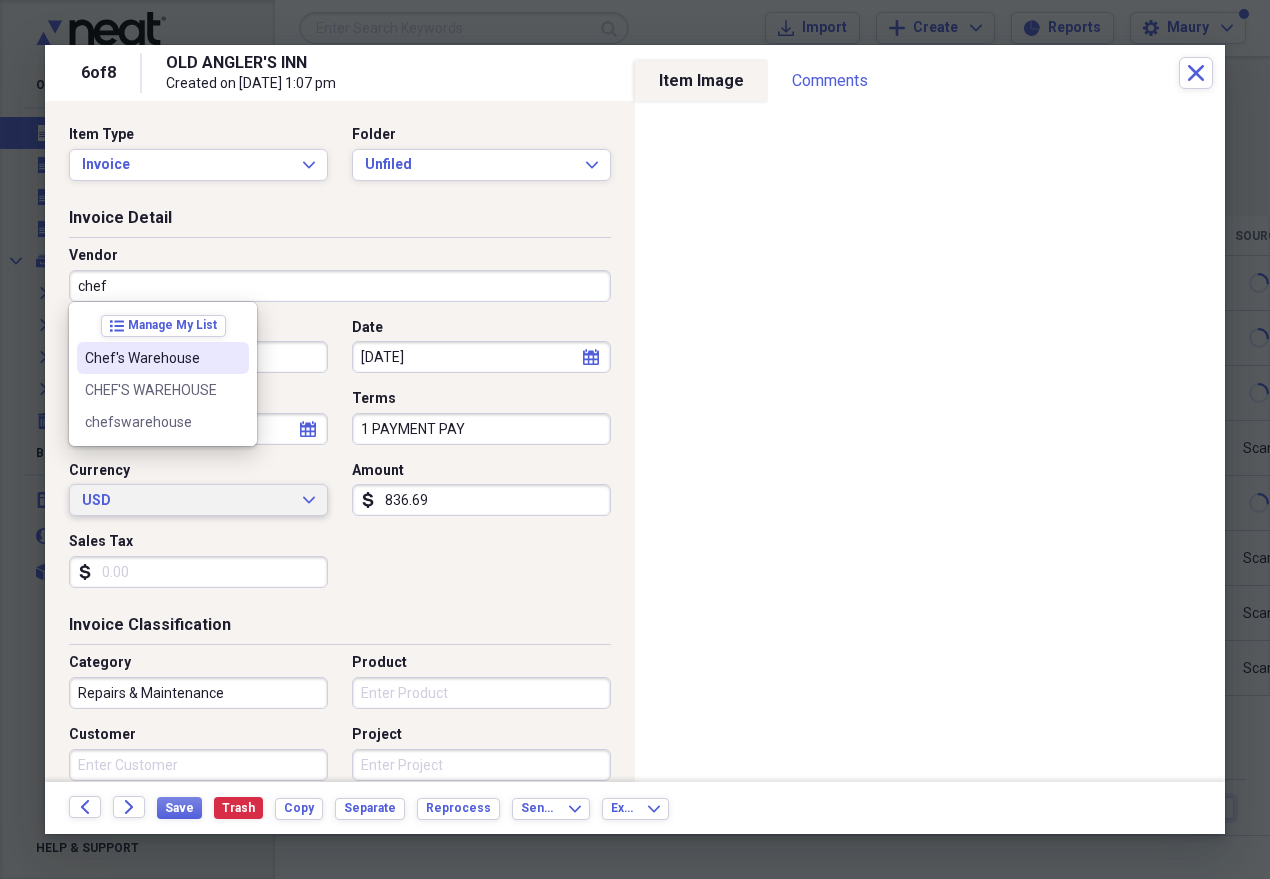 type on "Chef's Warehouse" 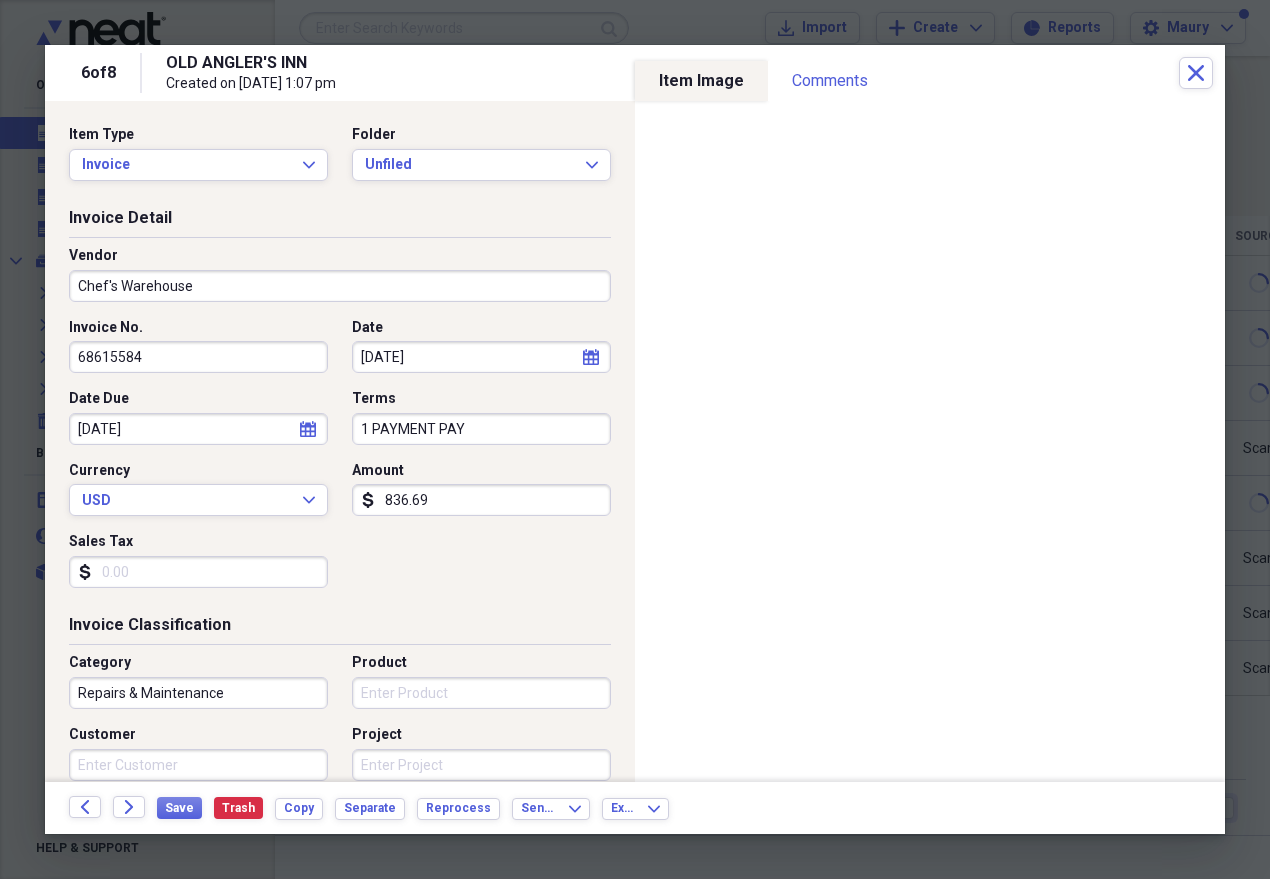 type on "Food Purchases" 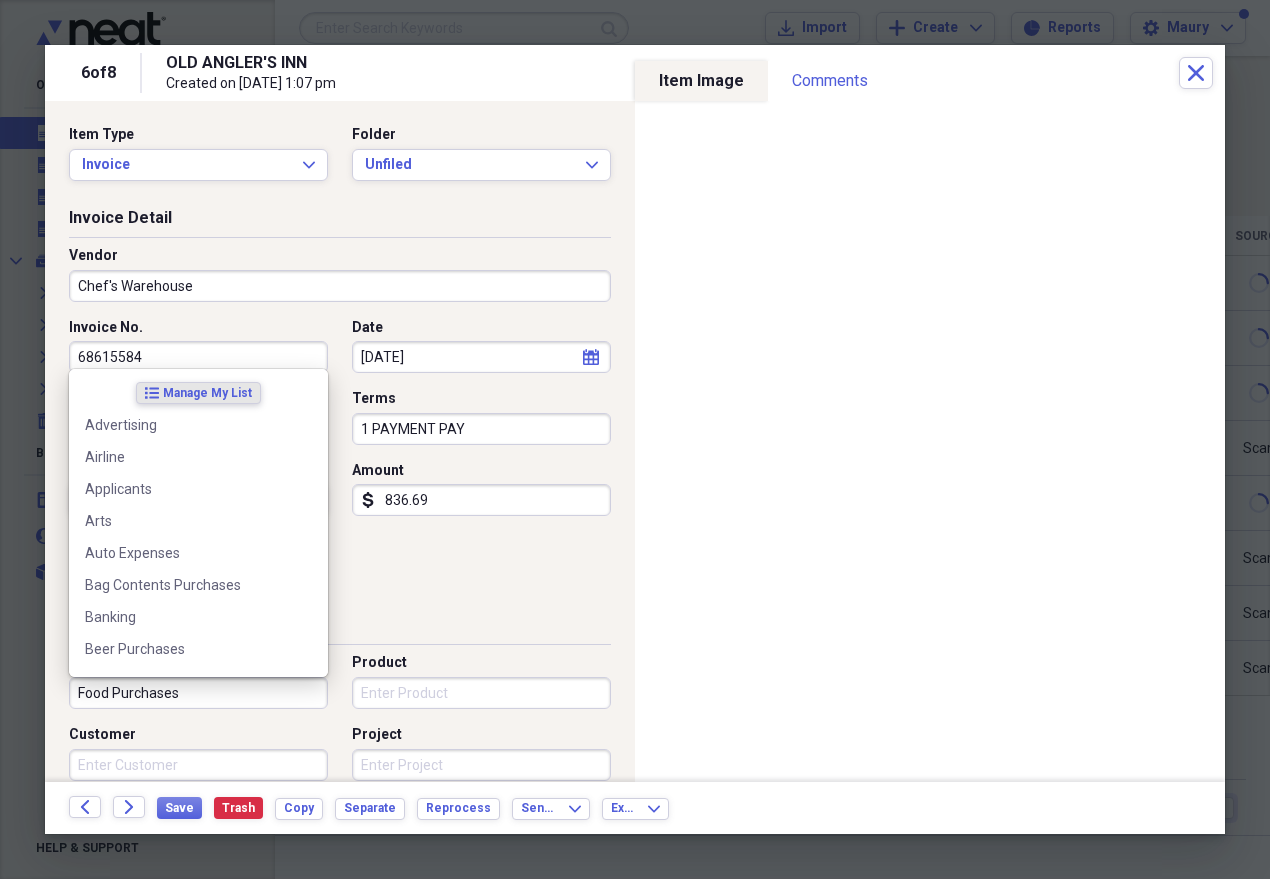 click on "Food Purchases" at bounding box center (198, 693) 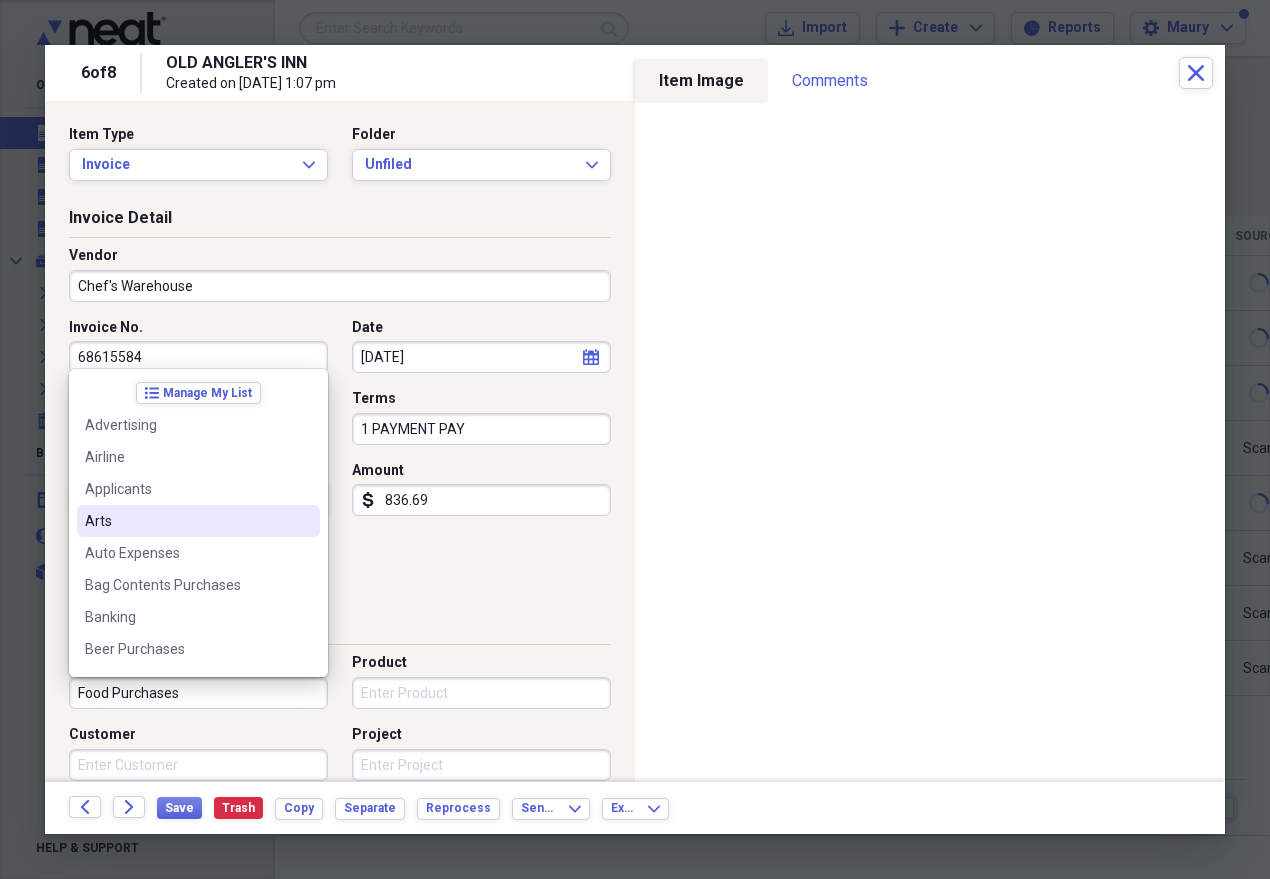 click on "Vendor Chef's Warehouse" at bounding box center (340, 282) 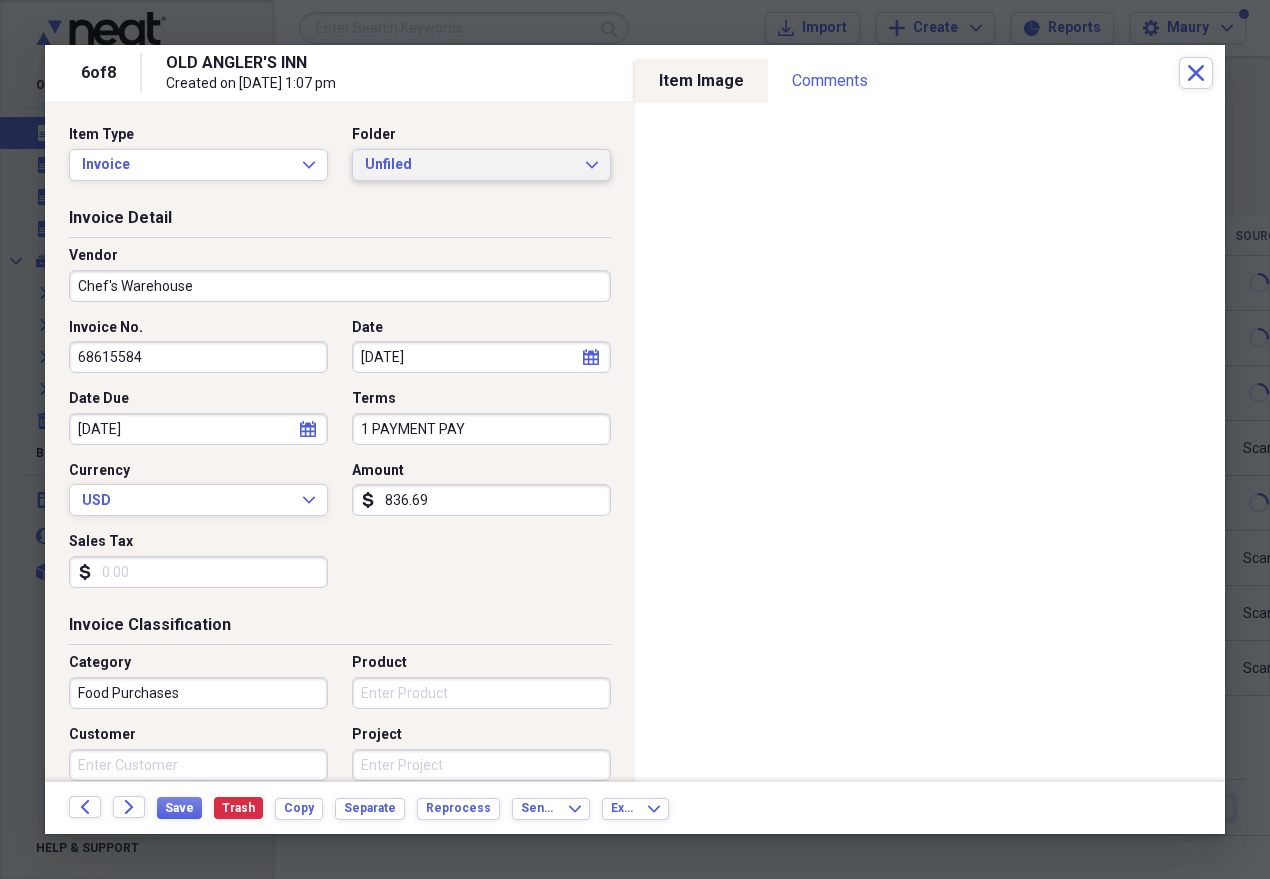 click on "Unfiled Expand" at bounding box center (481, 165) 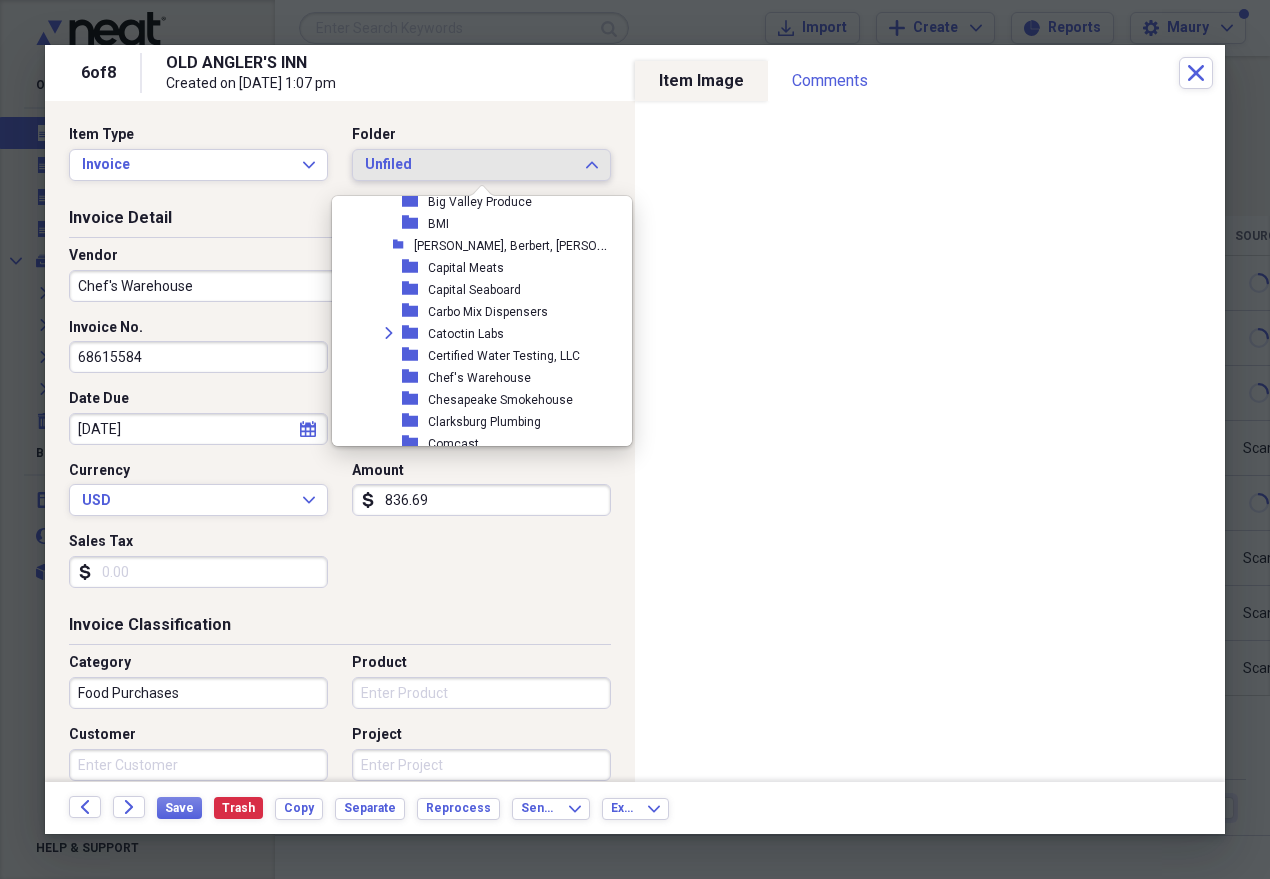 scroll, scrollTop: 905, scrollLeft: 0, axis: vertical 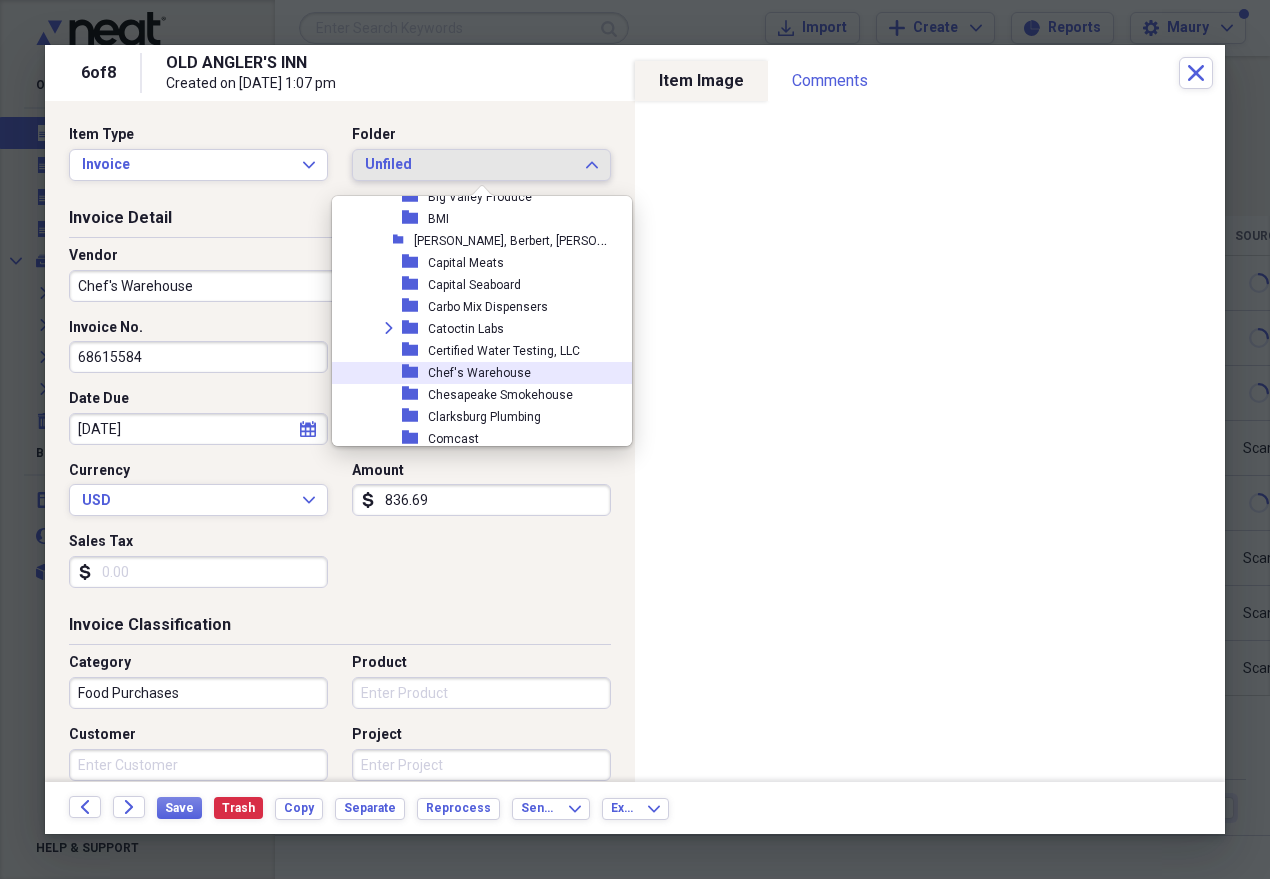 click on "Chef's Warehouse" at bounding box center [479, 373] 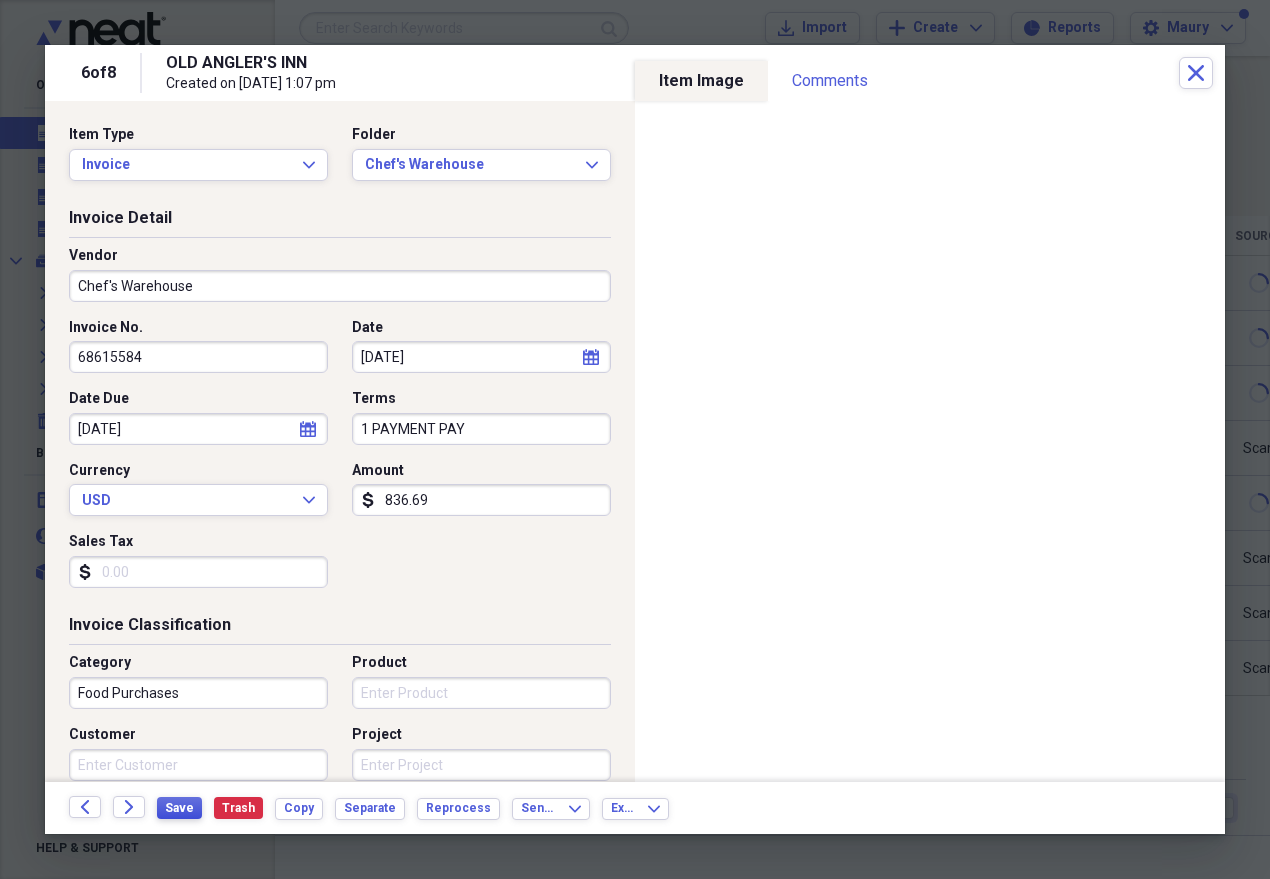 click on "Save" at bounding box center [179, 808] 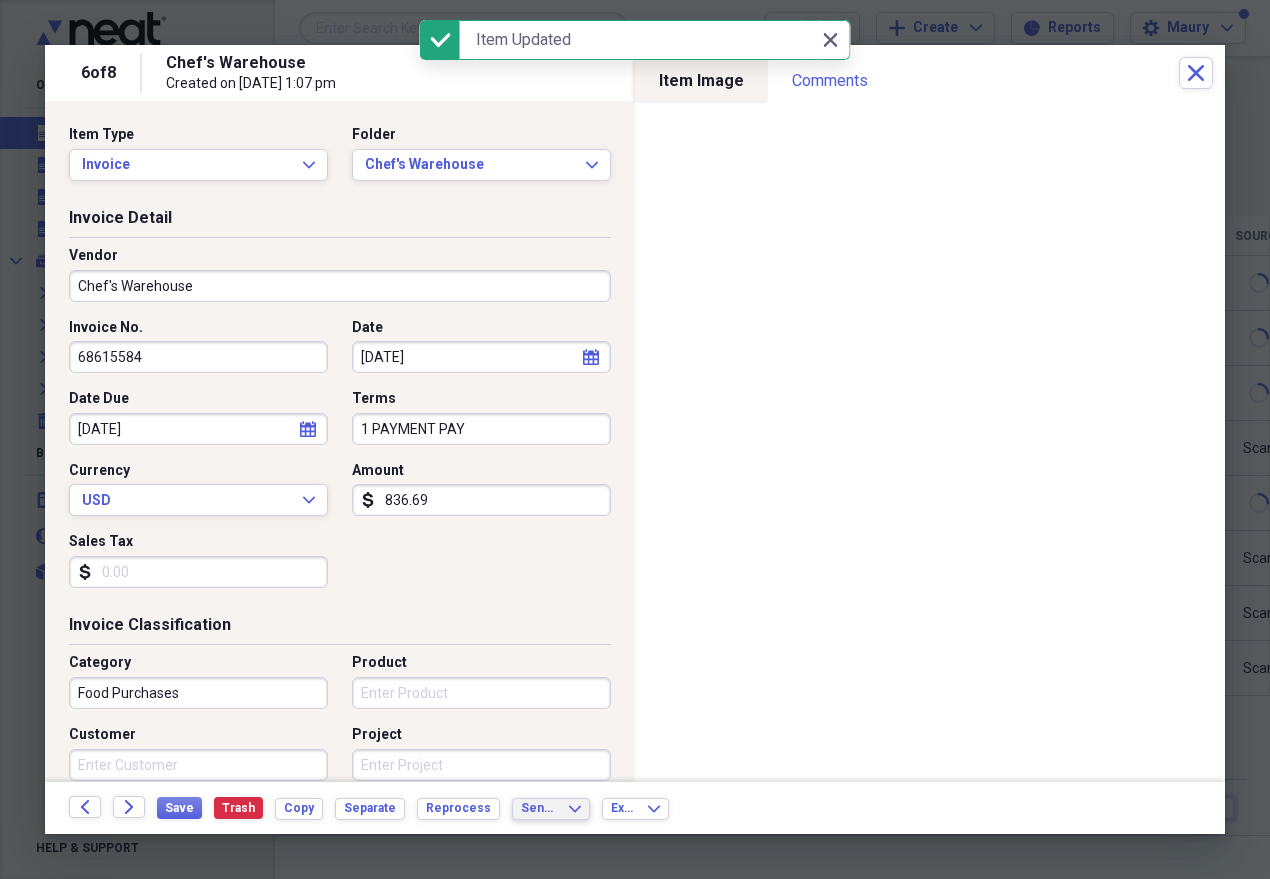 click on "Expand" 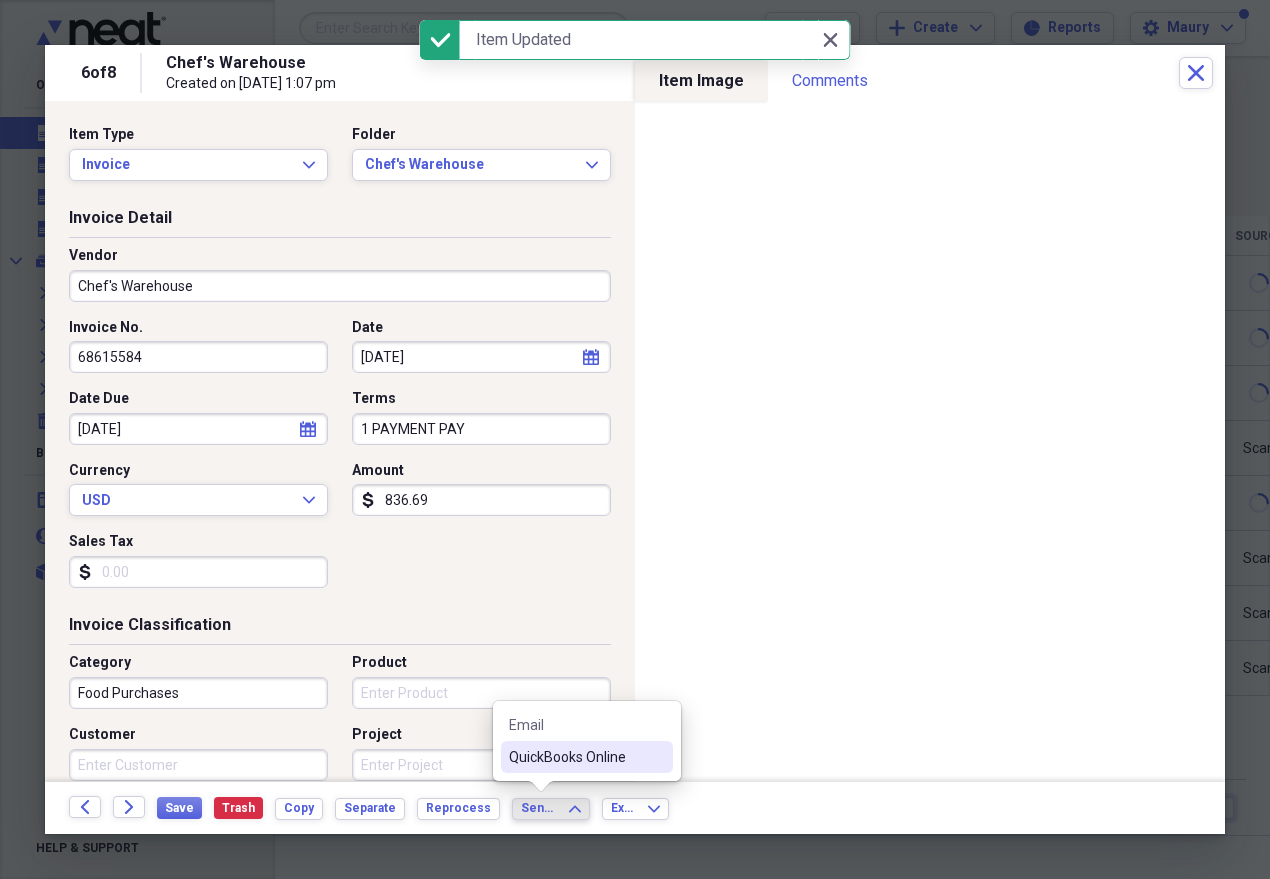 click on "QuickBooks Online" at bounding box center (575, 757) 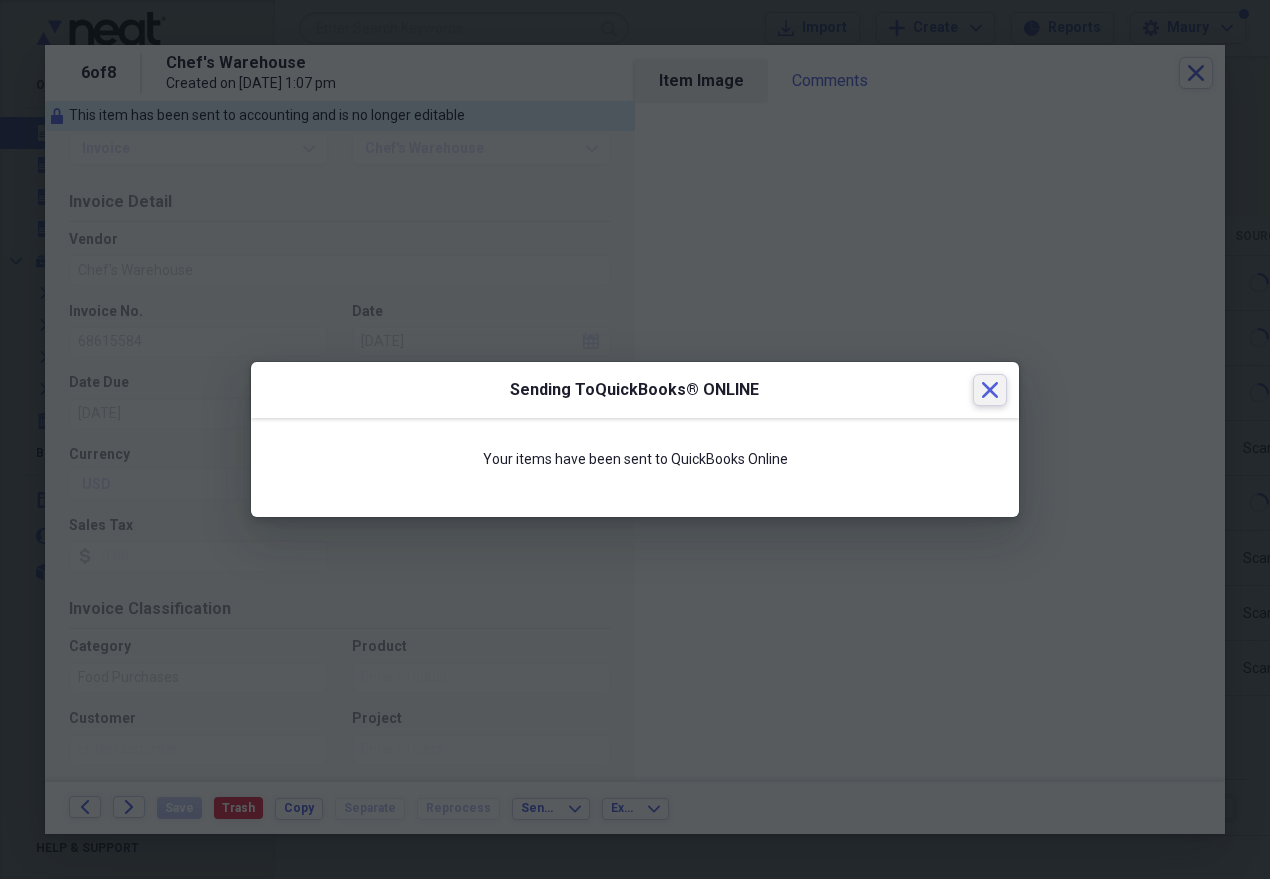 click 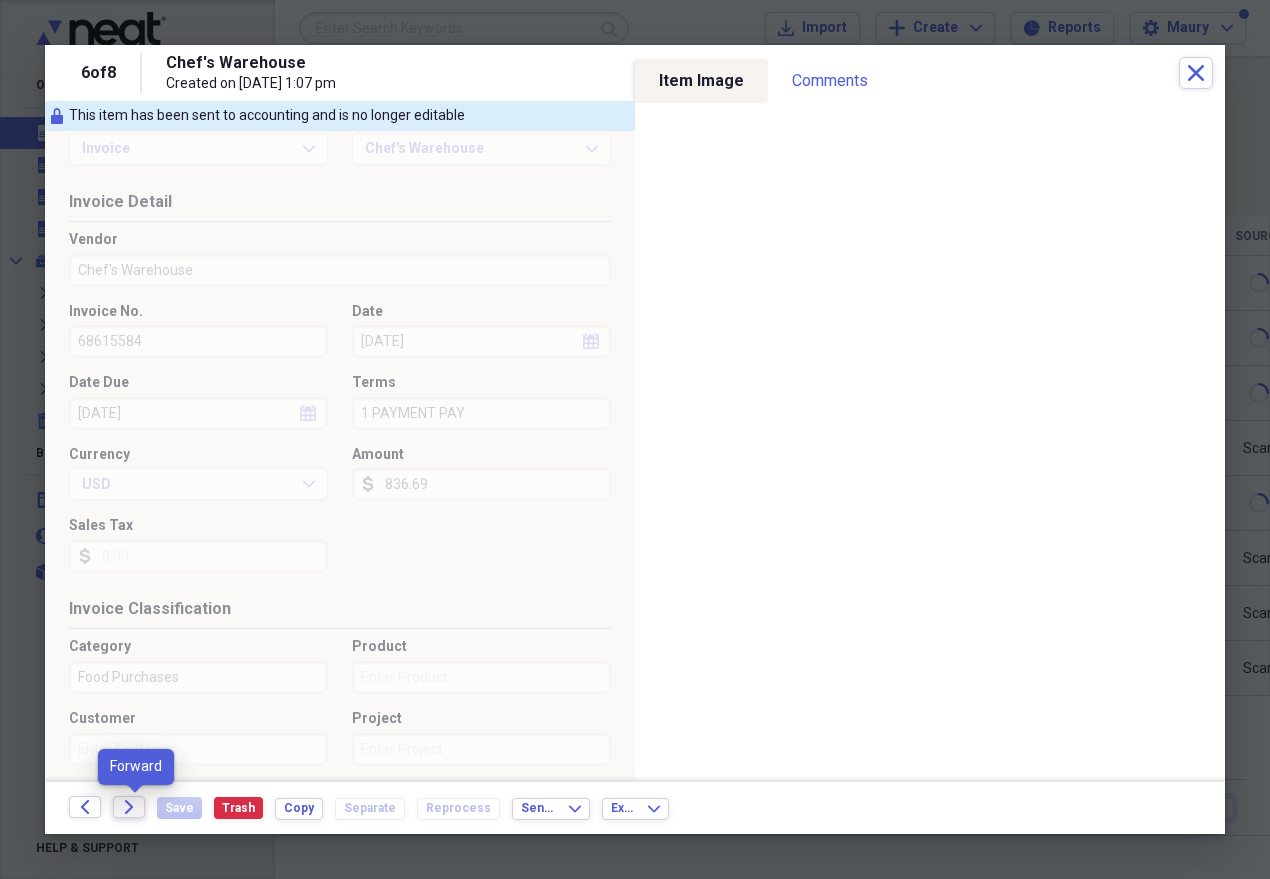 click on "Forward" 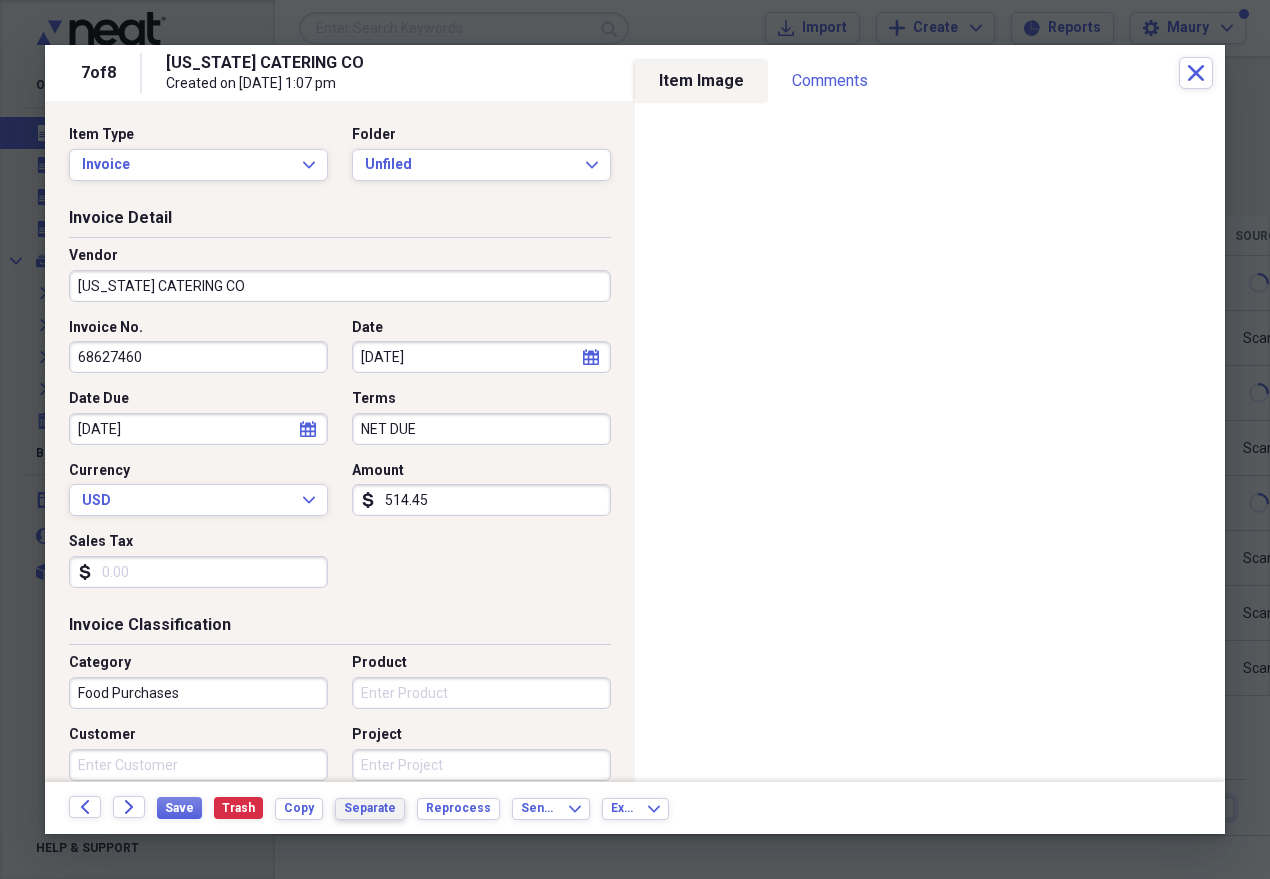 click on "Separate" at bounding box center [370, 808] 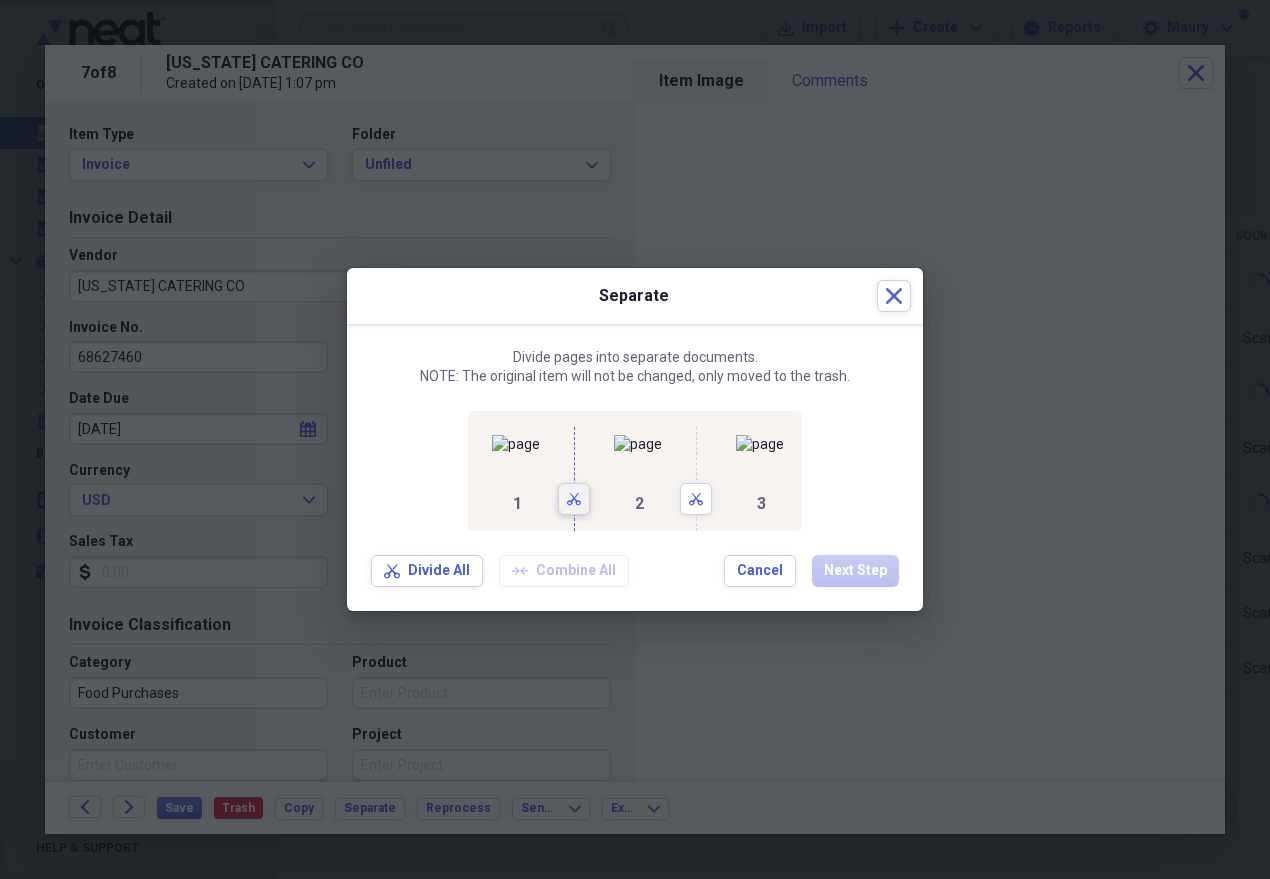 click on "Scissors" 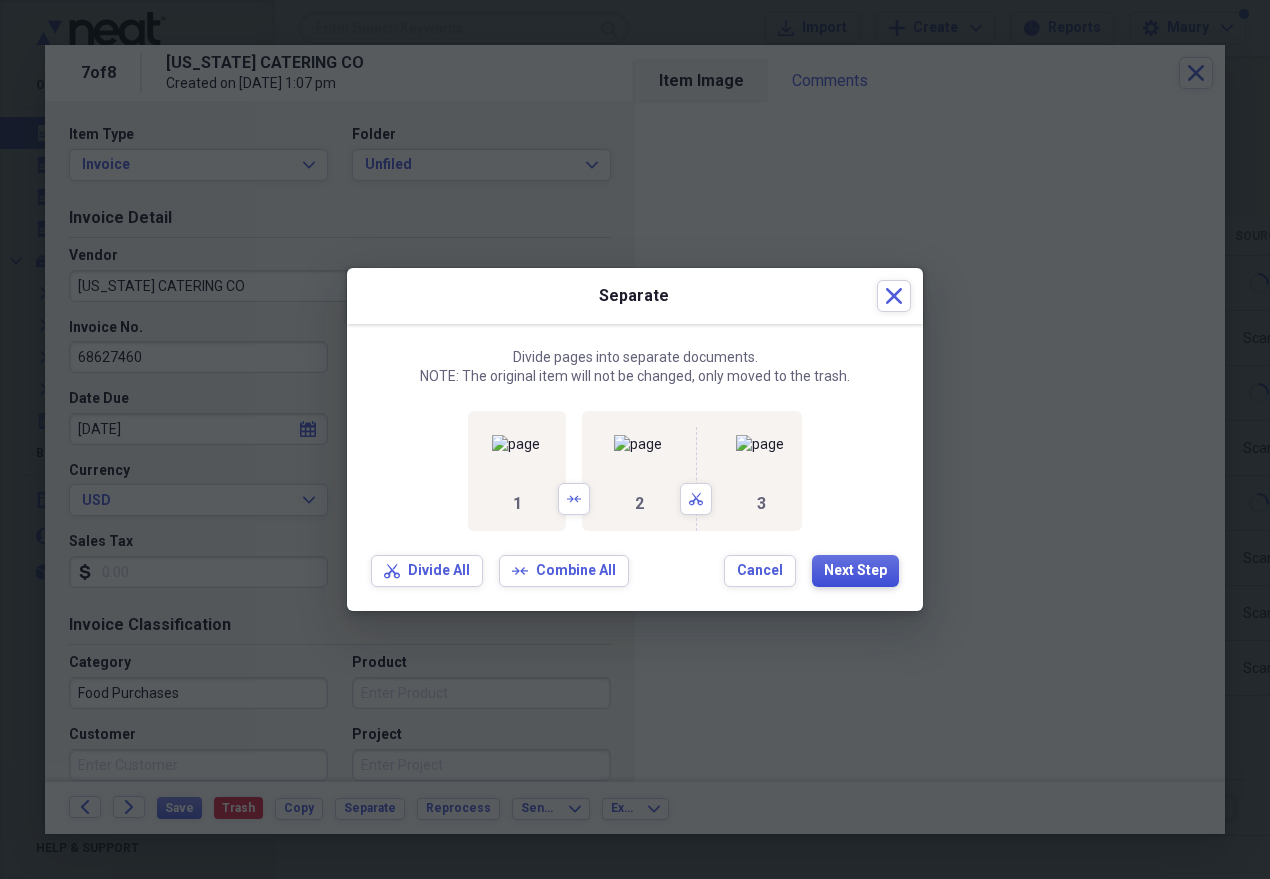 click on "Next Step" at bounding box center (855, 571) 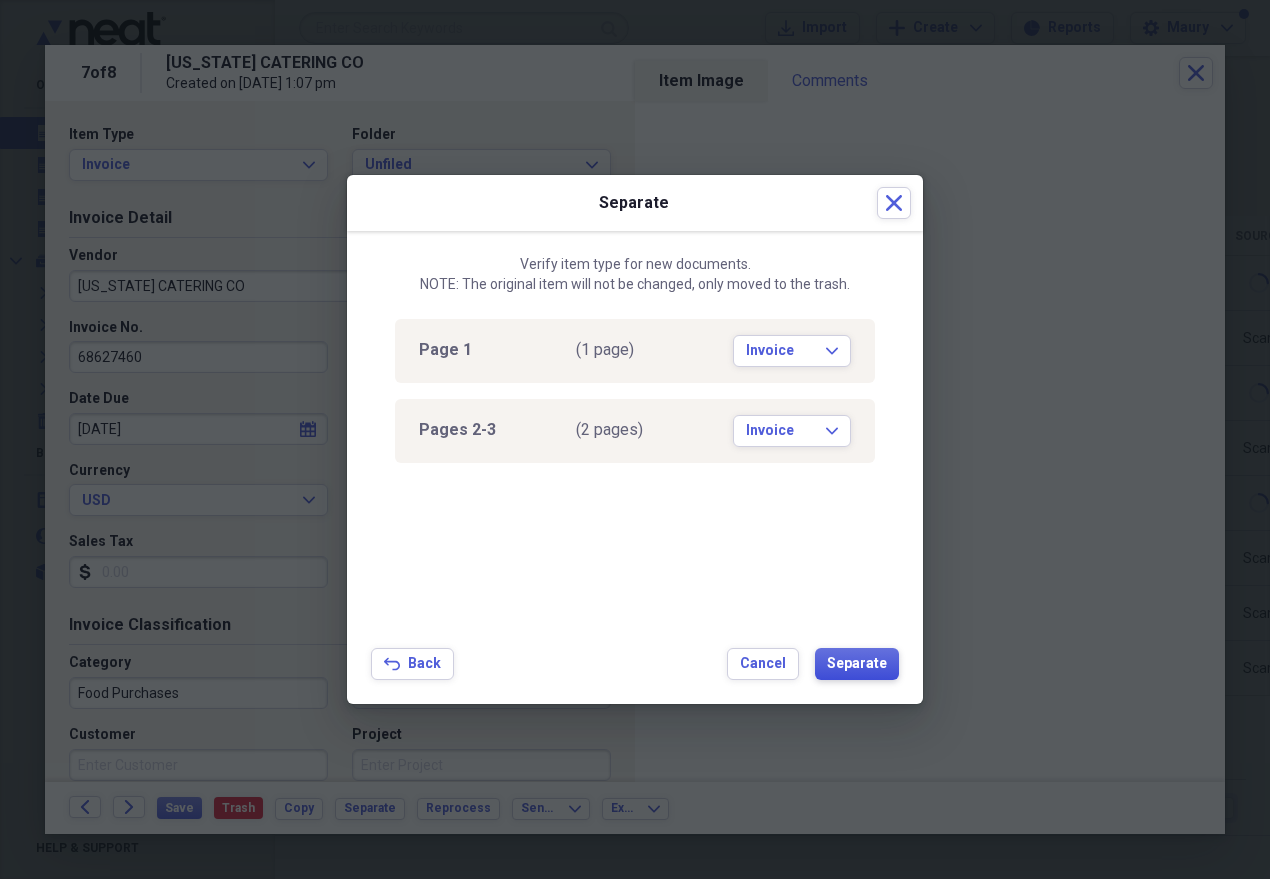click on "Separate" at bounding box center (857, 664) 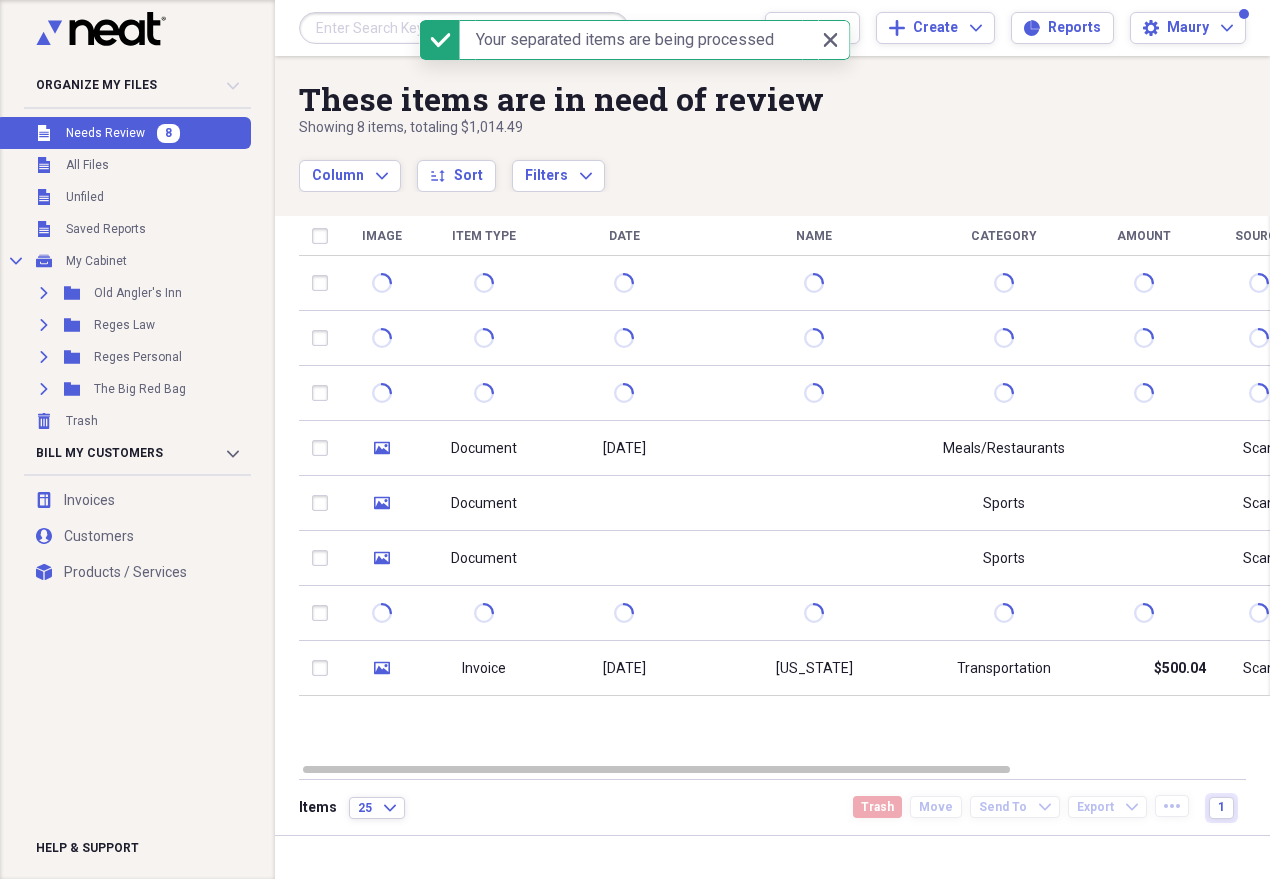 click on "Organize My Files 8 Collapse Unfiled Needs Review 8 Unfiled All Files Unfiled Unfiled Unfiled Saved Reports Collapse My Cabinet My Cabinet Add Folder Expand Folder Old Angler's Inn Add Folder Expand Folder Reges Law Add Folder Expand Folder Reges Personal Add Folder Expand Folder The Big Red Bag Add Folder Trash Trash Bill My Customers Collapse invoices Invoices user Customers products Products / Services Help & Support" at bounding box center (137, 439) 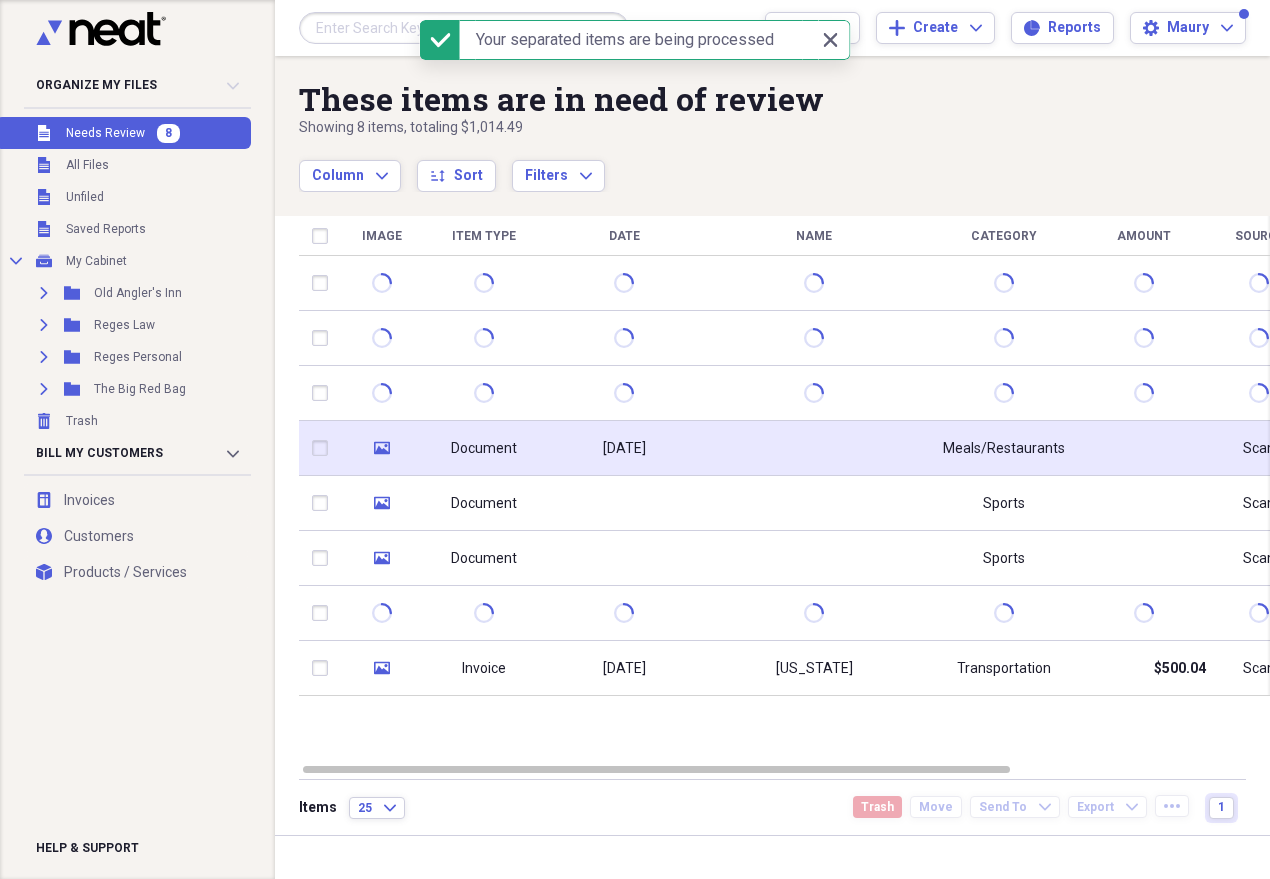 click on "Document" at bounding box center [484, 448] 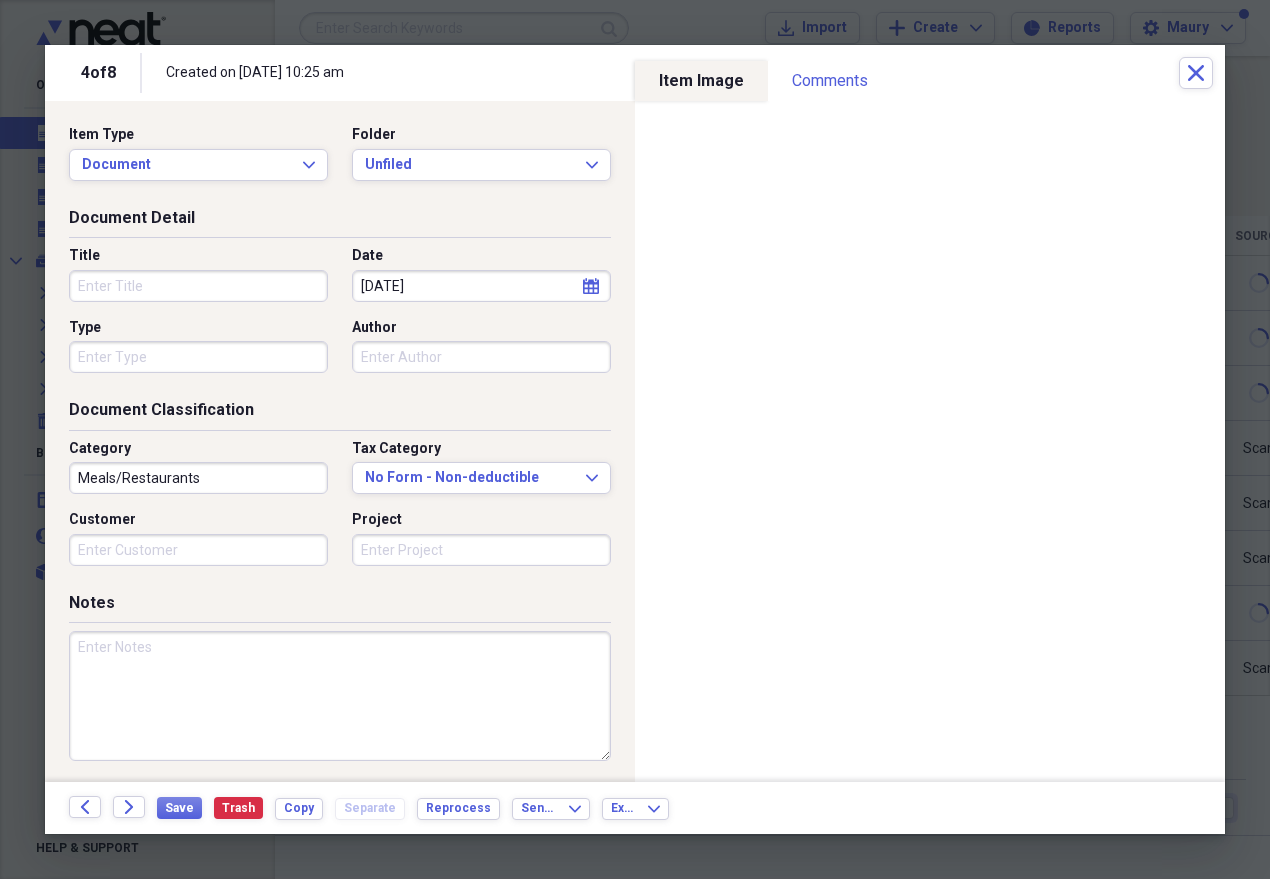 click on "Title" at bounding box center (198, 286) 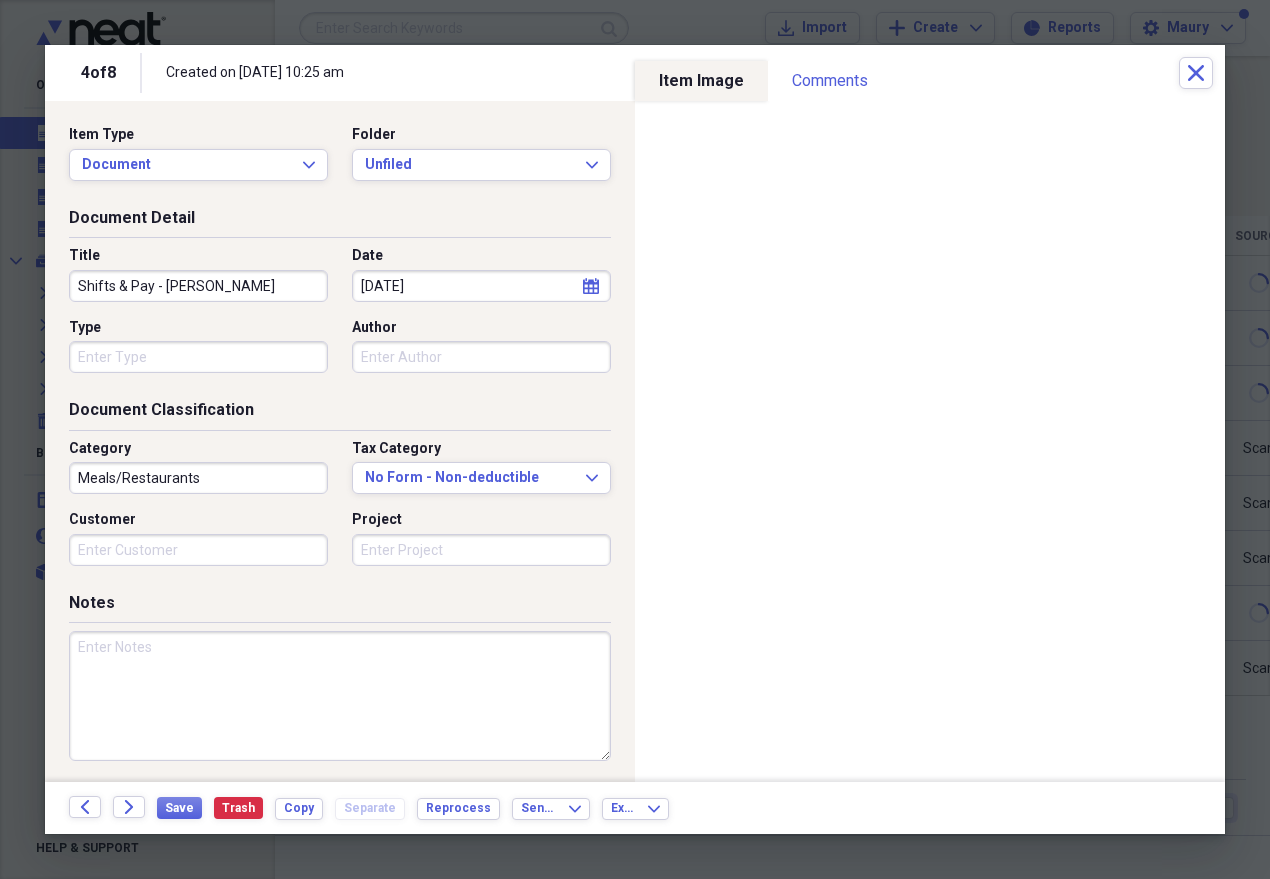 type on "Shifts & Pay - [PERSON_NAME]" 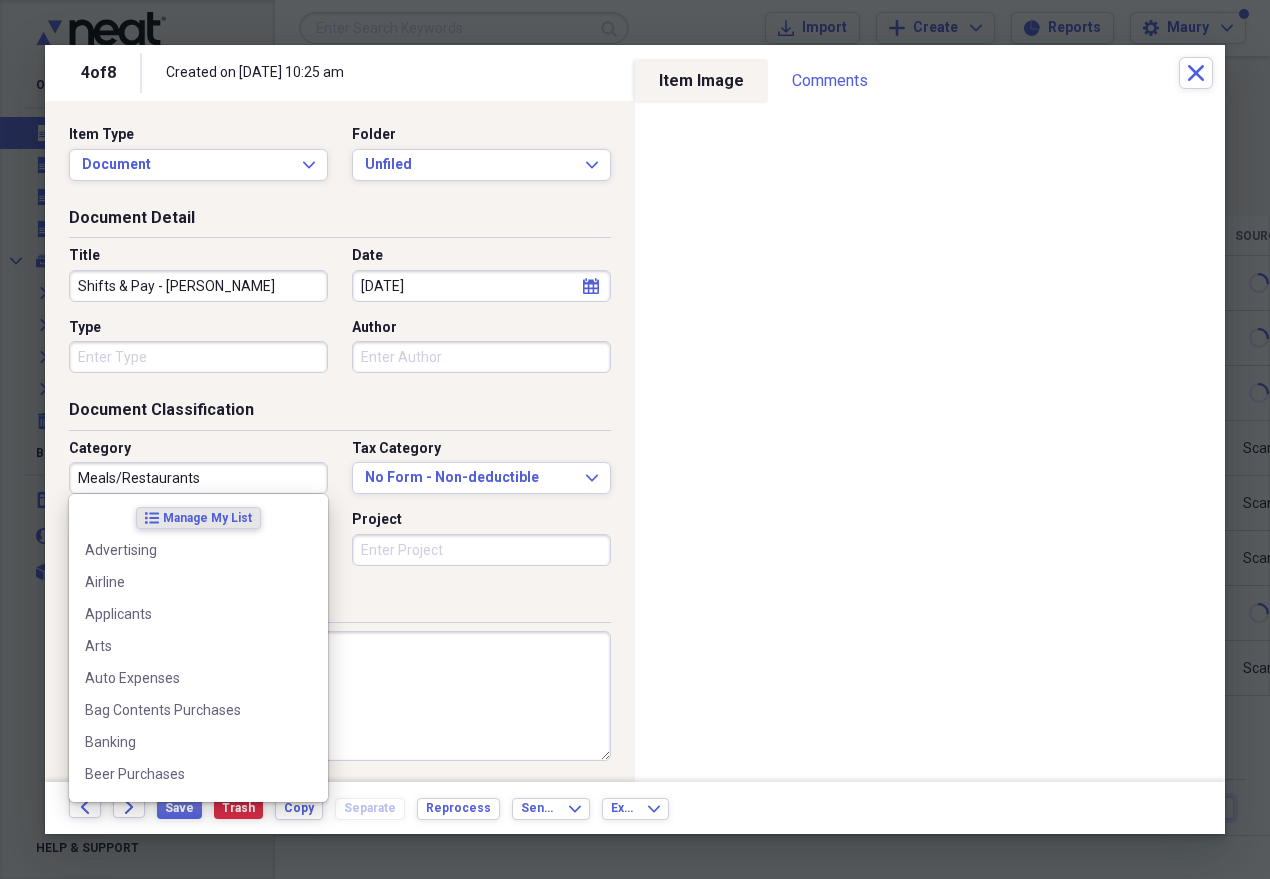 click on "Meals/Restaurants" at bounding box center [198, 478] 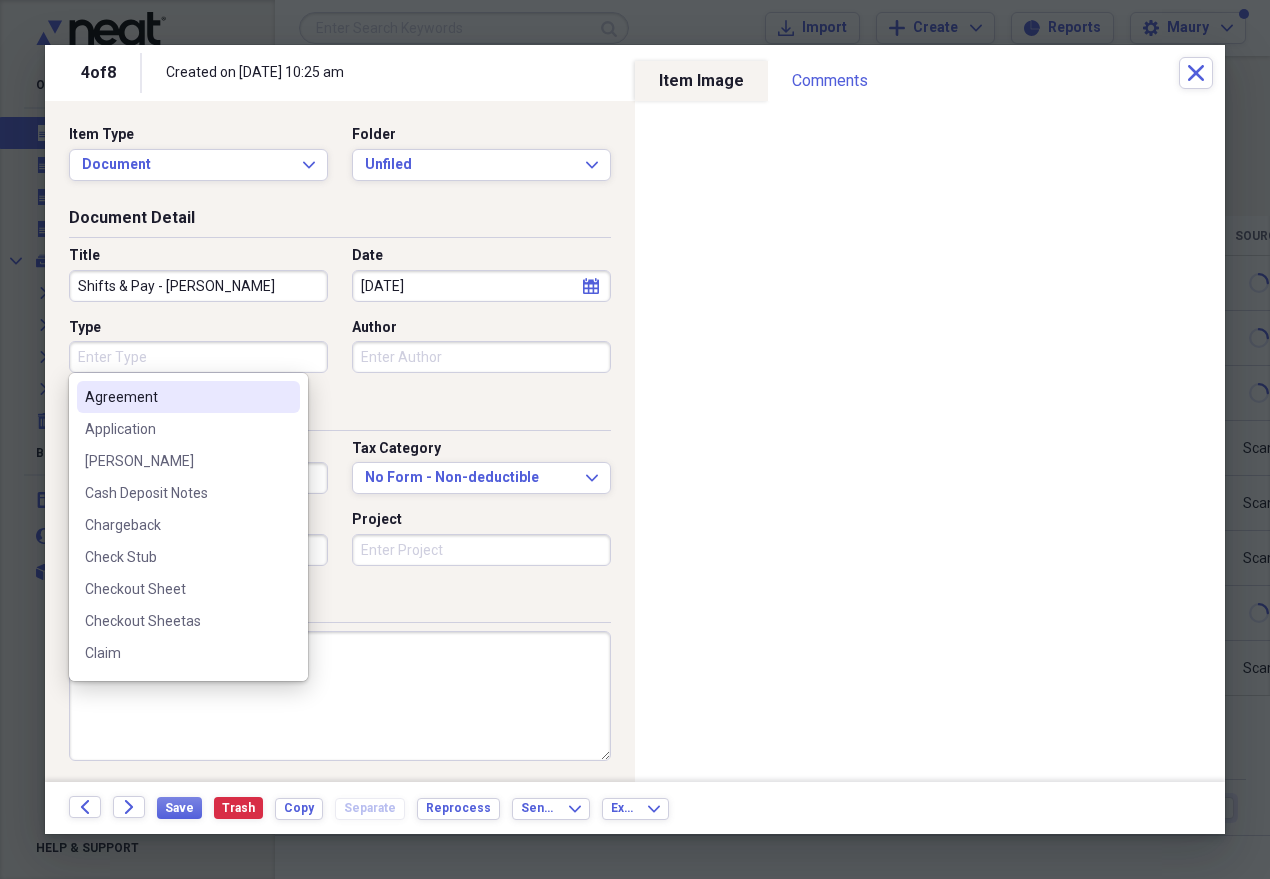 click on "Type" at bounding box center (198, 357) 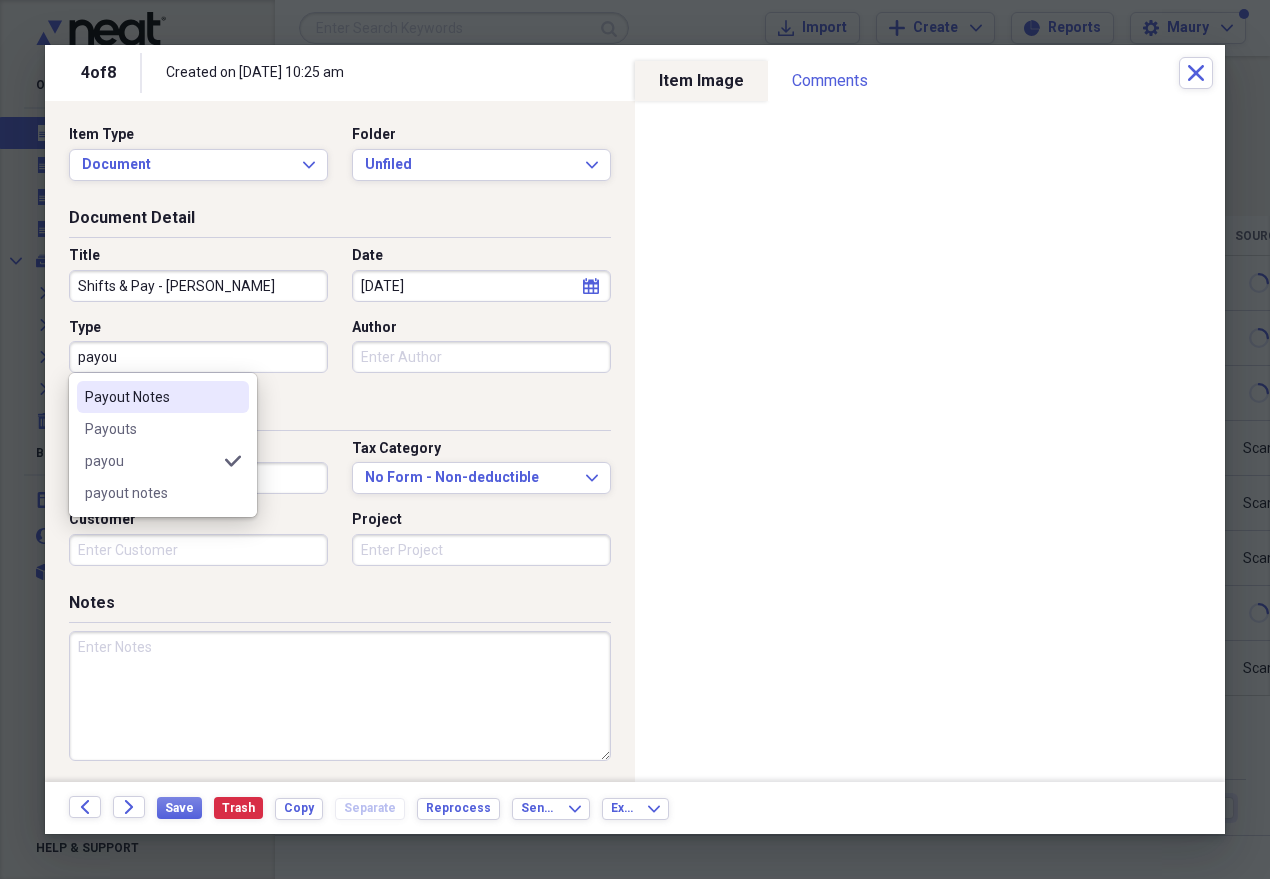 click on "Payout Notes" at bounding box center [151, 397] 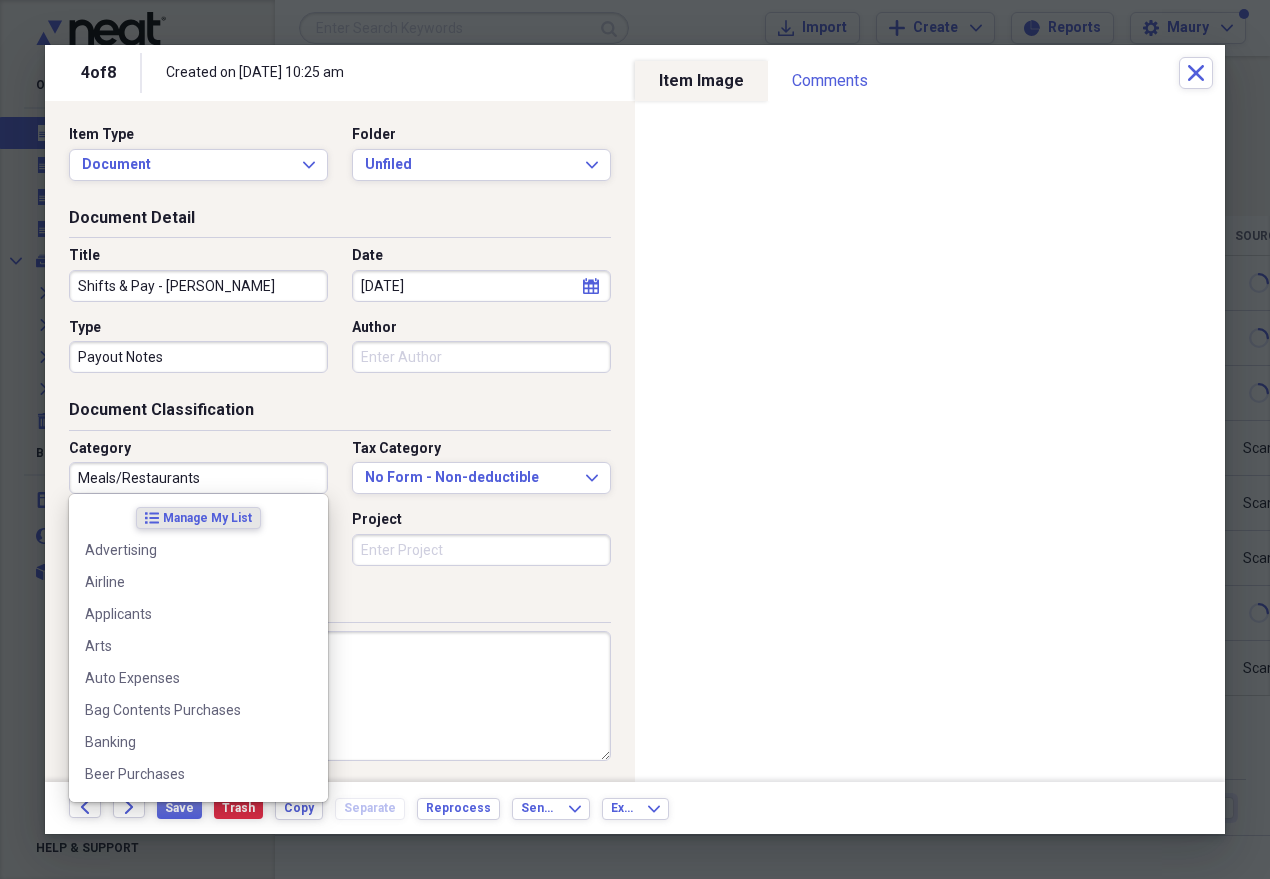 click on "Meals/Restaurants" at bounding box center [198, 478] 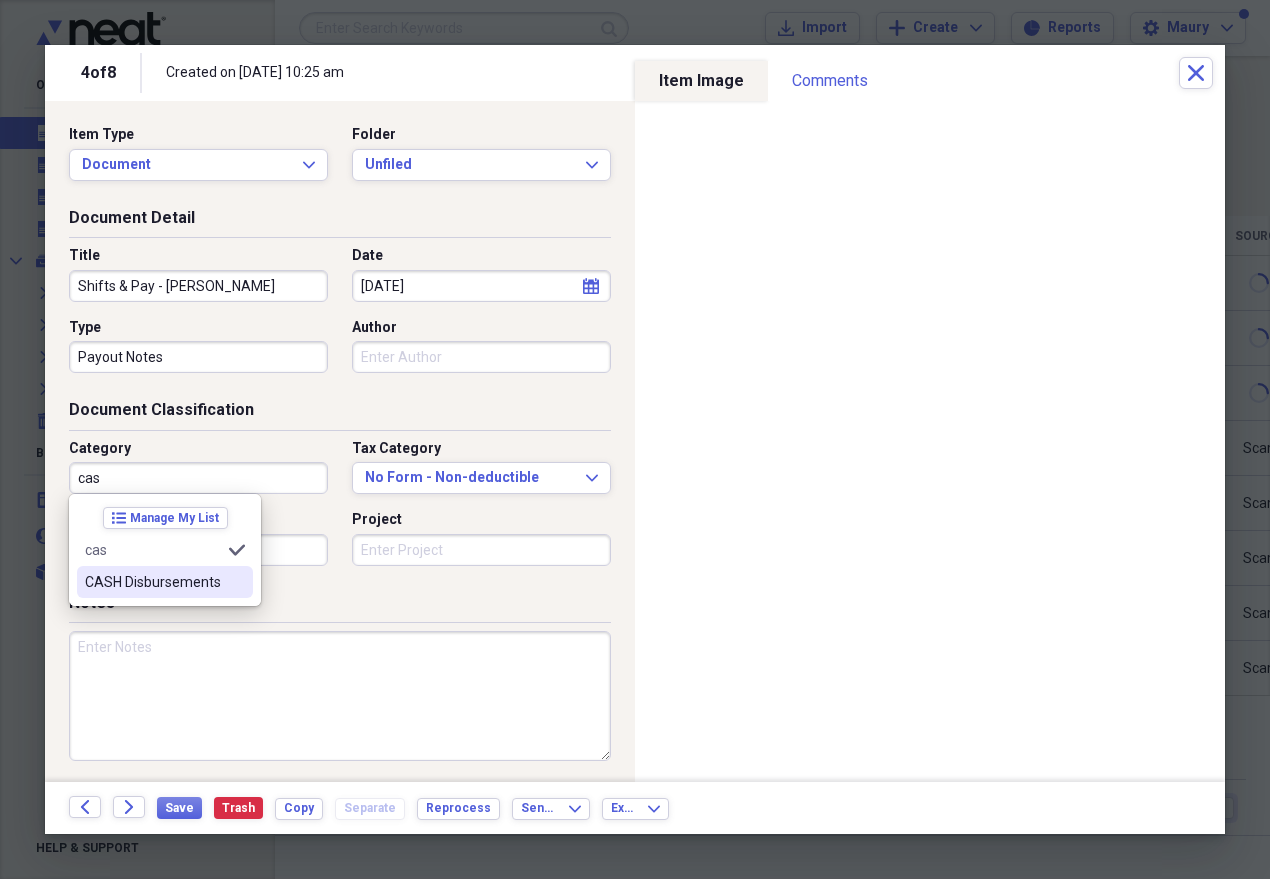 click on "CASH Disbursements" at bounding box center [153, 582] 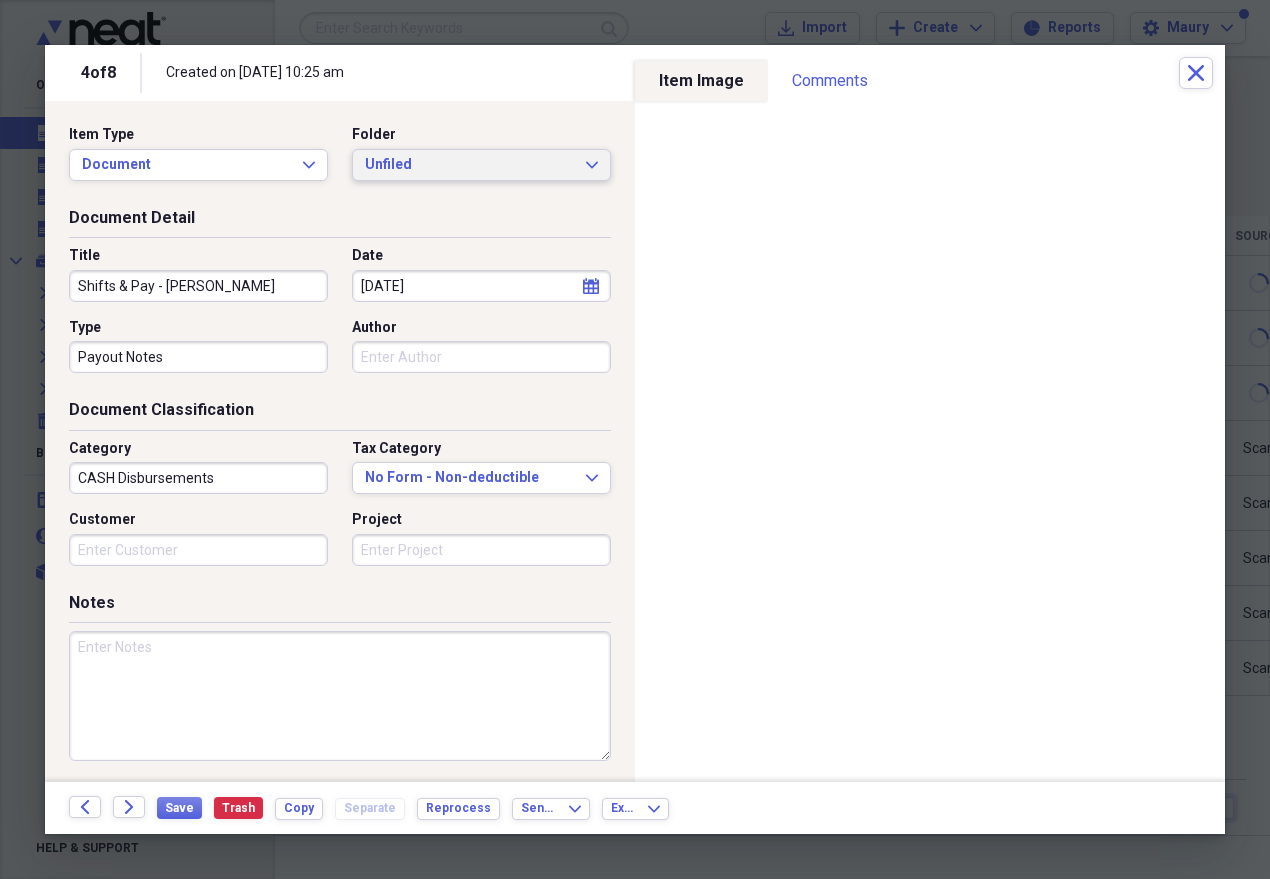click on "Unfiled" at bounding box center (469, 165) 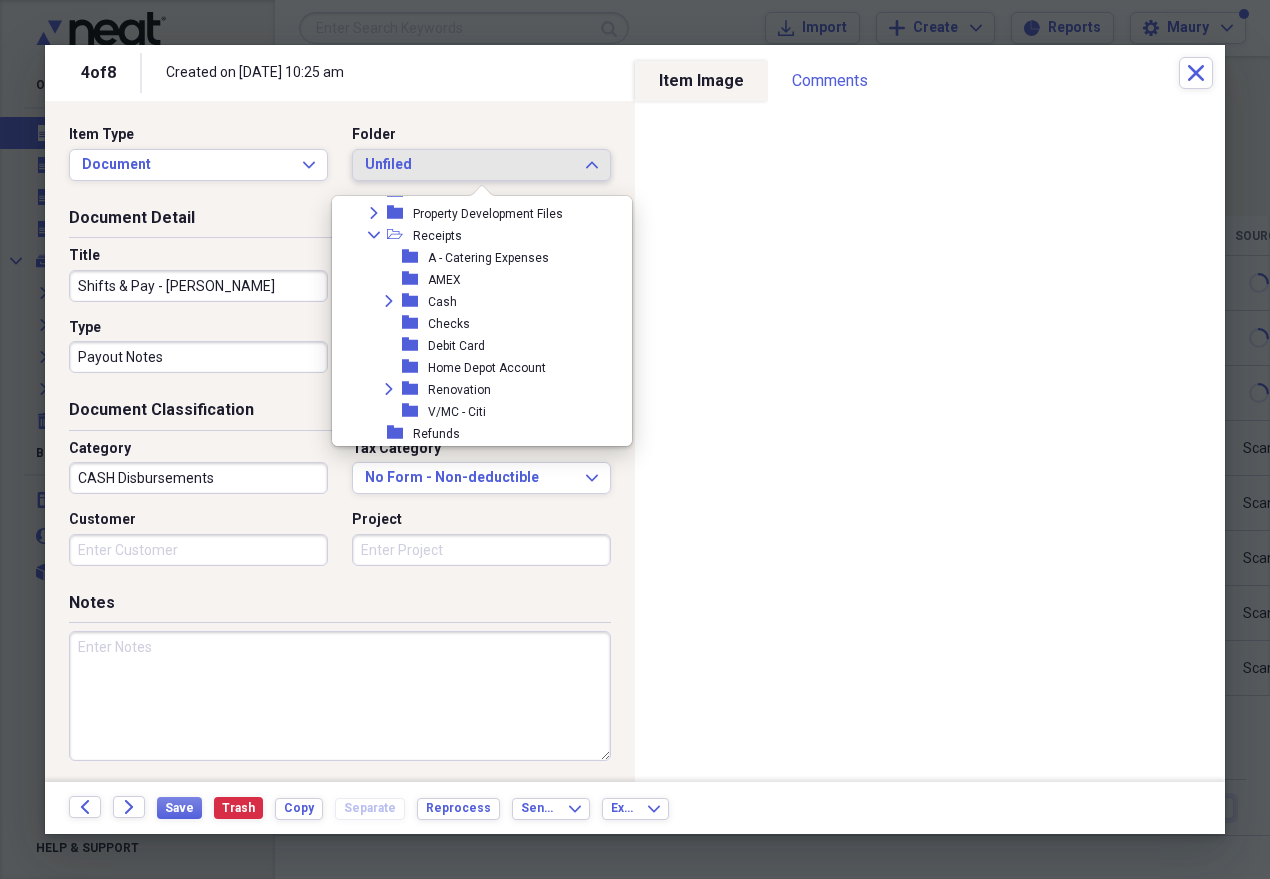 scroll, scrollTop: 319, scrollLeft: 0, axis: vertical 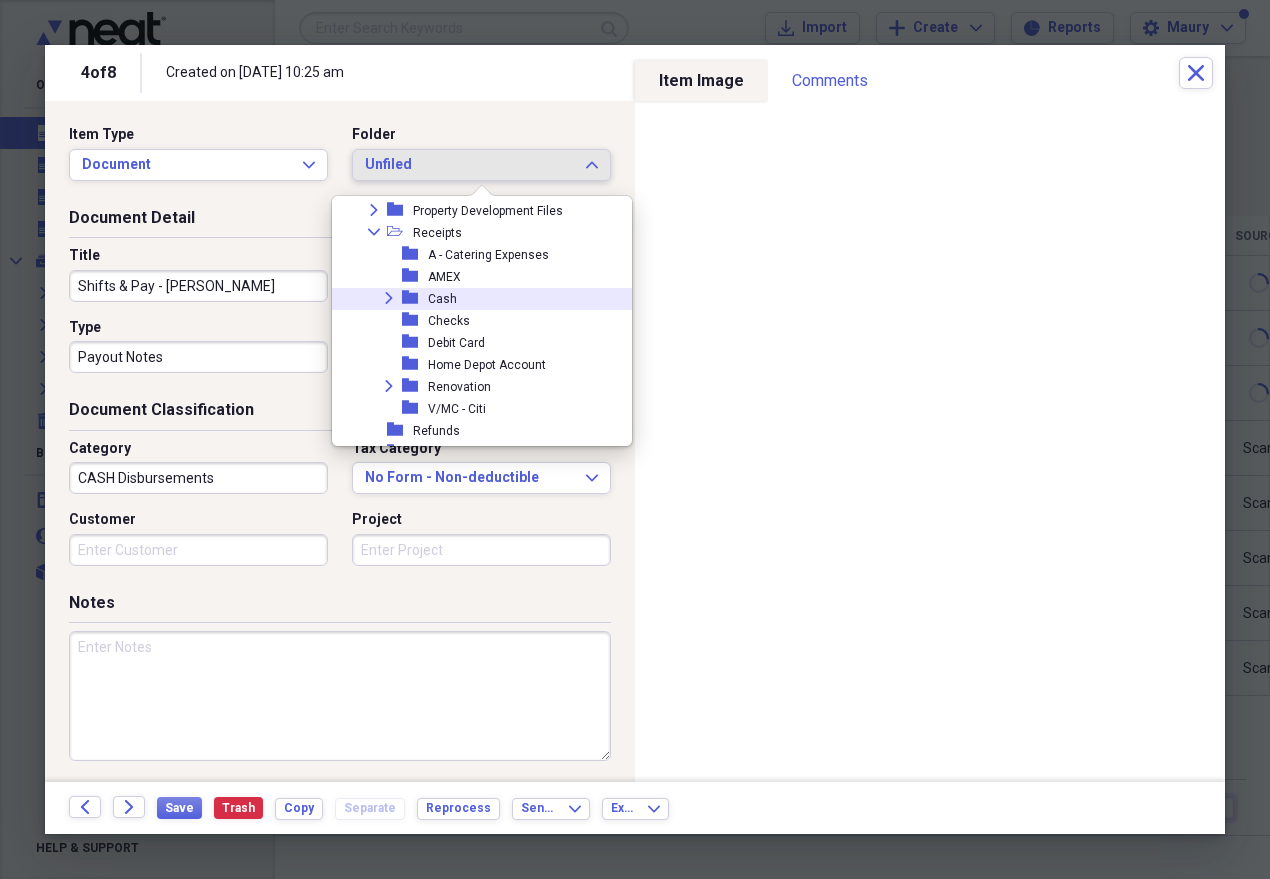 click on "Expand" 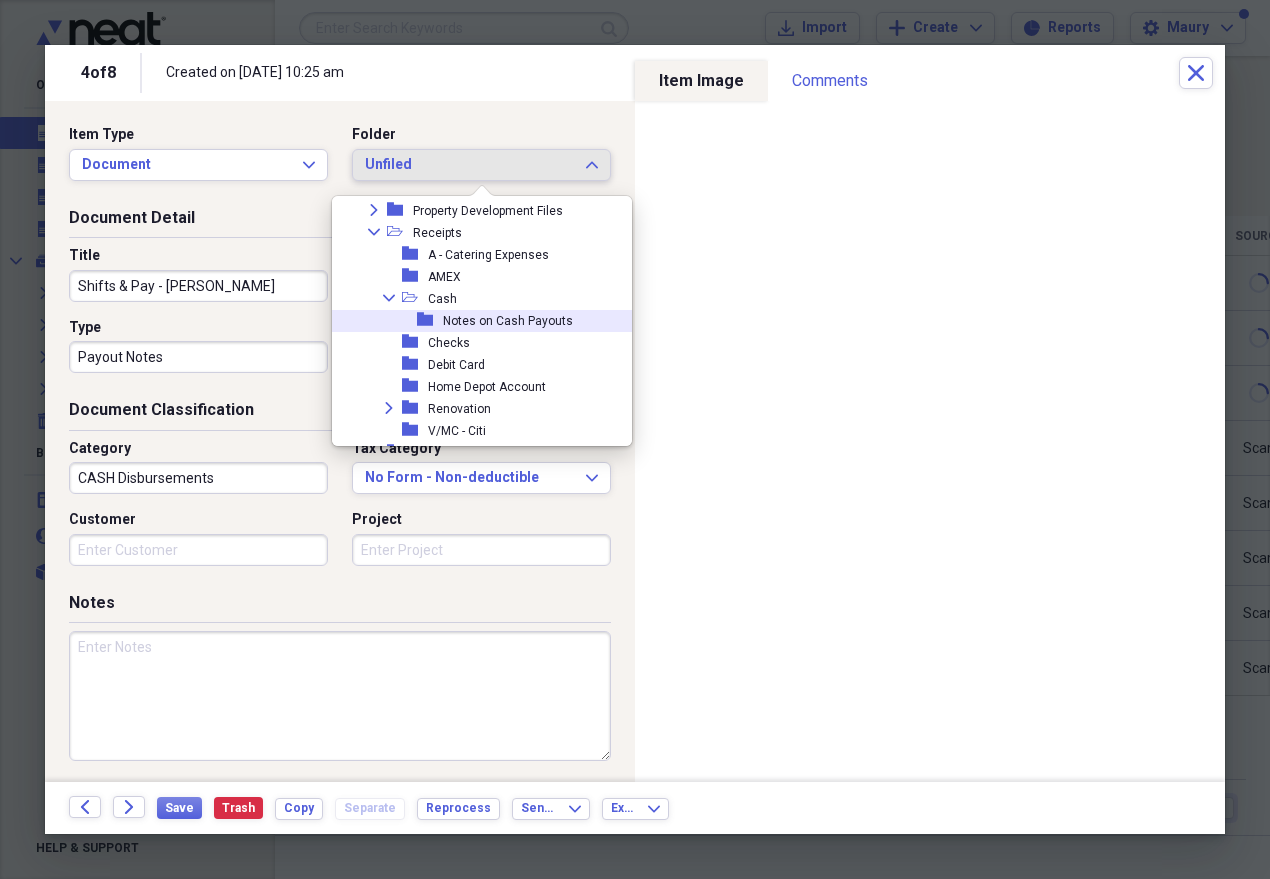 click on "Notes on Cash Payouts" at bounding box center [508, 321] 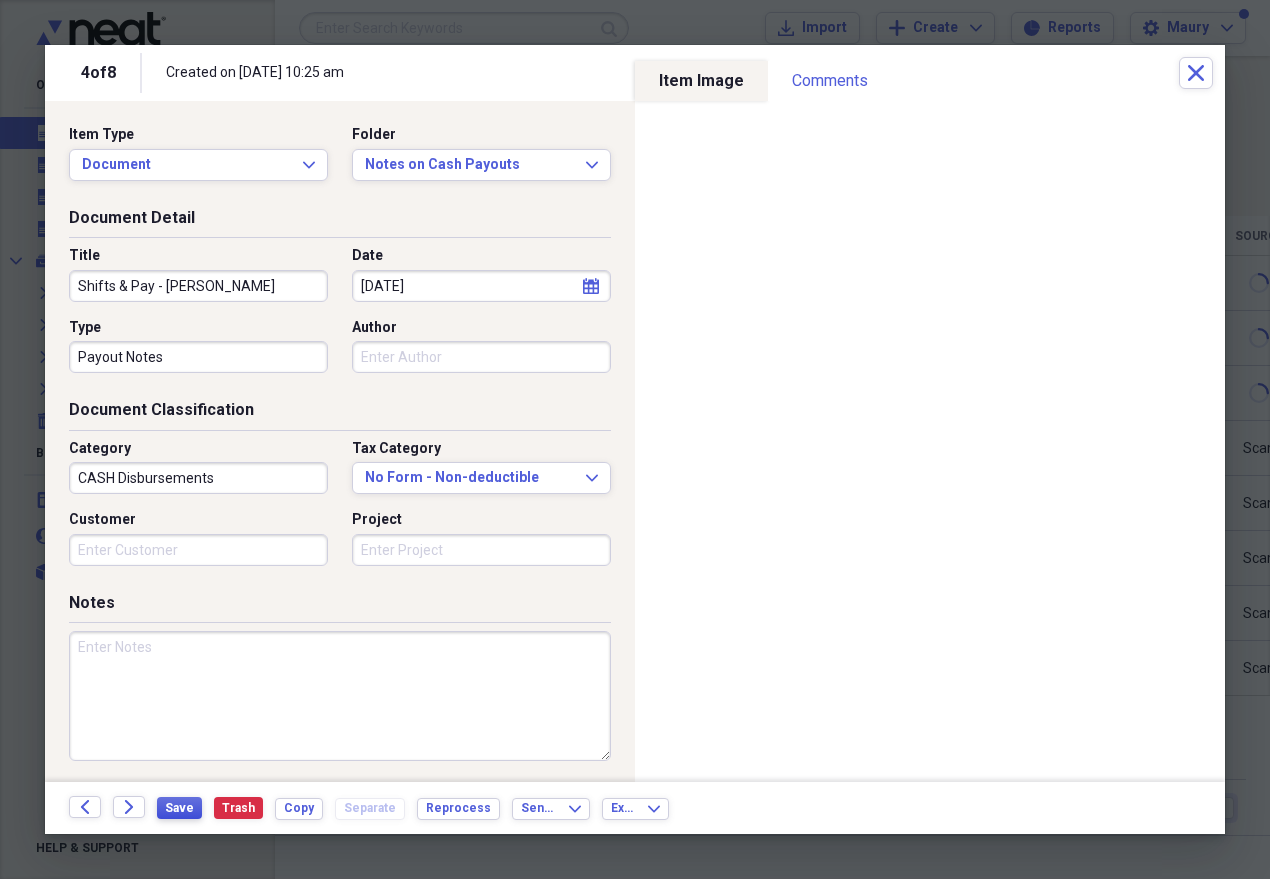 click on "Save" at bounding box center [179, 808] 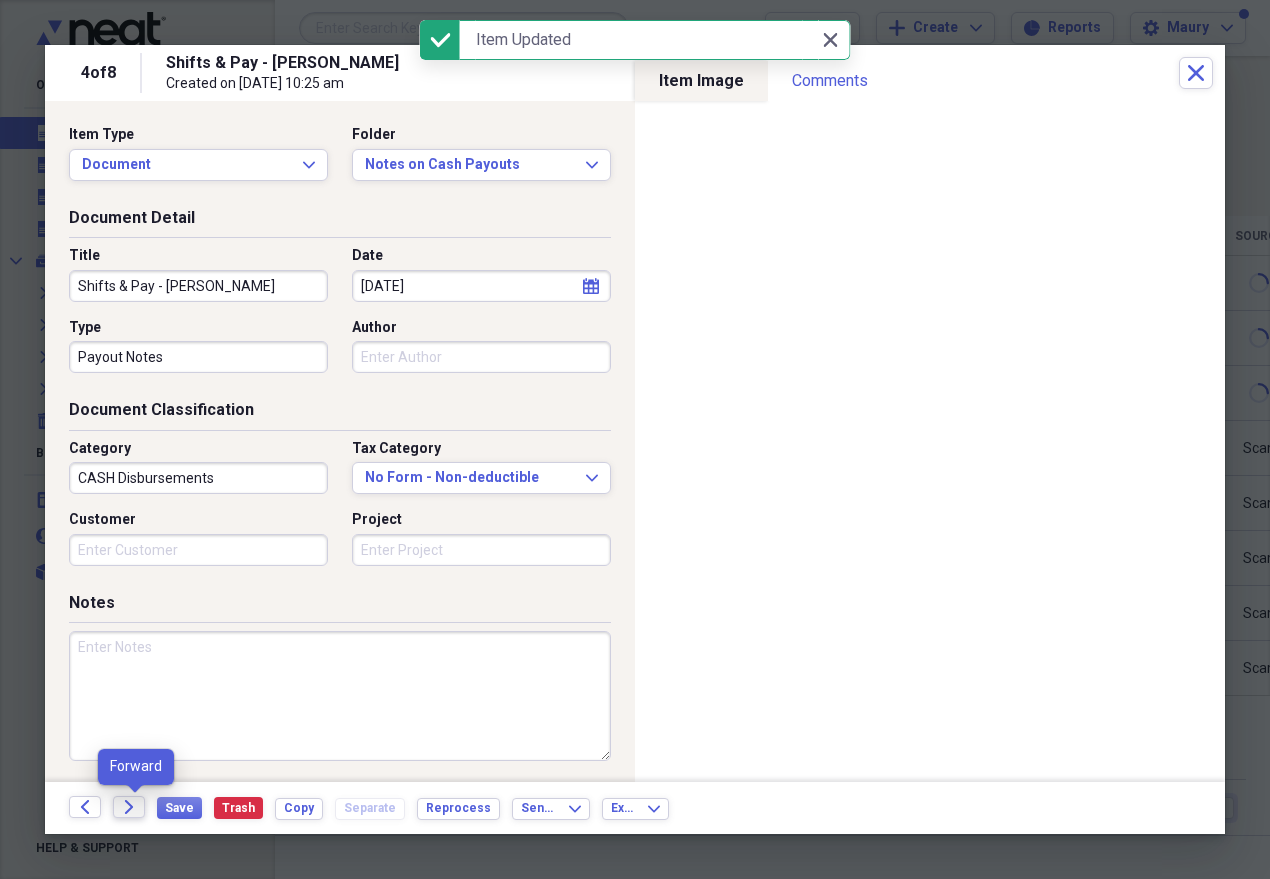 click on "Forward" 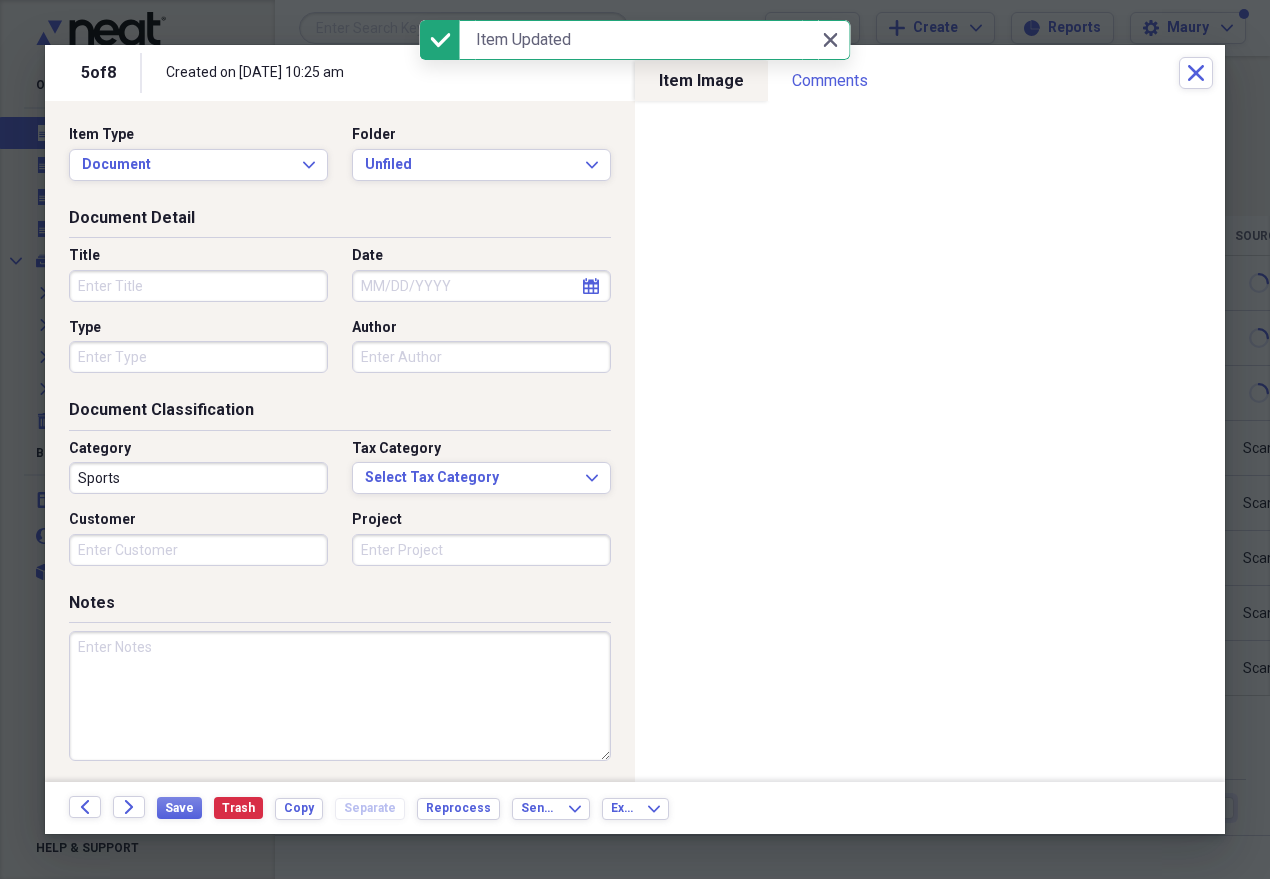 click on "Title" at bounding box center [198, 286] 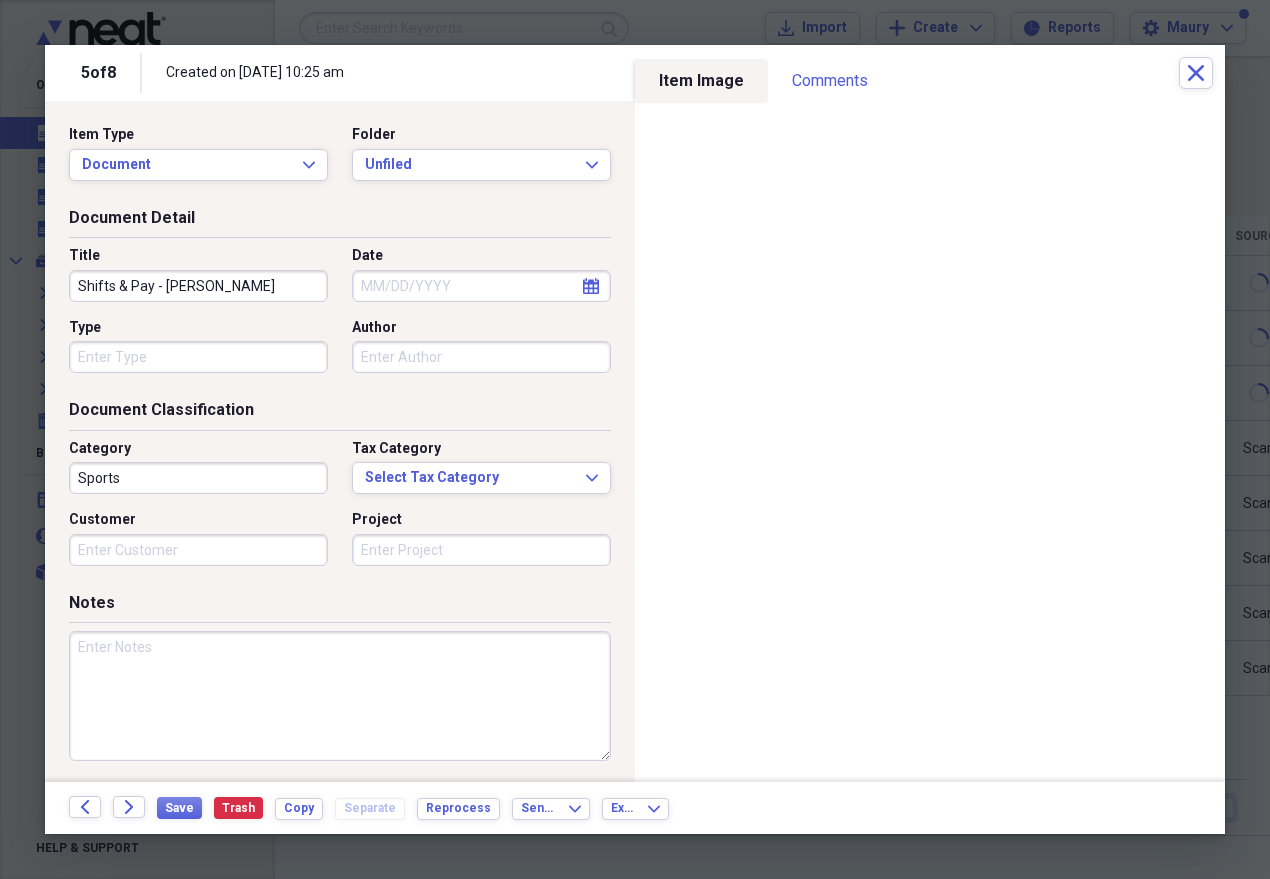 type on "Shifts & Pay - [PERSON_NAME]" 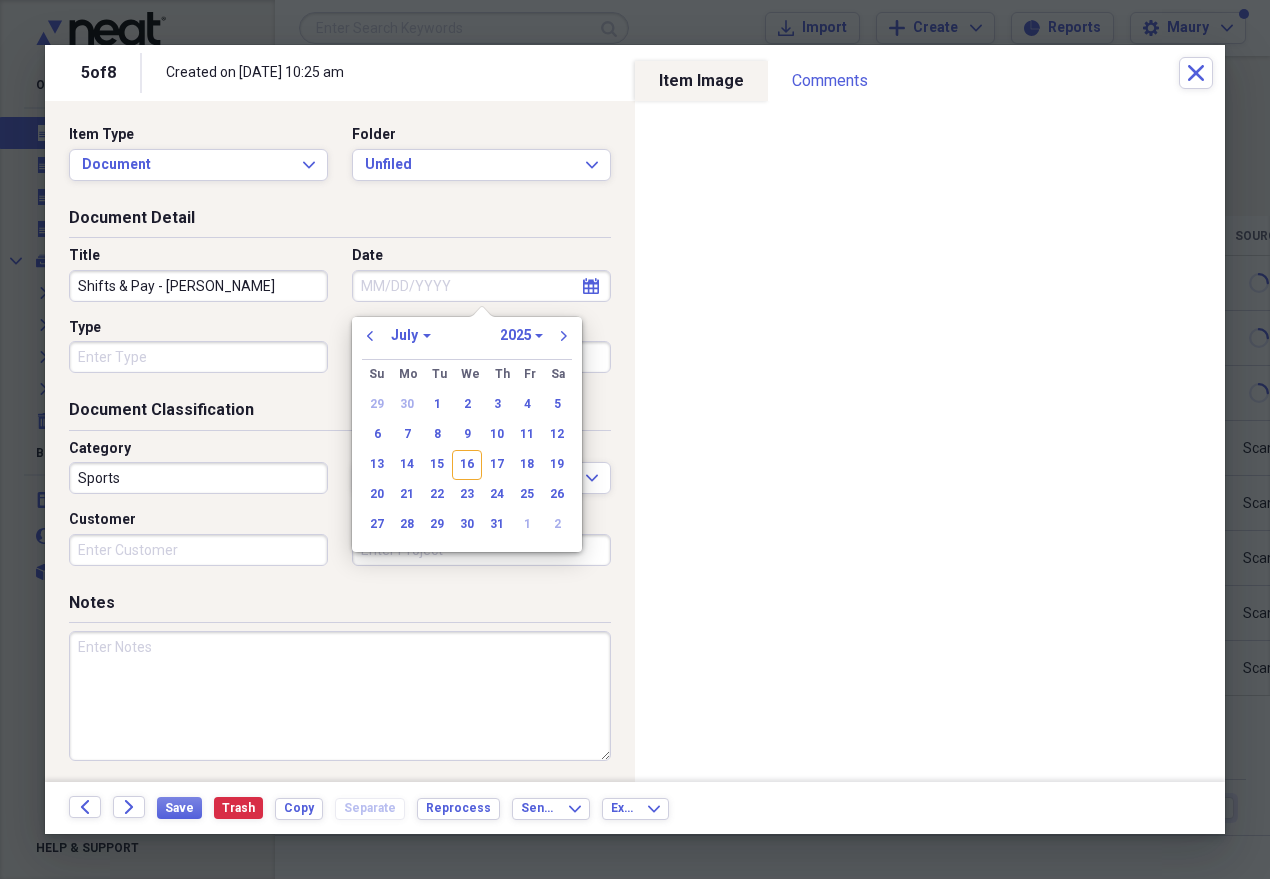 drag, startPoint x: 558, startPoint y: 401, endPoint x: 530, endPoint y: 400, distance: 28.01785 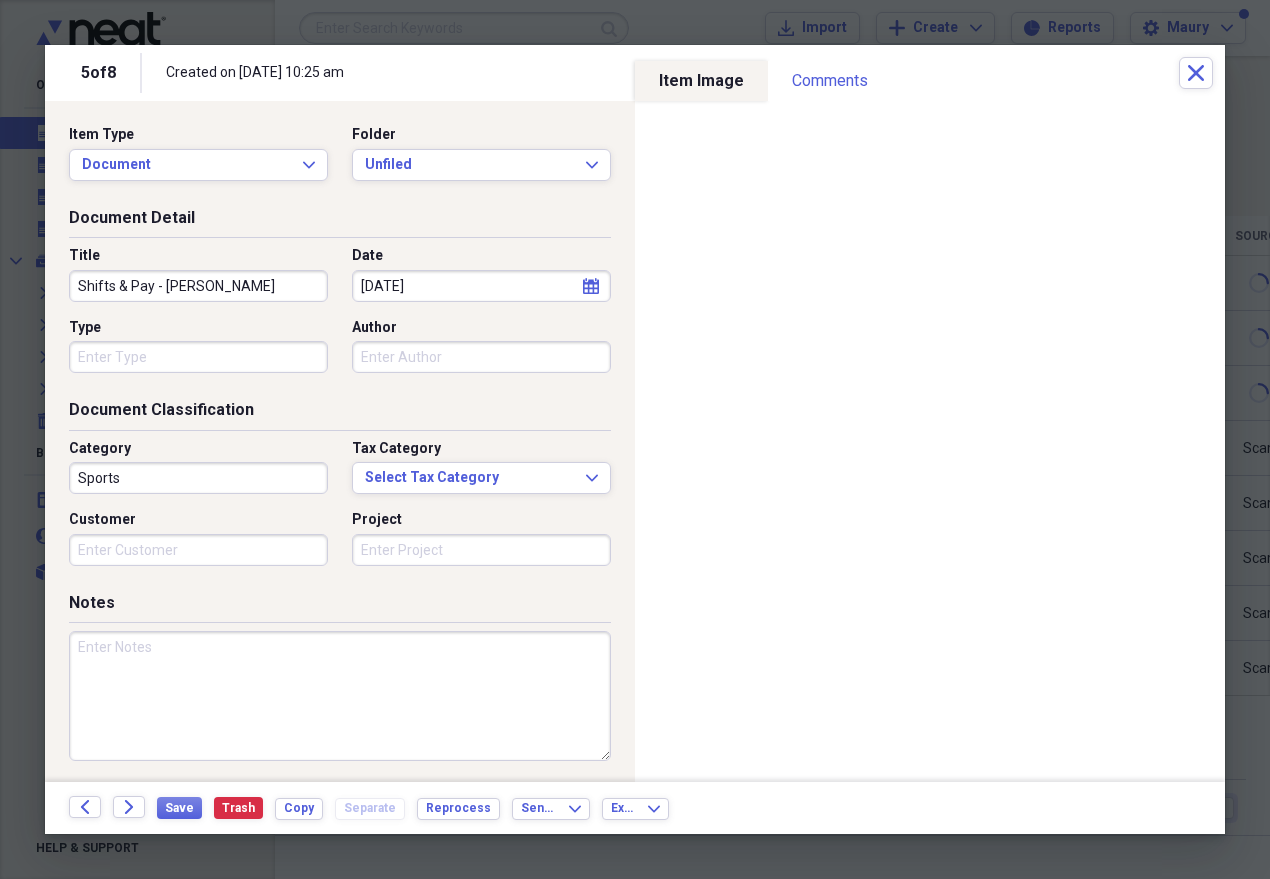 click on "Type" at bounding box center (198, 357) 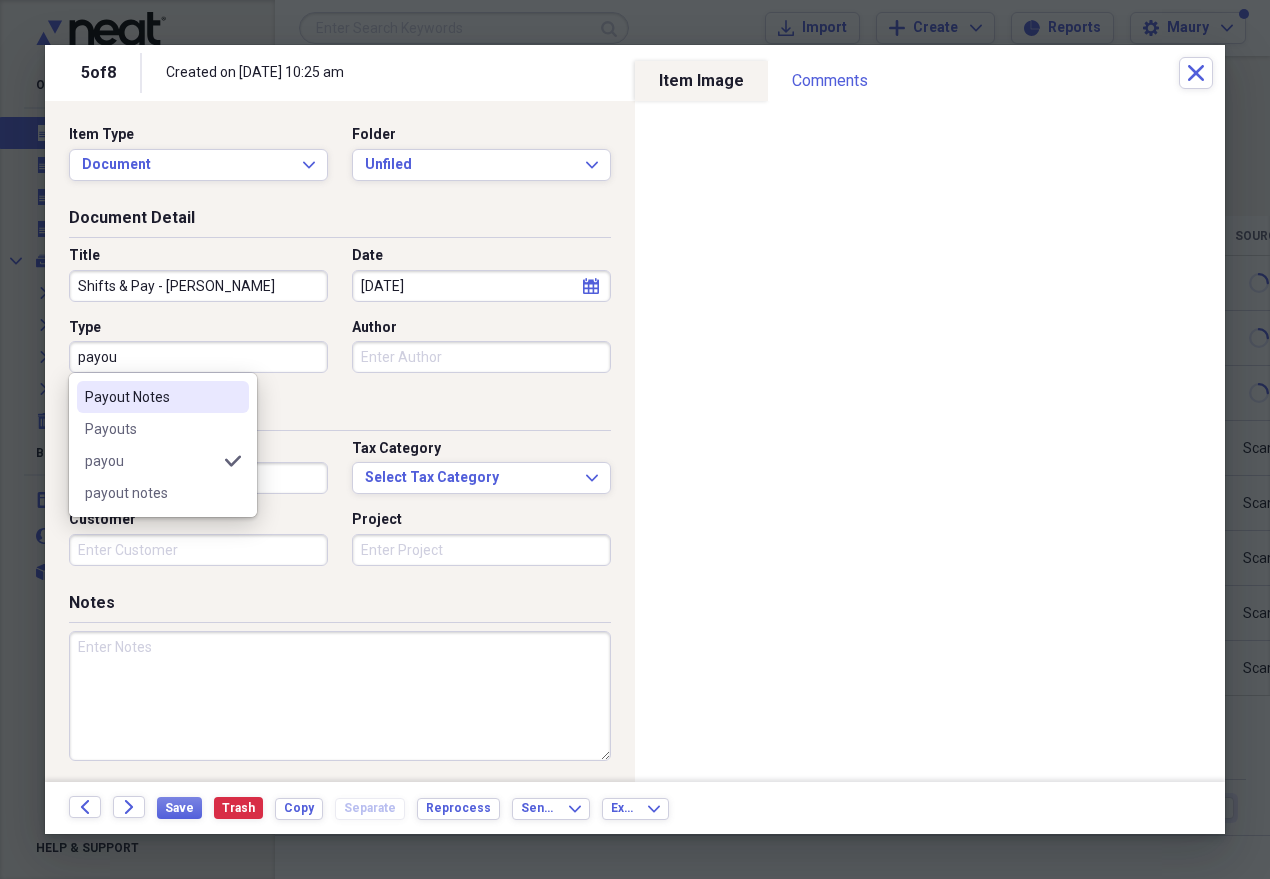 click on "Payout Notes" at bounding box center (163, 397) 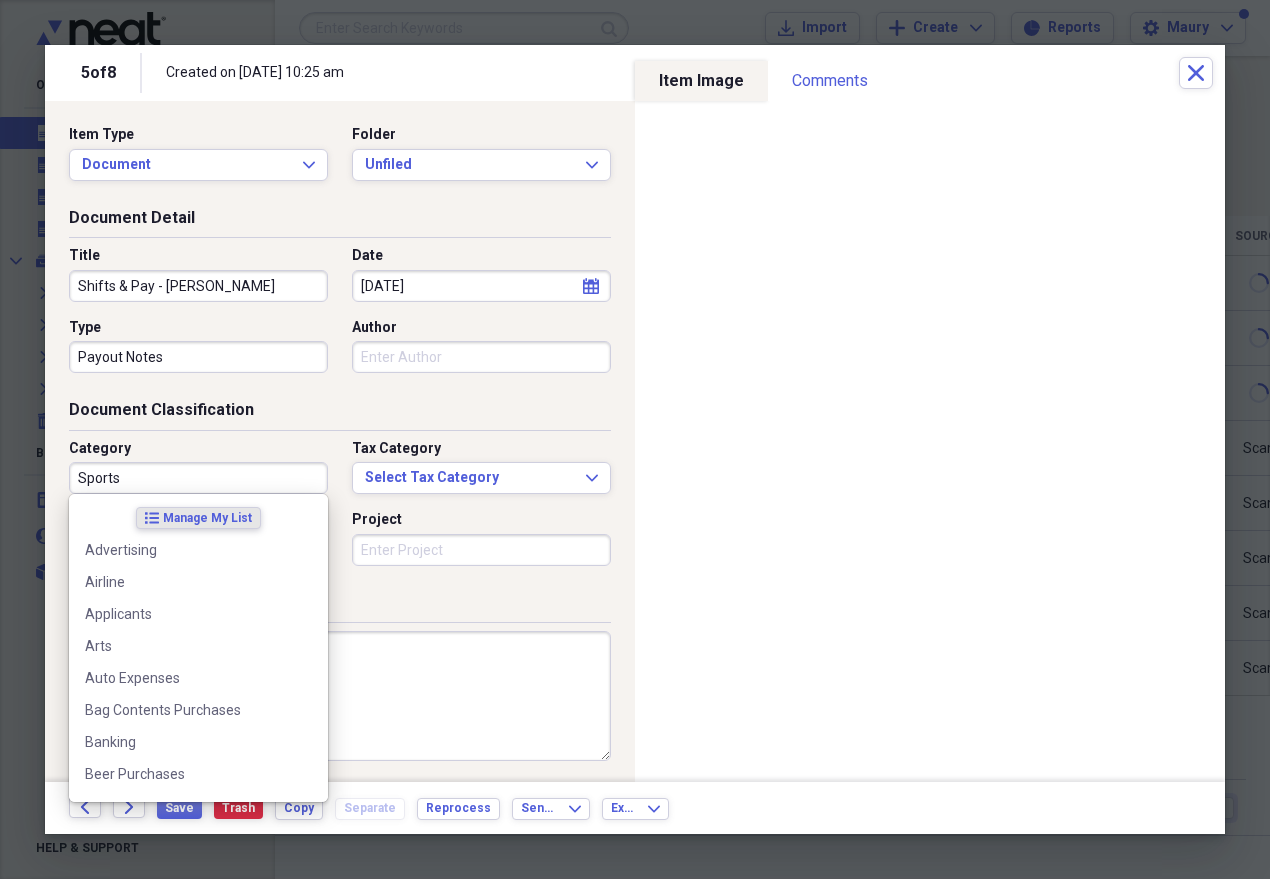 click on "Sports" at bounding box center [198, 478] 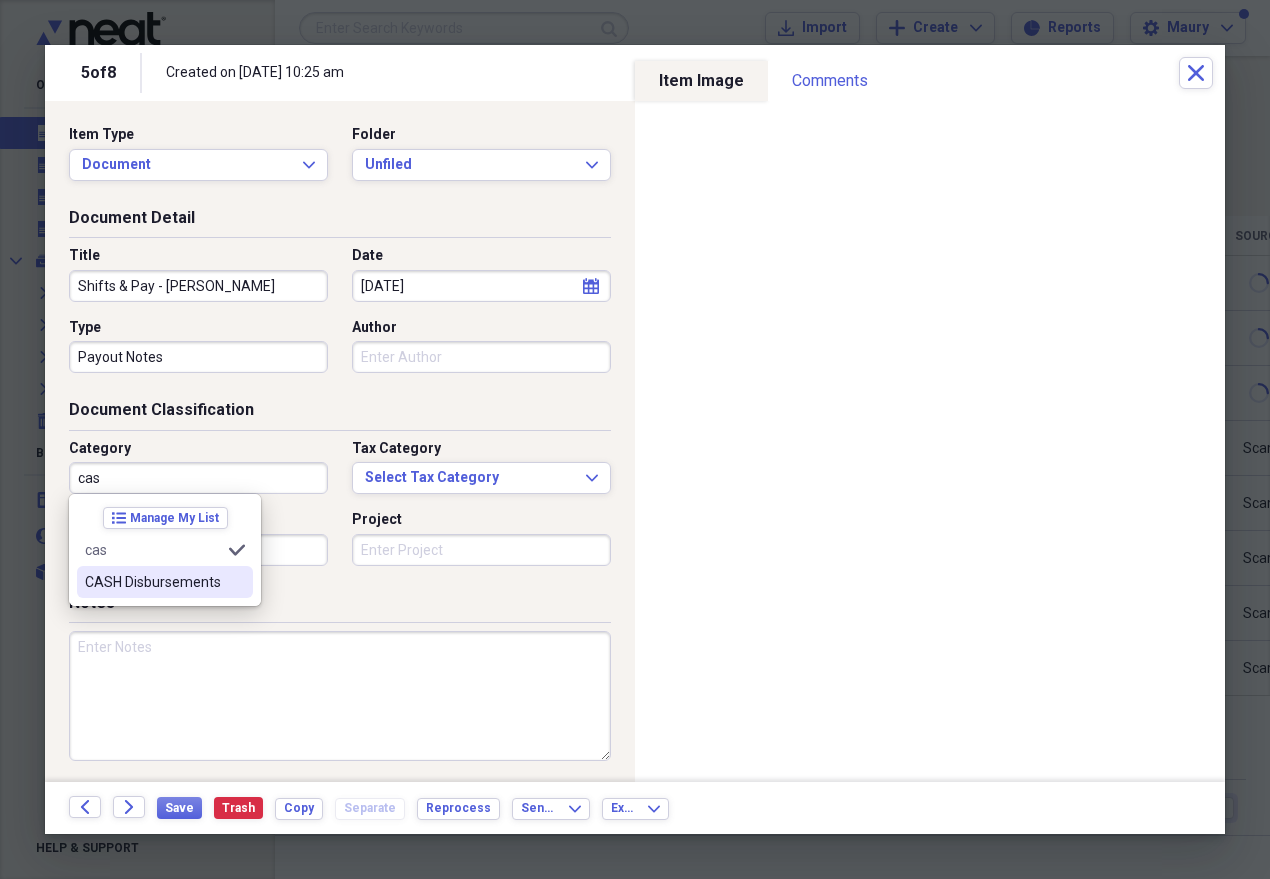 click on "CASH Disbursements" at bounding box center [165, 582] 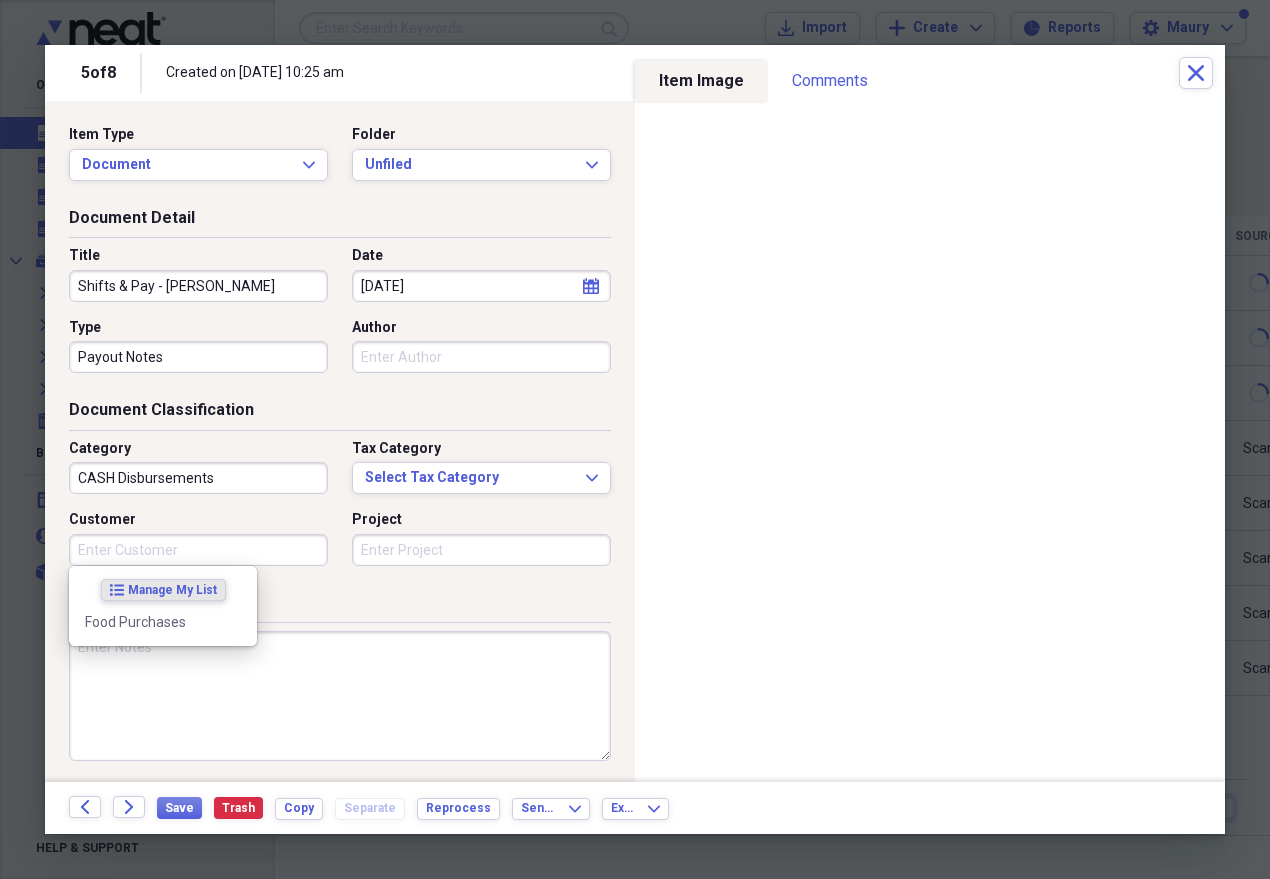 click on "Customer" at bounding box center (198, 550) 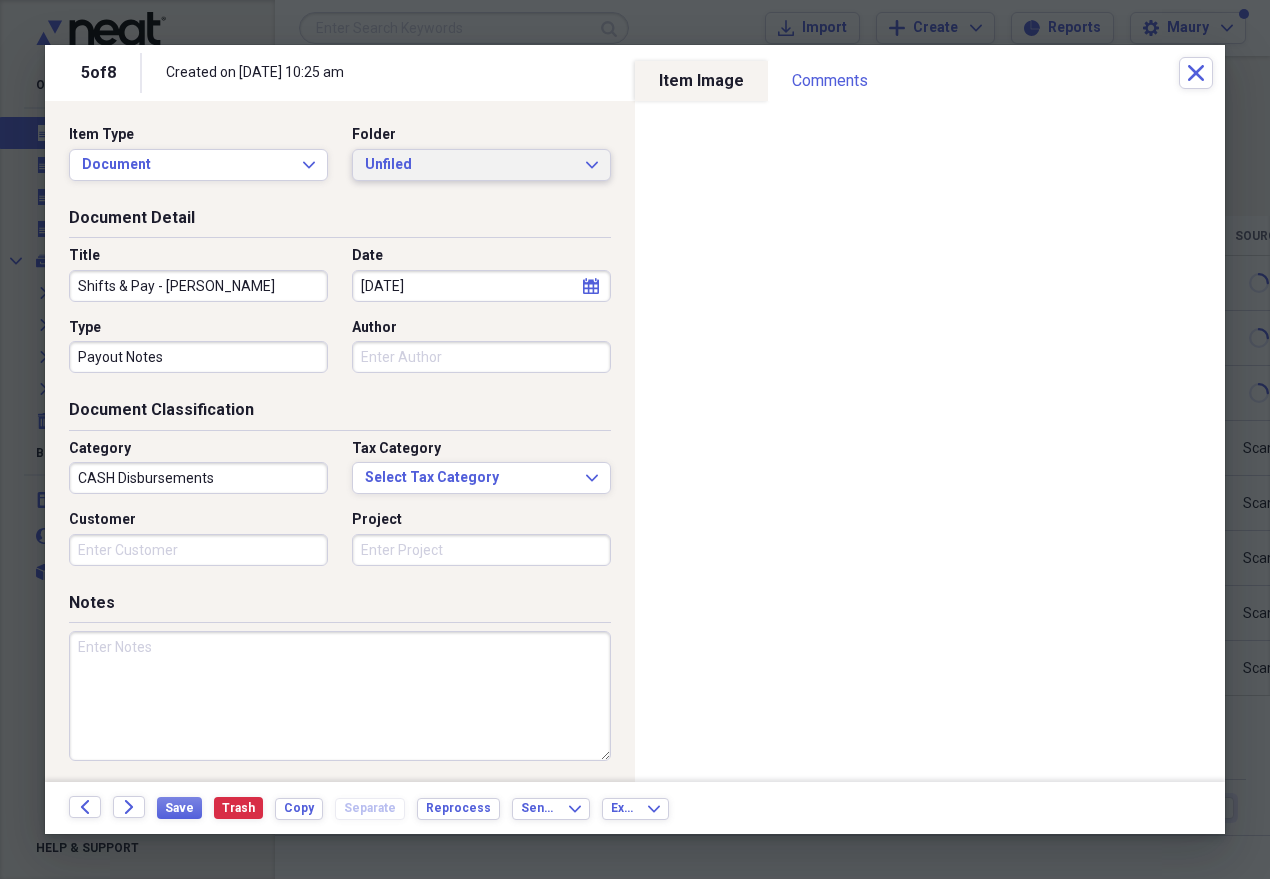 click on "Expand" 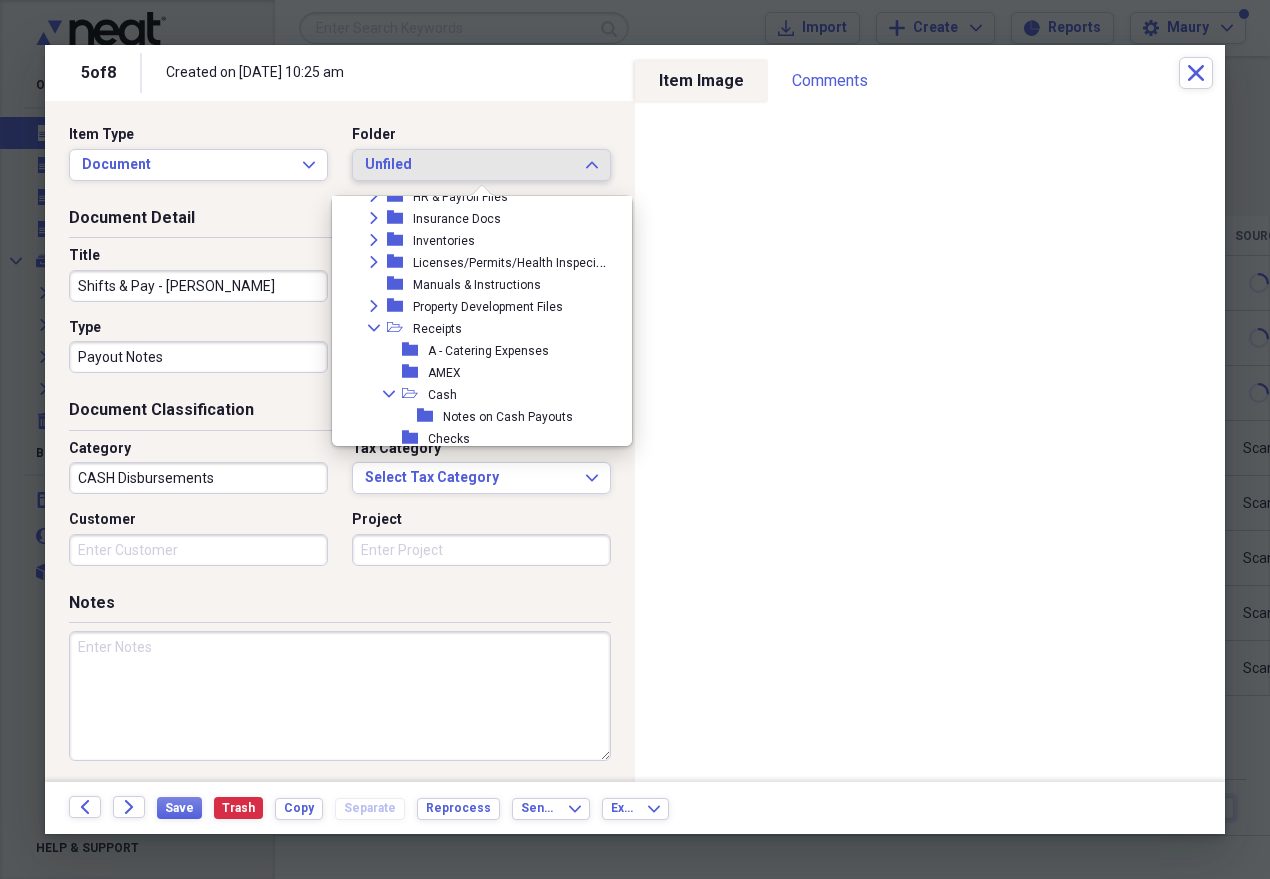scroll, scrollTop: 228, scrollLeft: 0, axis: vertical 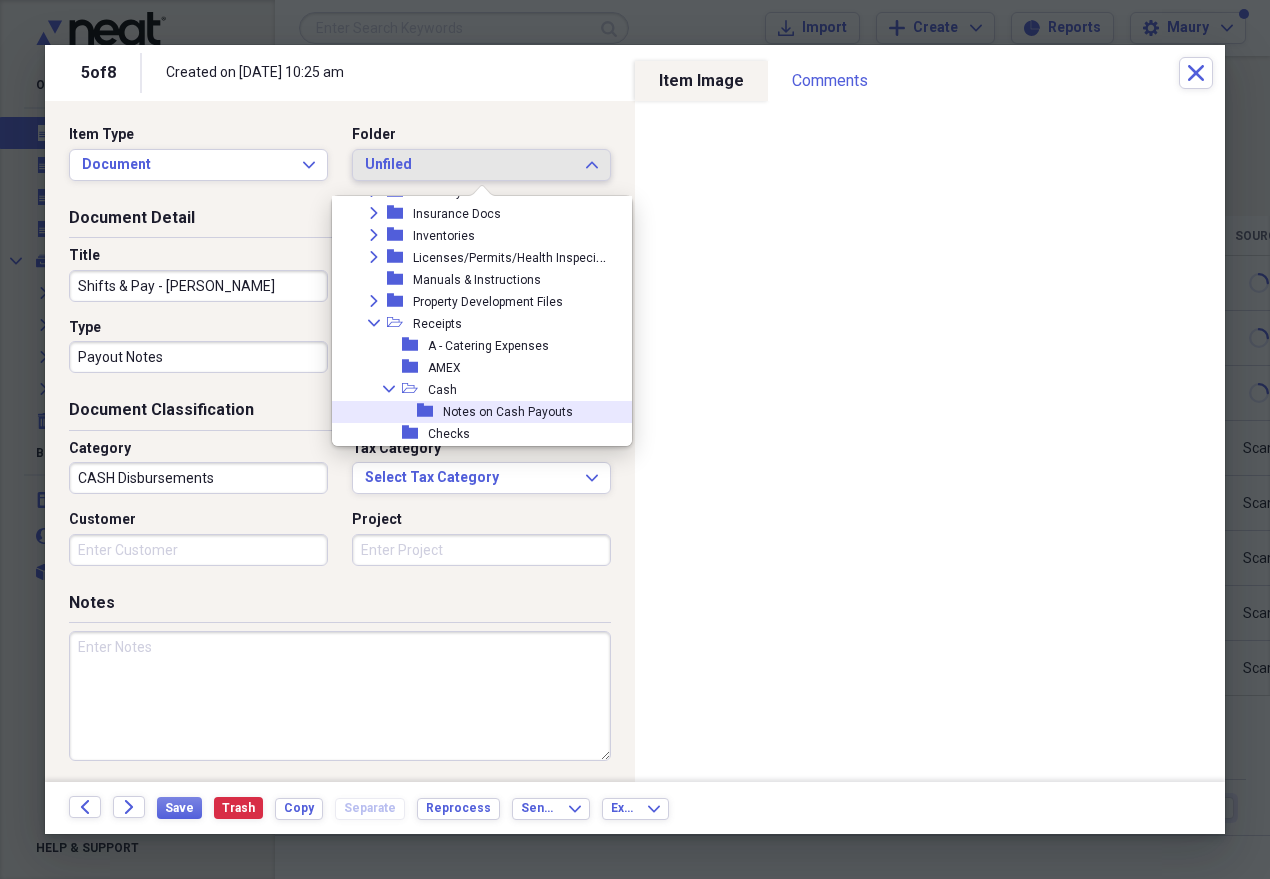 click on "Notes on Cash Payouts" at bounding box center (508, 412) 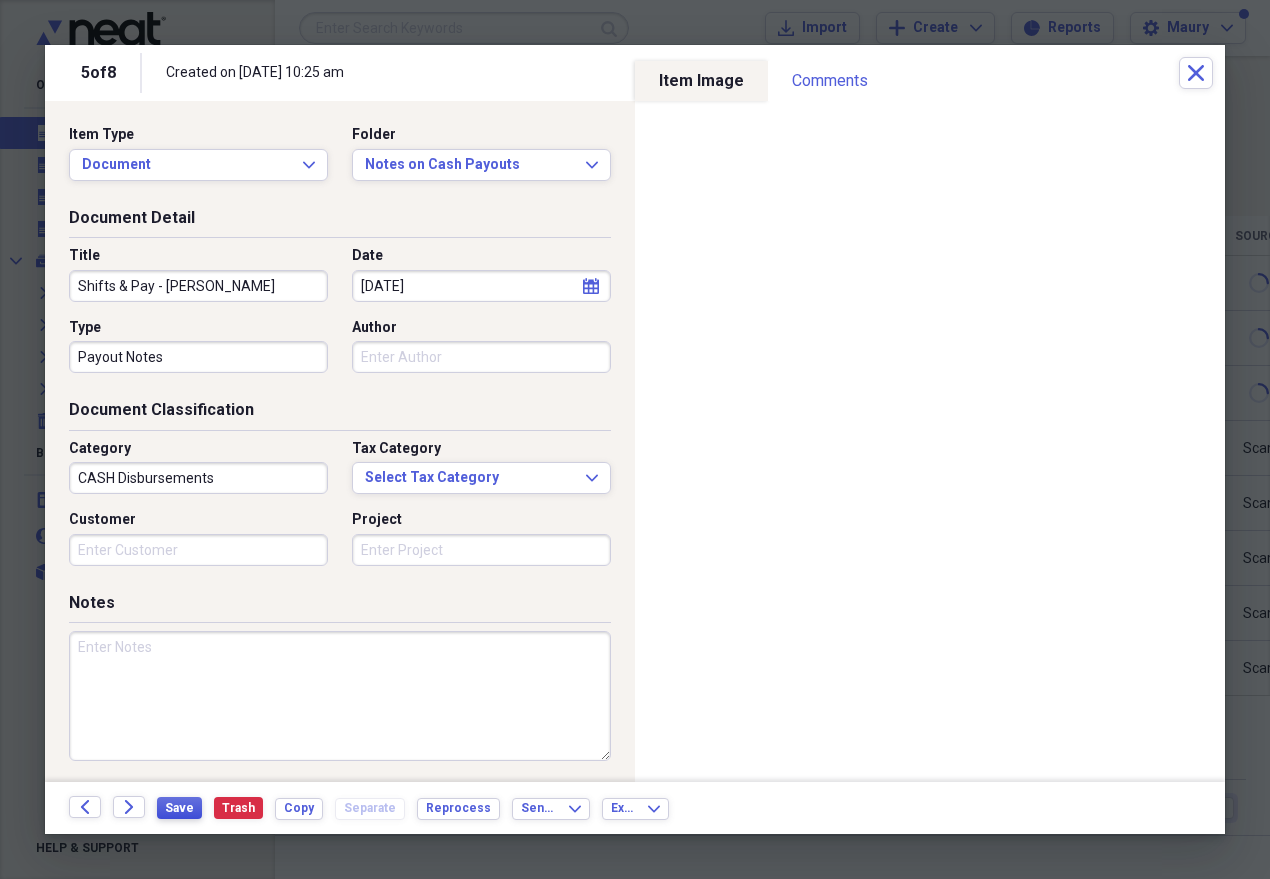 click on "Save" at bounding box center (179, 808) 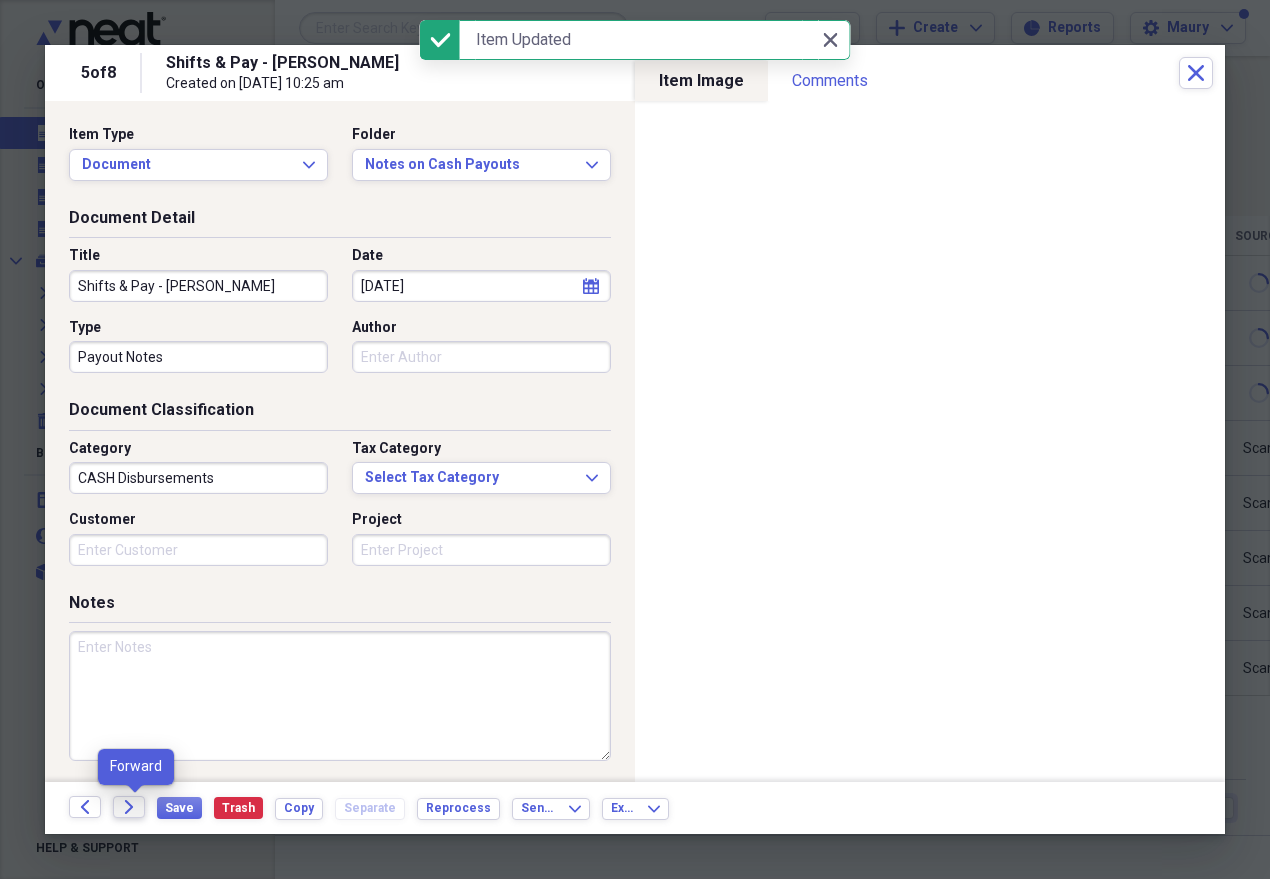 click 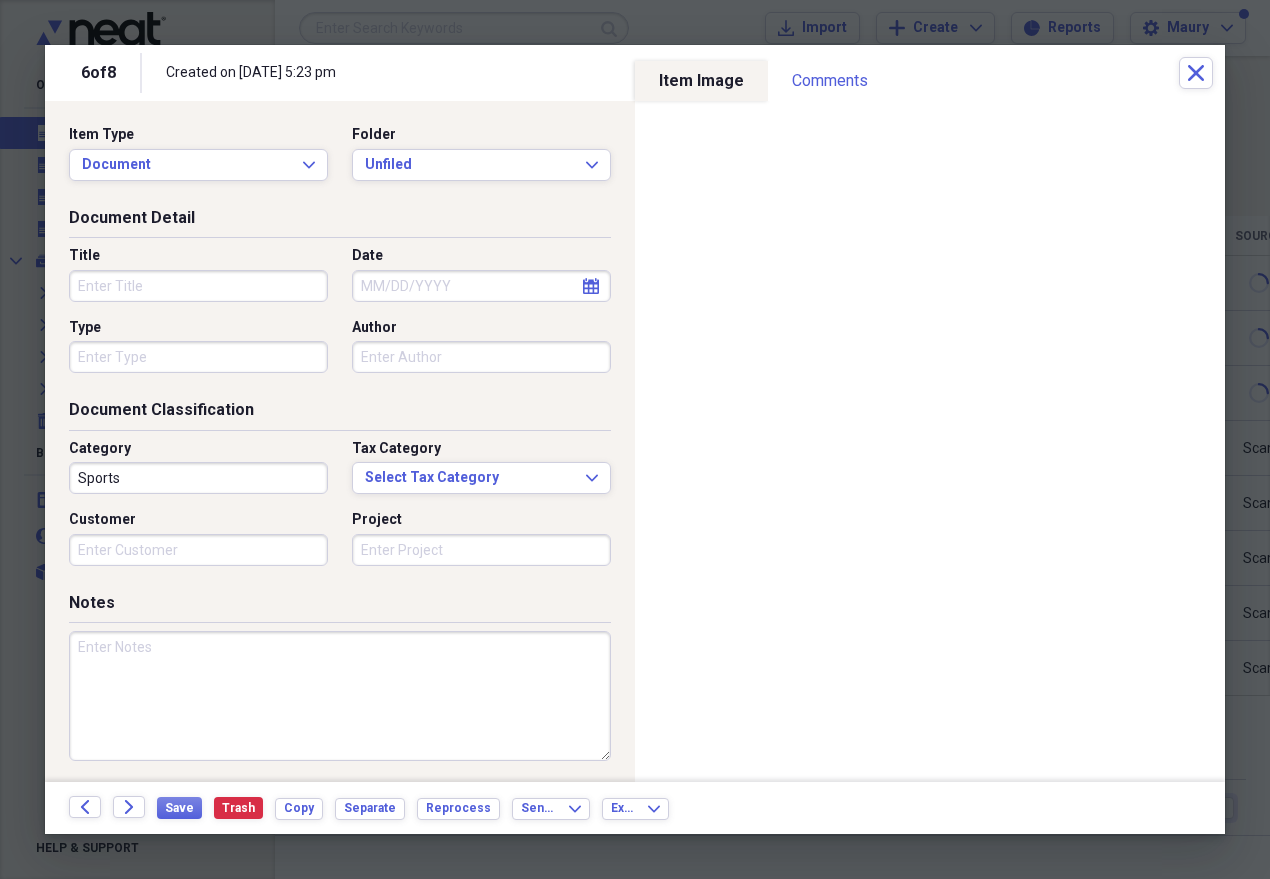 click on "Title" at bounding box center [198, 286] 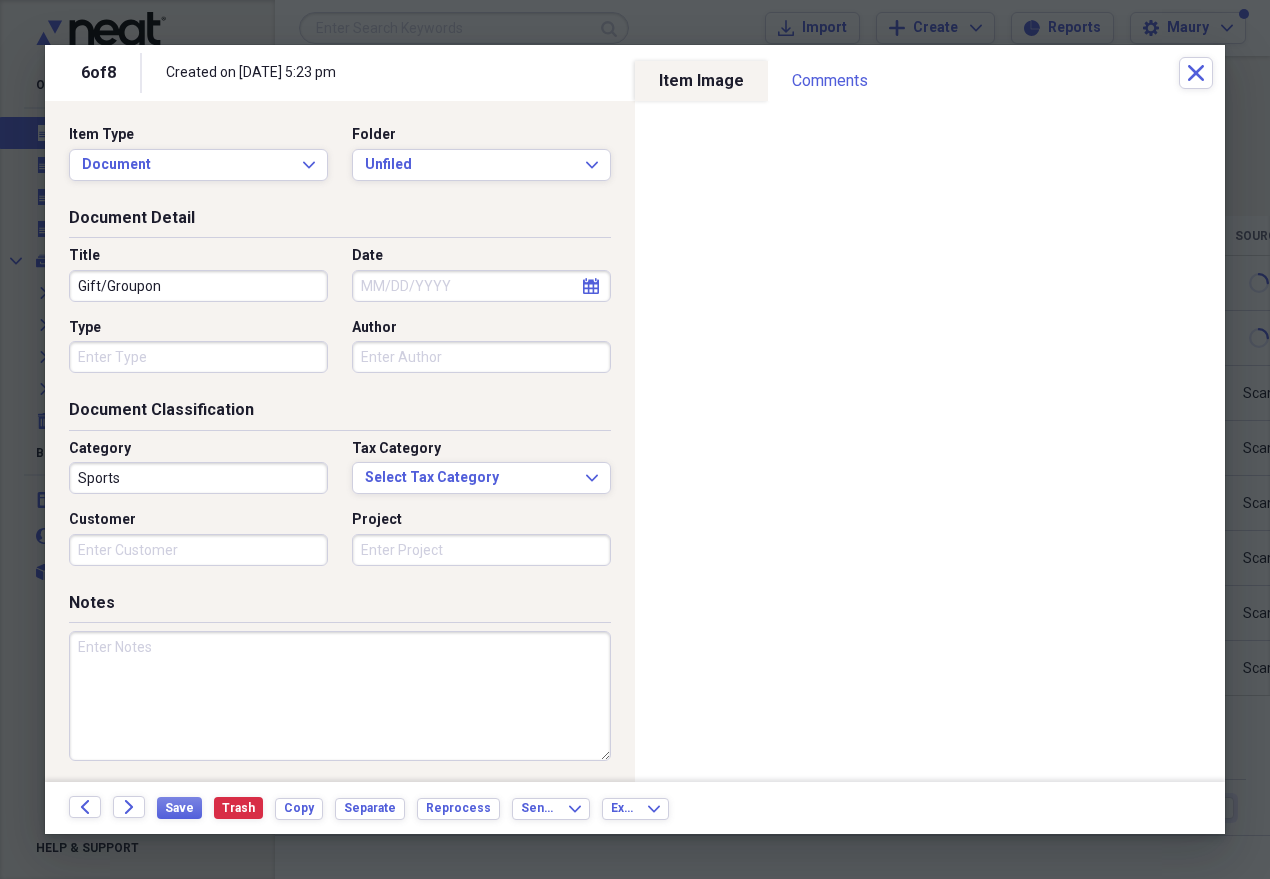 click on "Gift/Groupon" at bounding box center (198, 286) 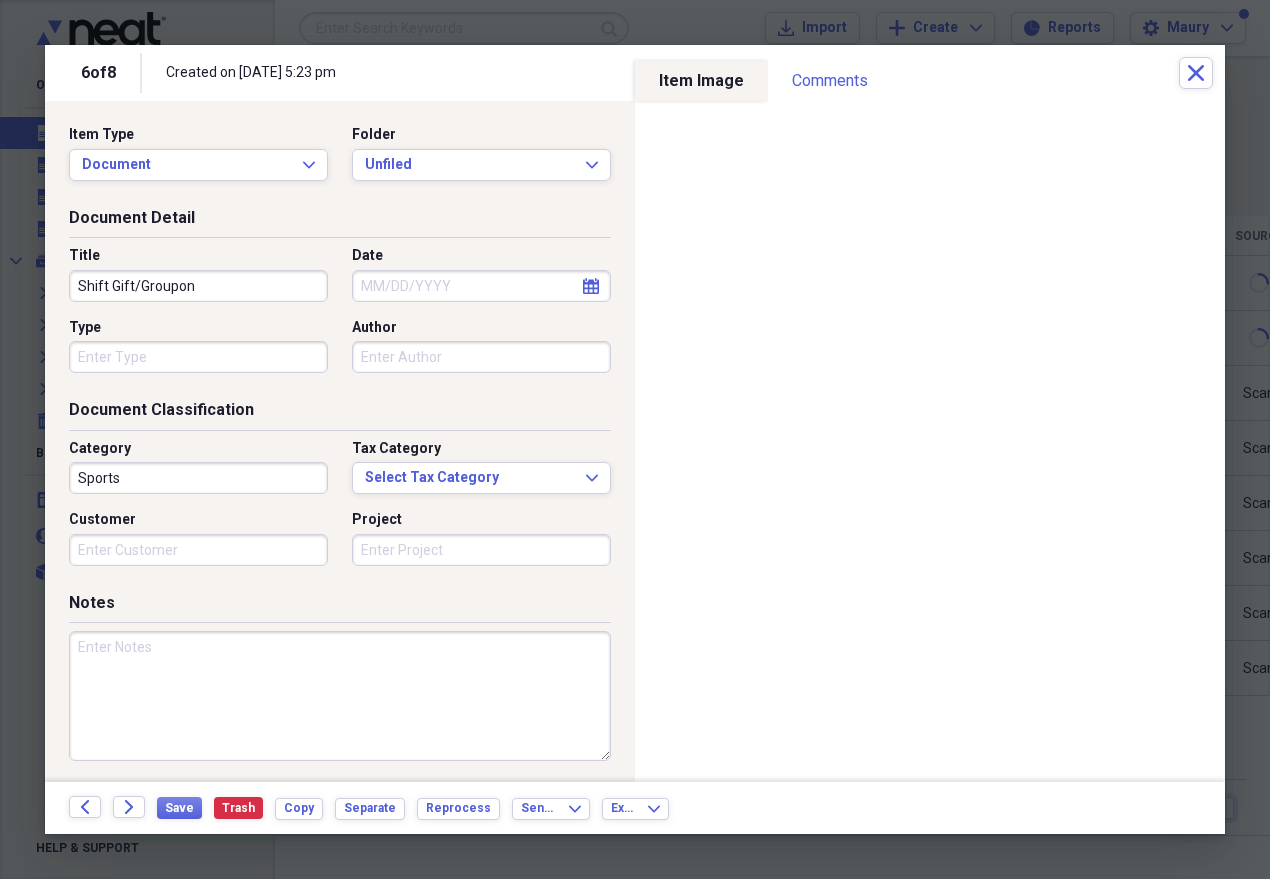 type on "Shift Gift/Groupon" 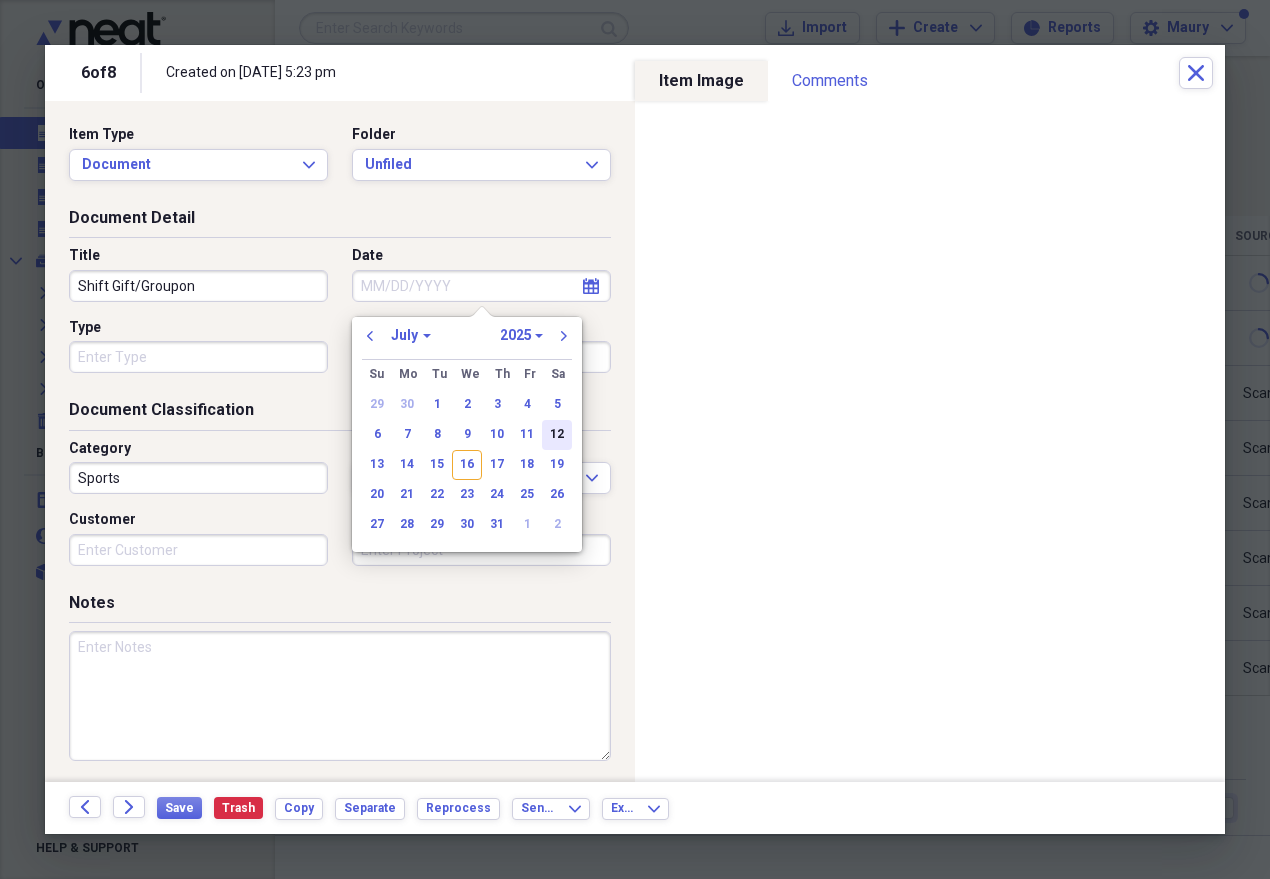 click on "12" at bounding box center [557, 435] 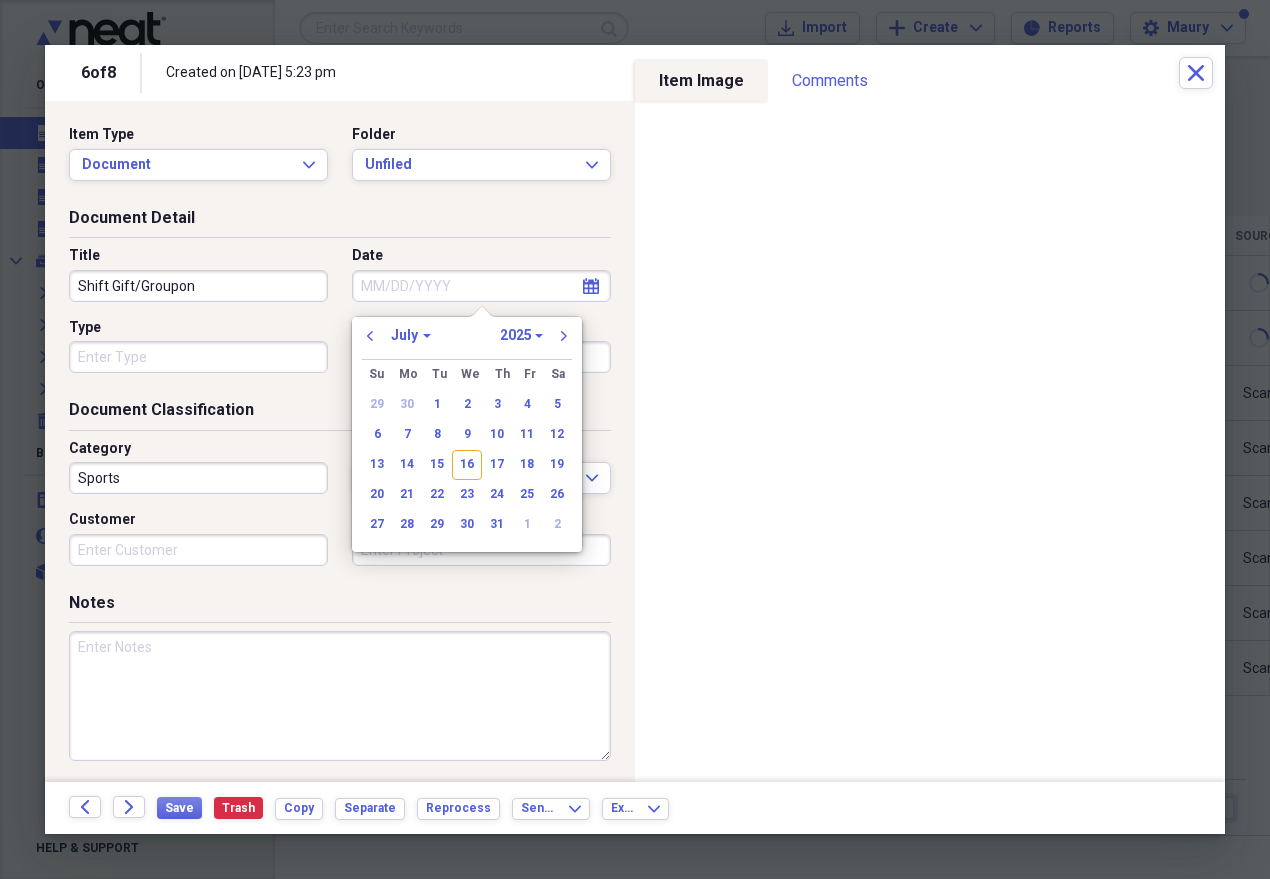 type on "[DATE]" 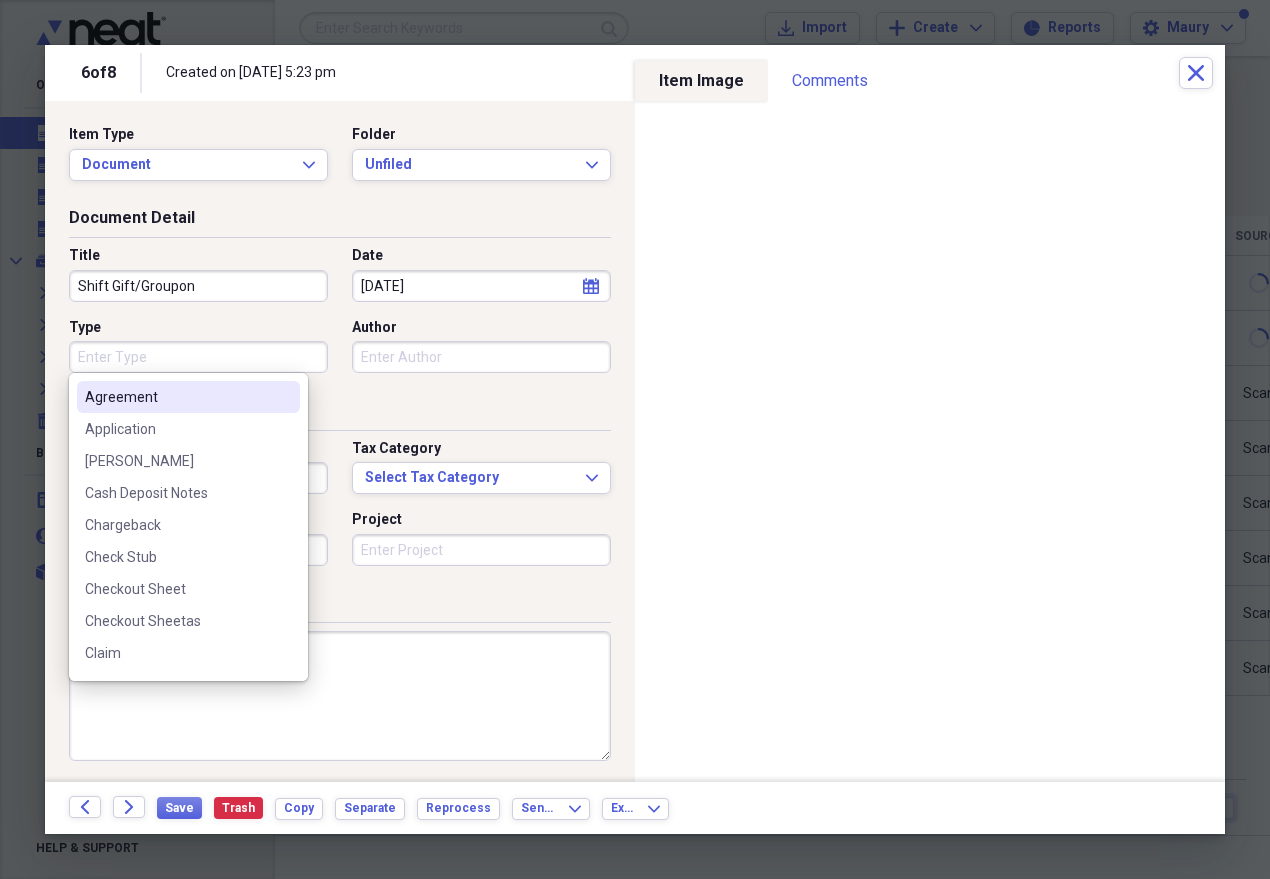 click on "Type" at bounding box center [198, 357] 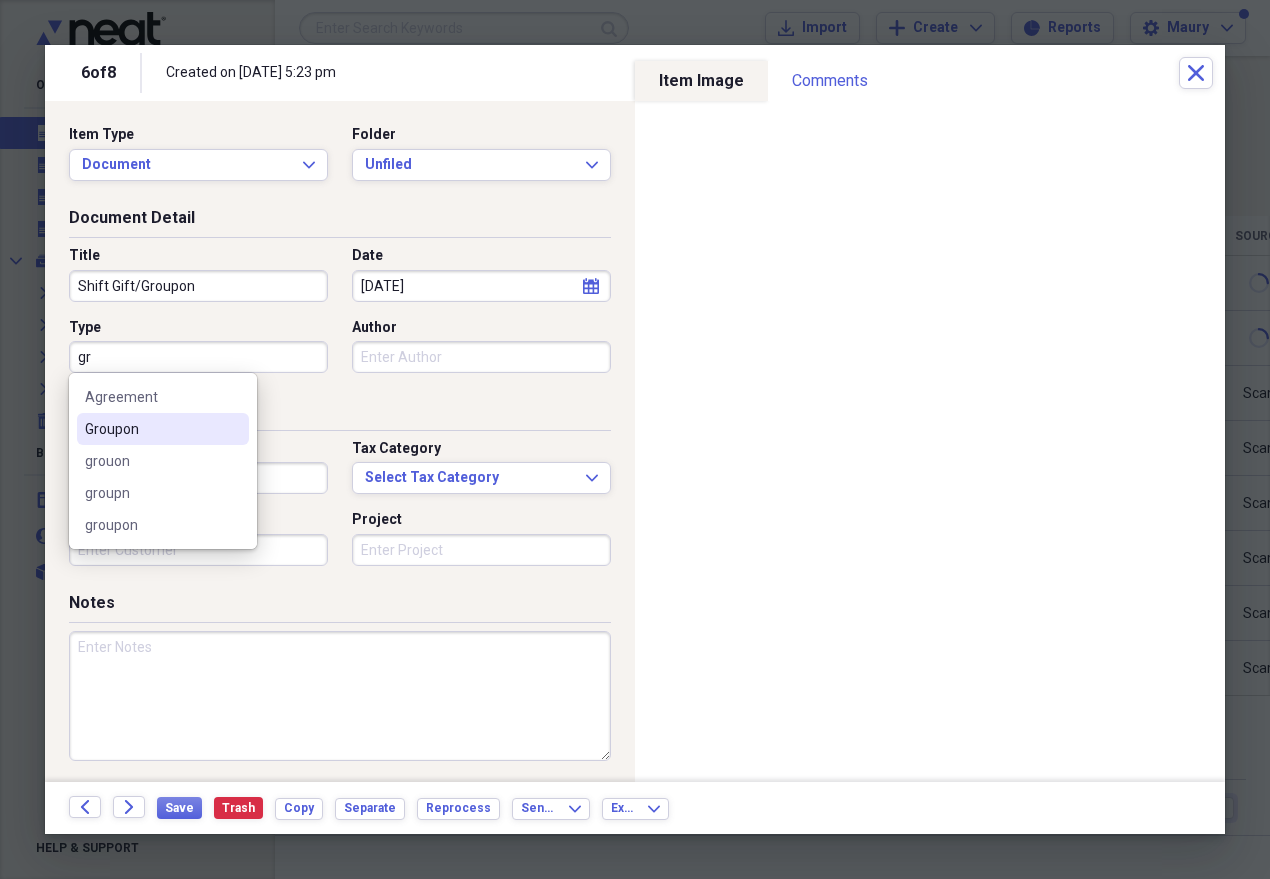 click on "Groupon" at bounding box center [151, 429] 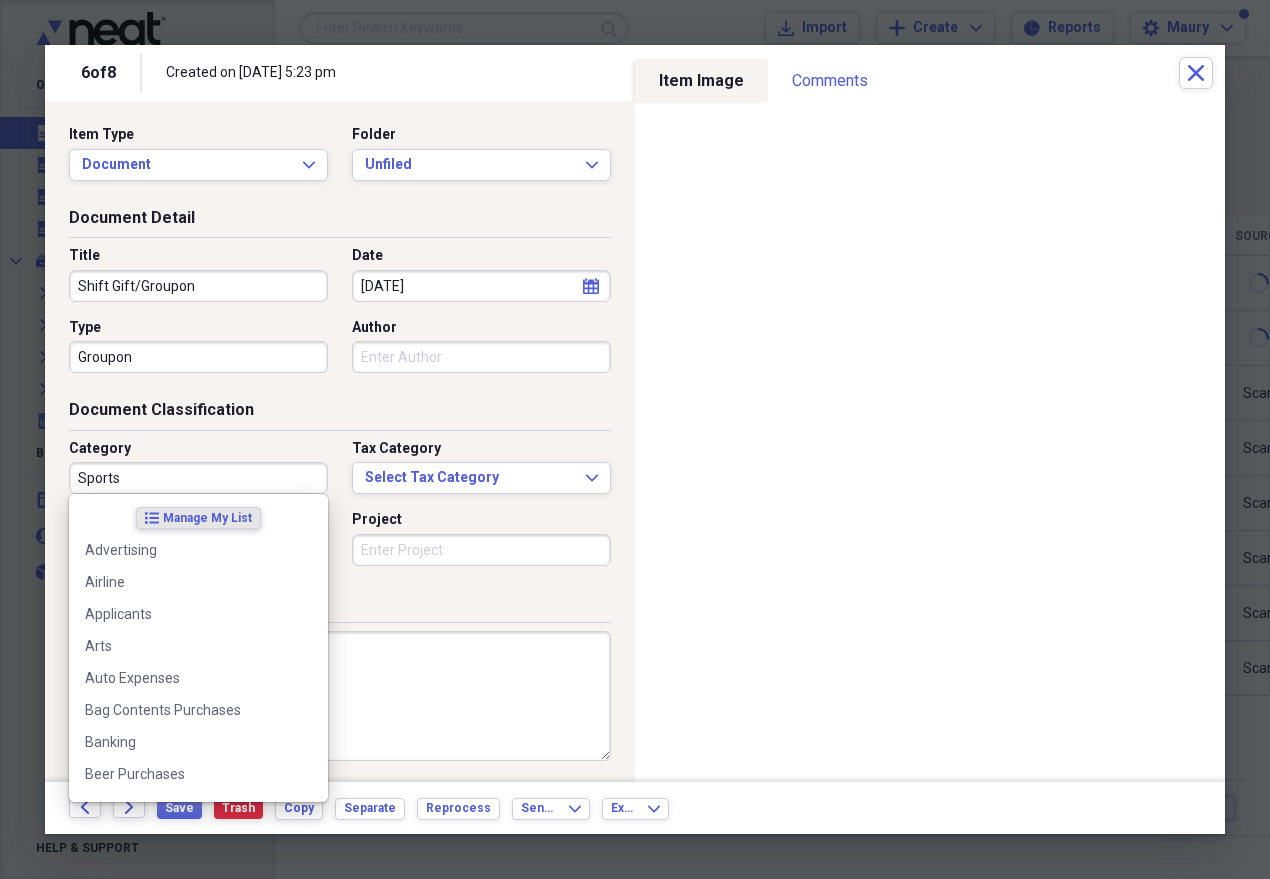 click on "Sports" at bounding box center [198, 478] 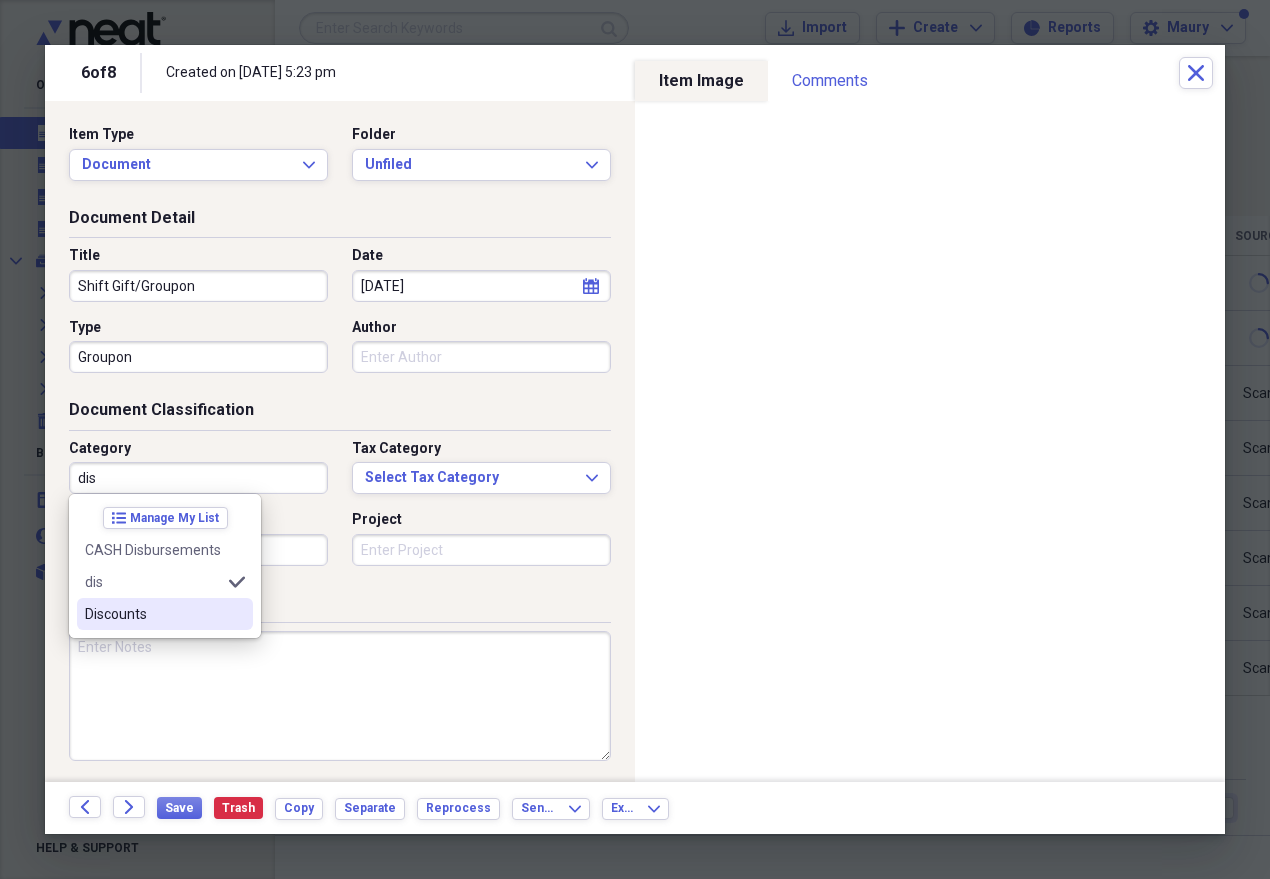 click on "Discounts" at bounding box center (153, 614) 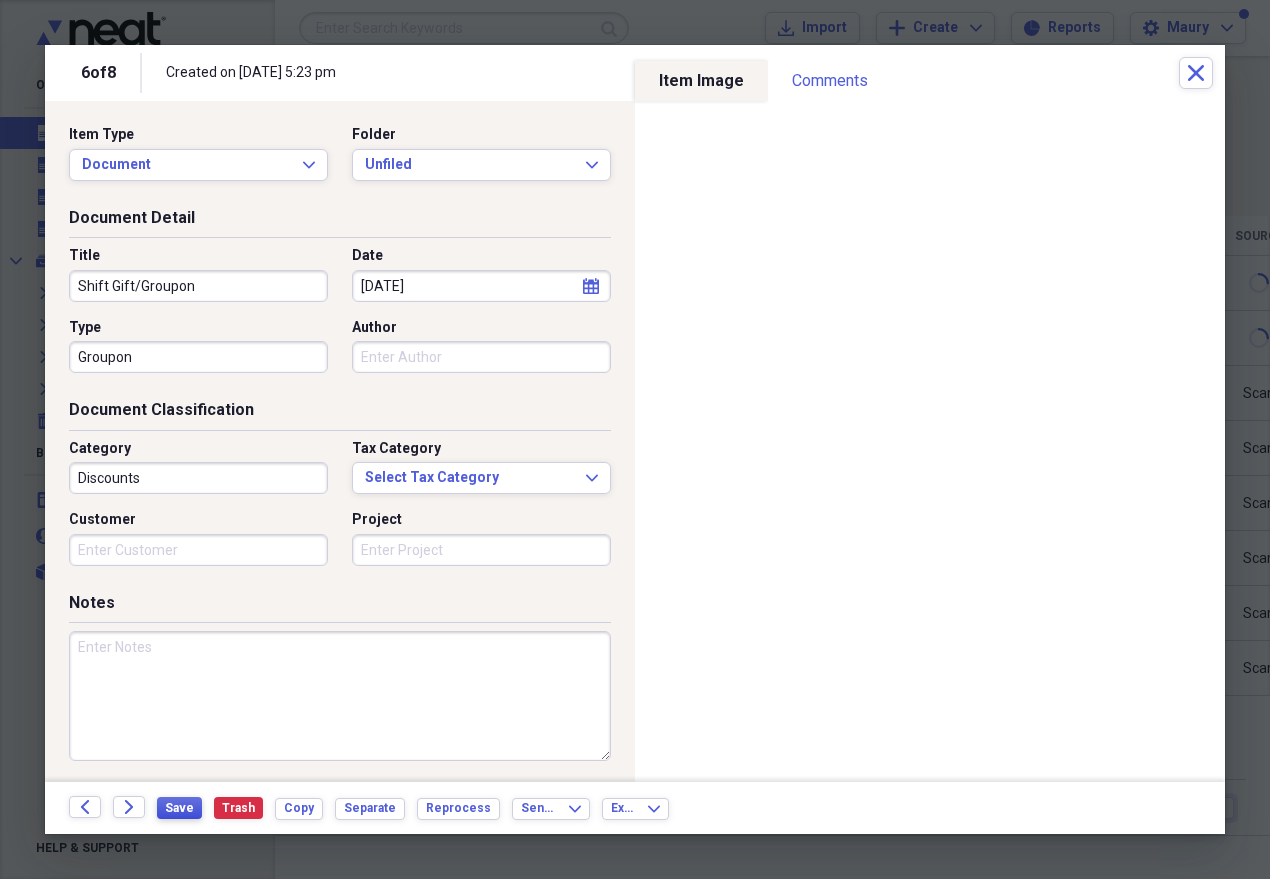 click on "Save" at bounding box center (179, 808) 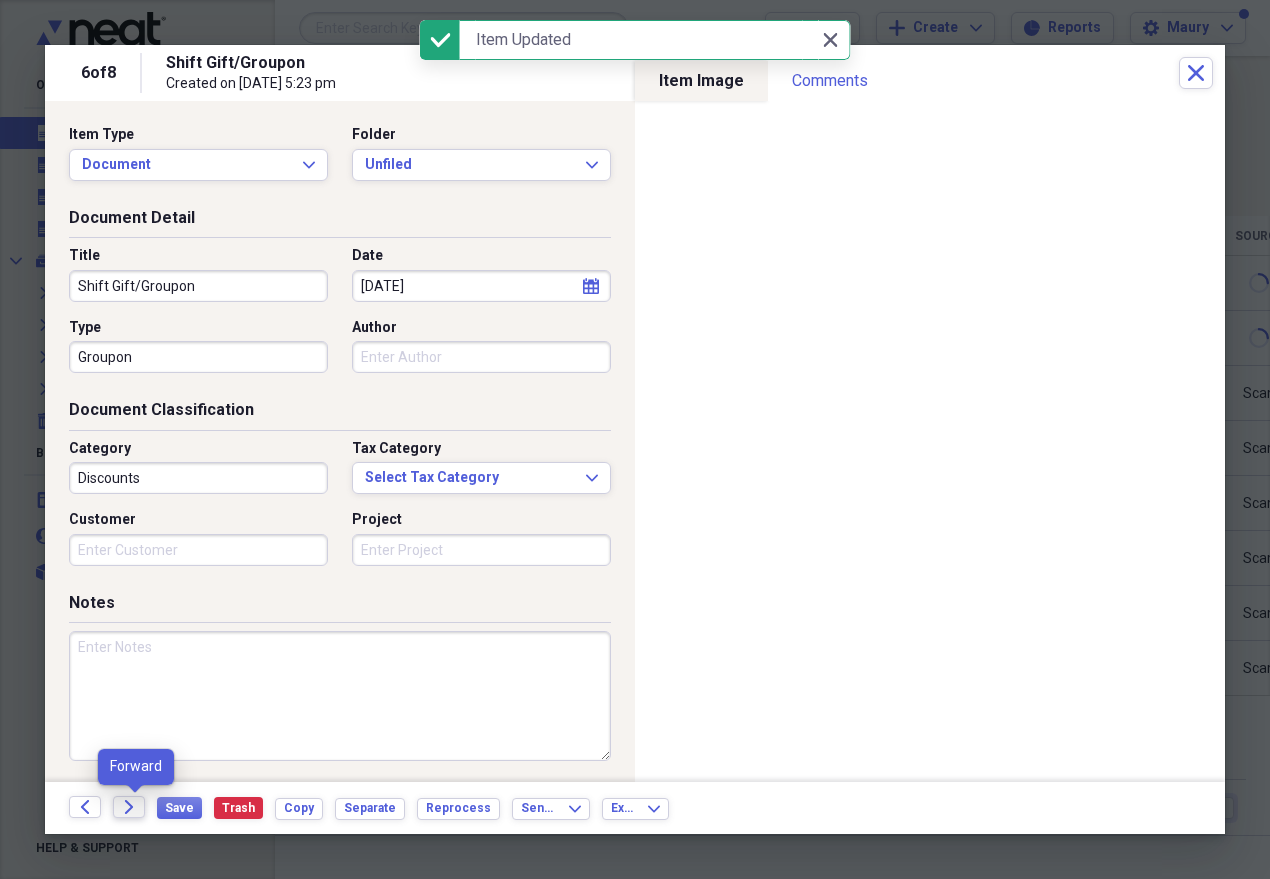 click on "Forward" 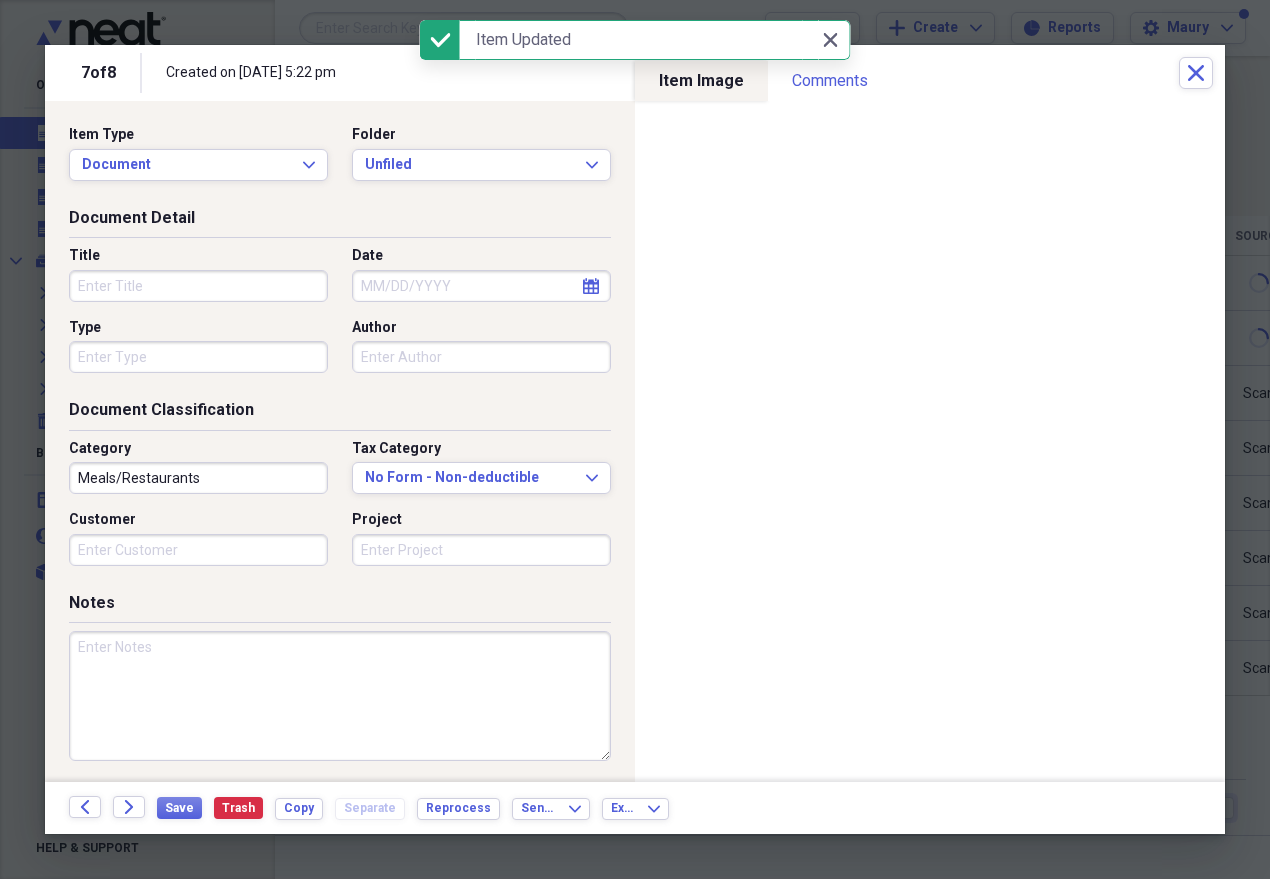 click on "Title" at bounding box center [198, 286] 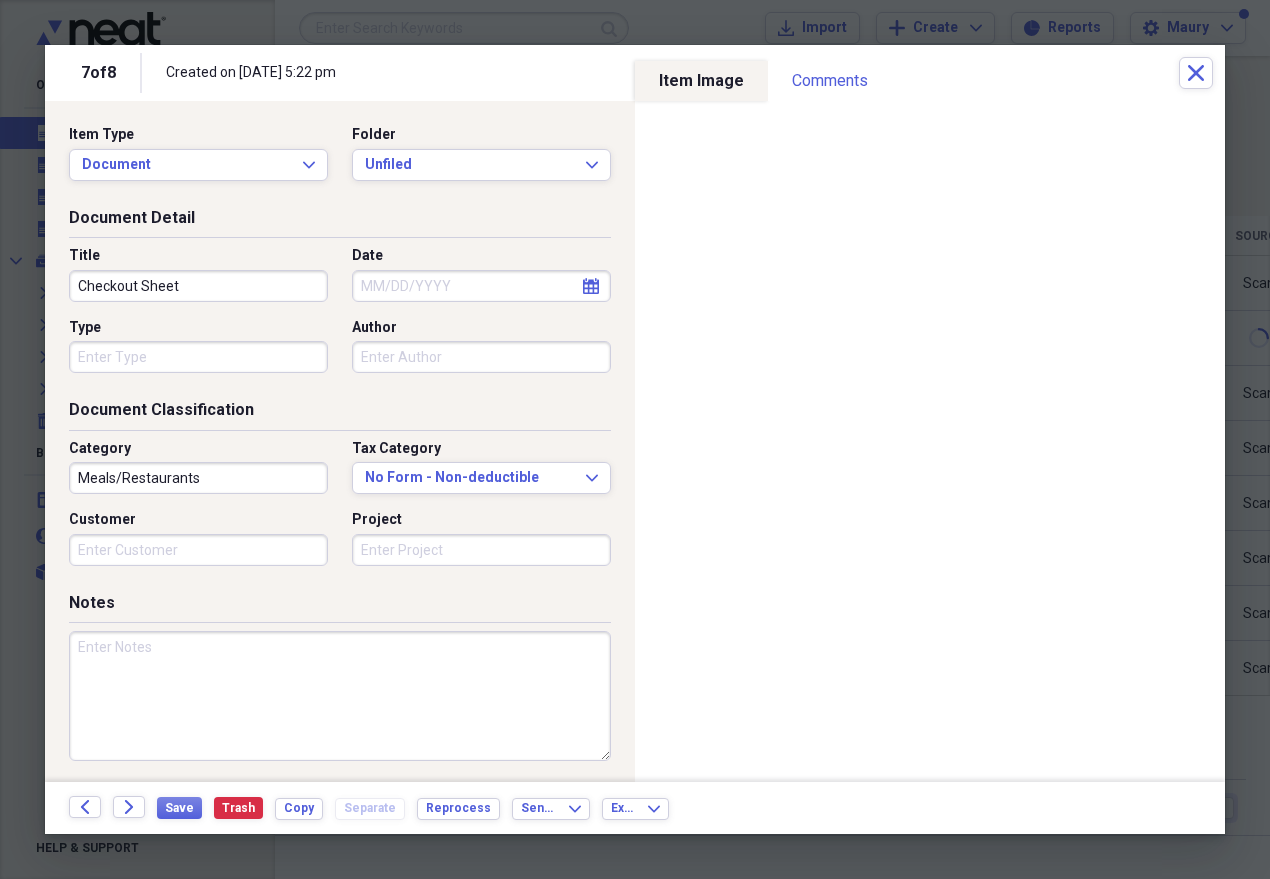 type on "Checkout Sheet" 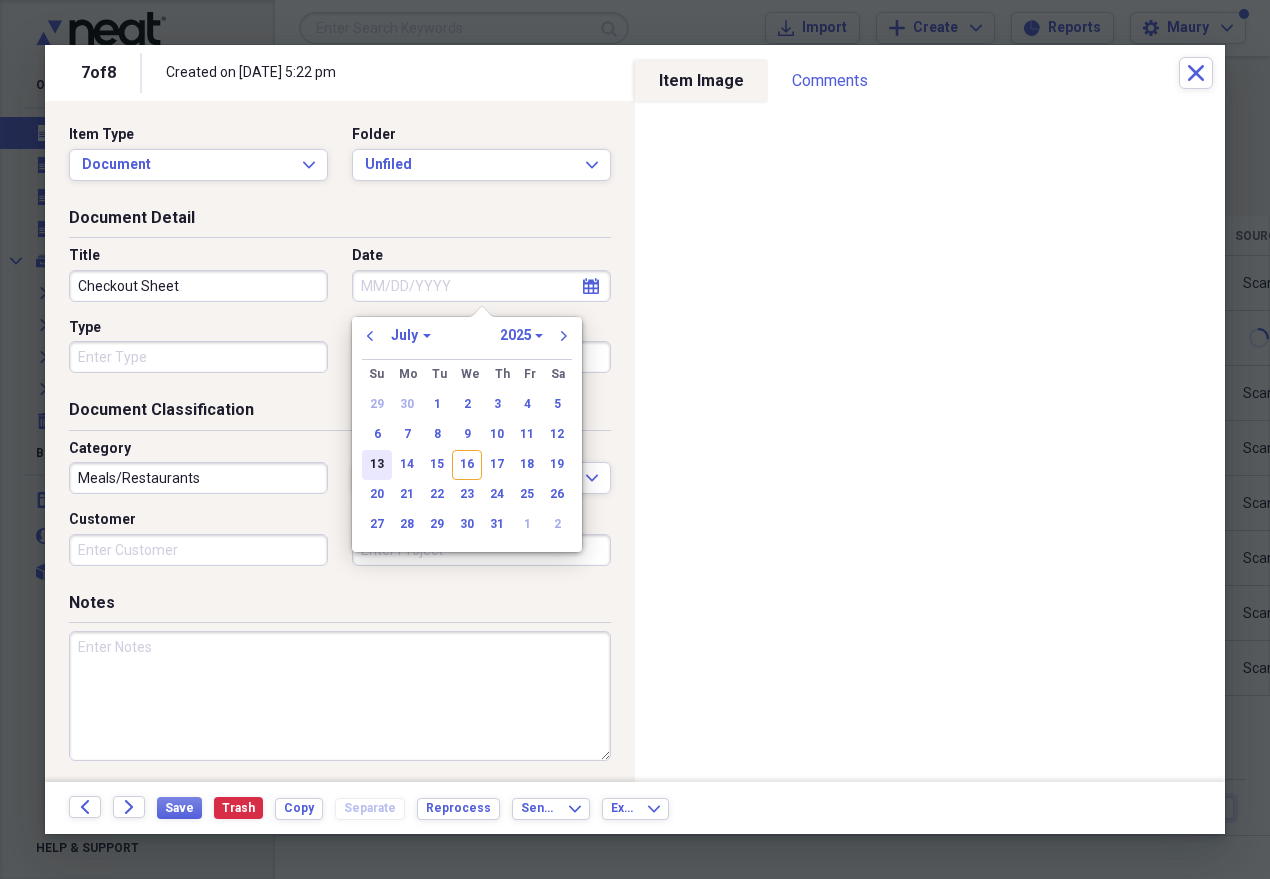 click on "13" at bounding box center [377, 465] 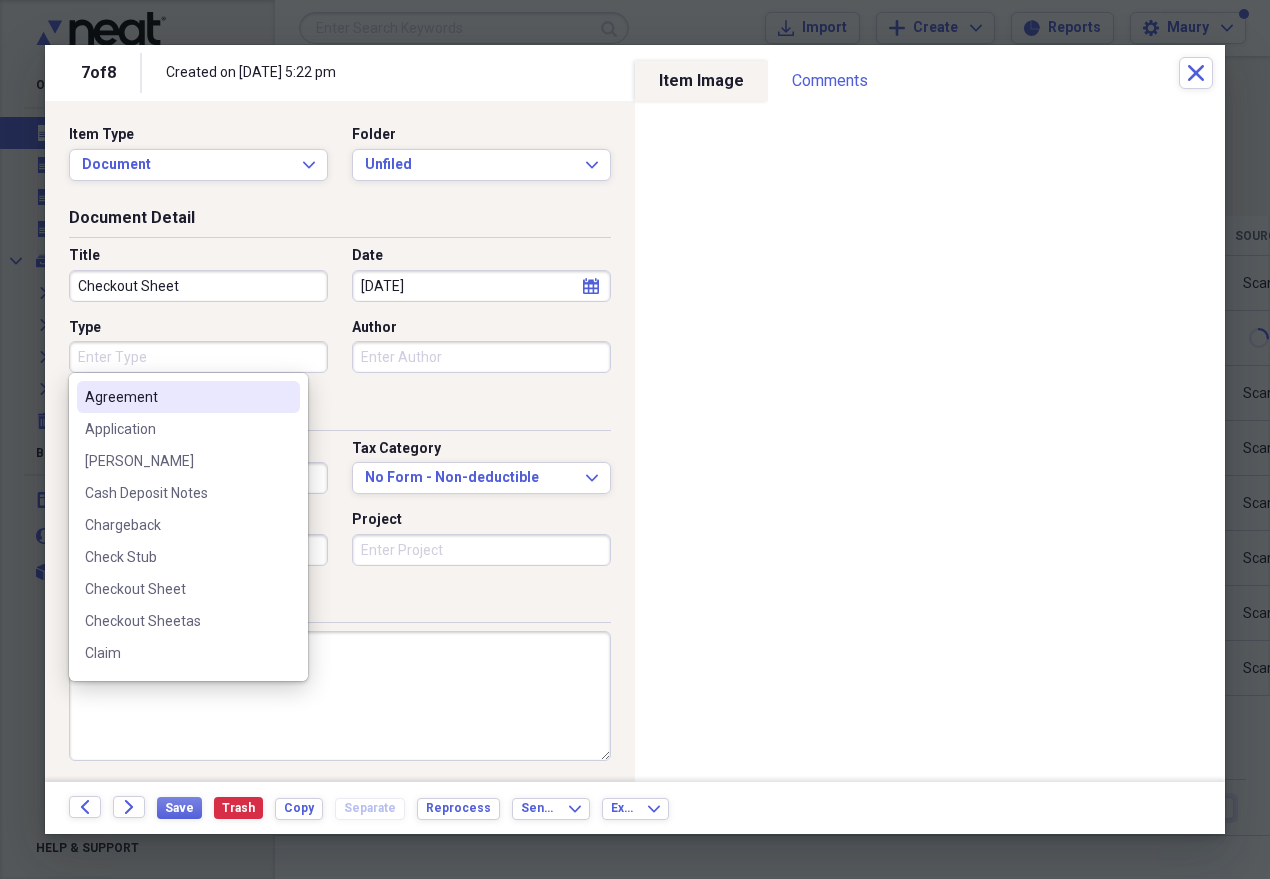 click on "Organize My Files 4 Collapse Unfiled Needs Review 4 Unfiled All Files Unfiled Unfiled Unfiled Saved Reports Collapse My Cabinet My Cabinet Add Folder Expand Folder Old Angler's Inn Add Folder Expand Folder Reges Law Add Folder Expand Folder Reges Personal Add Folder Expand Folder The Big Red Bag Add Folder Trash Trash Bill My Customers Collapse invoices Invoices user Customers products Products / Services Help & Support Submit Import Import Add Create Expand Reports Reports Settings Maury Expand These items are in need of review Showing 8 items , totaling $1,014.49 Column Expand sort Sort Filters  Expand Create Item Expand Image Item Type Date Name Category Amount Source Date Added chevron-down Folder media Invoice [DATE] [US_STATE] CATERING CO Food Purchases $514.45 Scan [DATE] 10:26 am Unfiled media Document Sports Scan [DATE] 10:25 am Unfiled media Document [DATE] Shifts & Pay - [PERSON_NAME] CASH Disbursements Scan [DATE] 10:25 am Notes on Cash Payouts media Document [DATE] Scan" at bounding box center [635, 439] 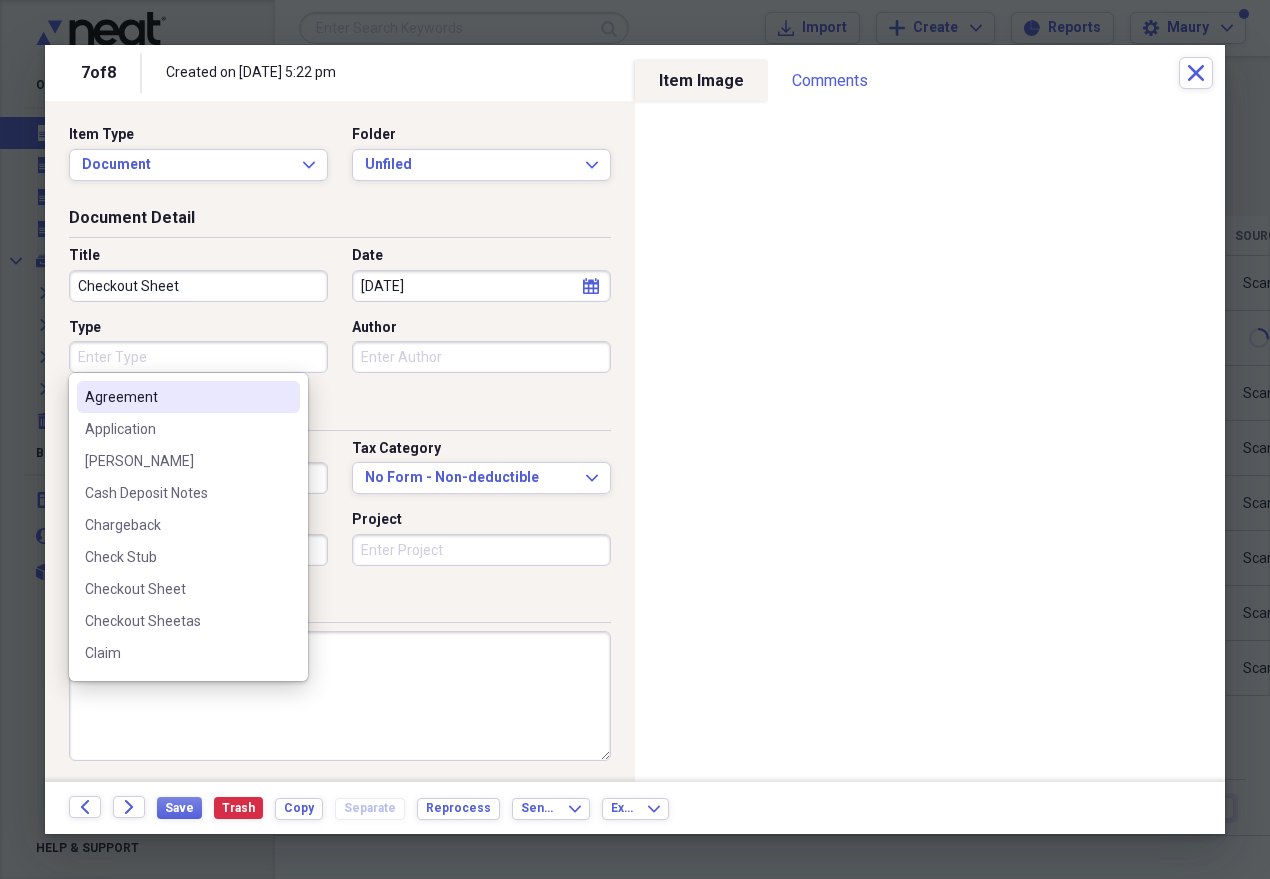 type on "p" 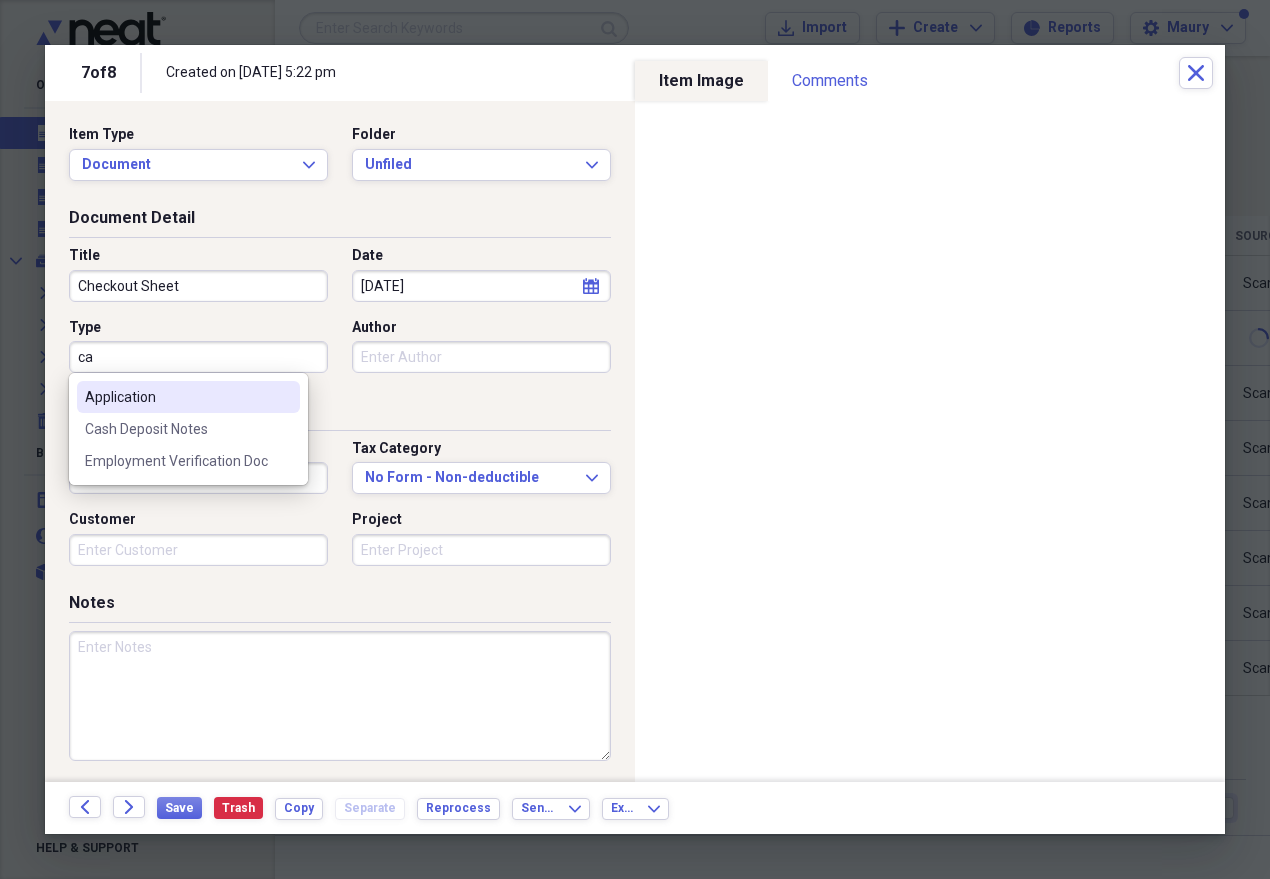 type on "c" 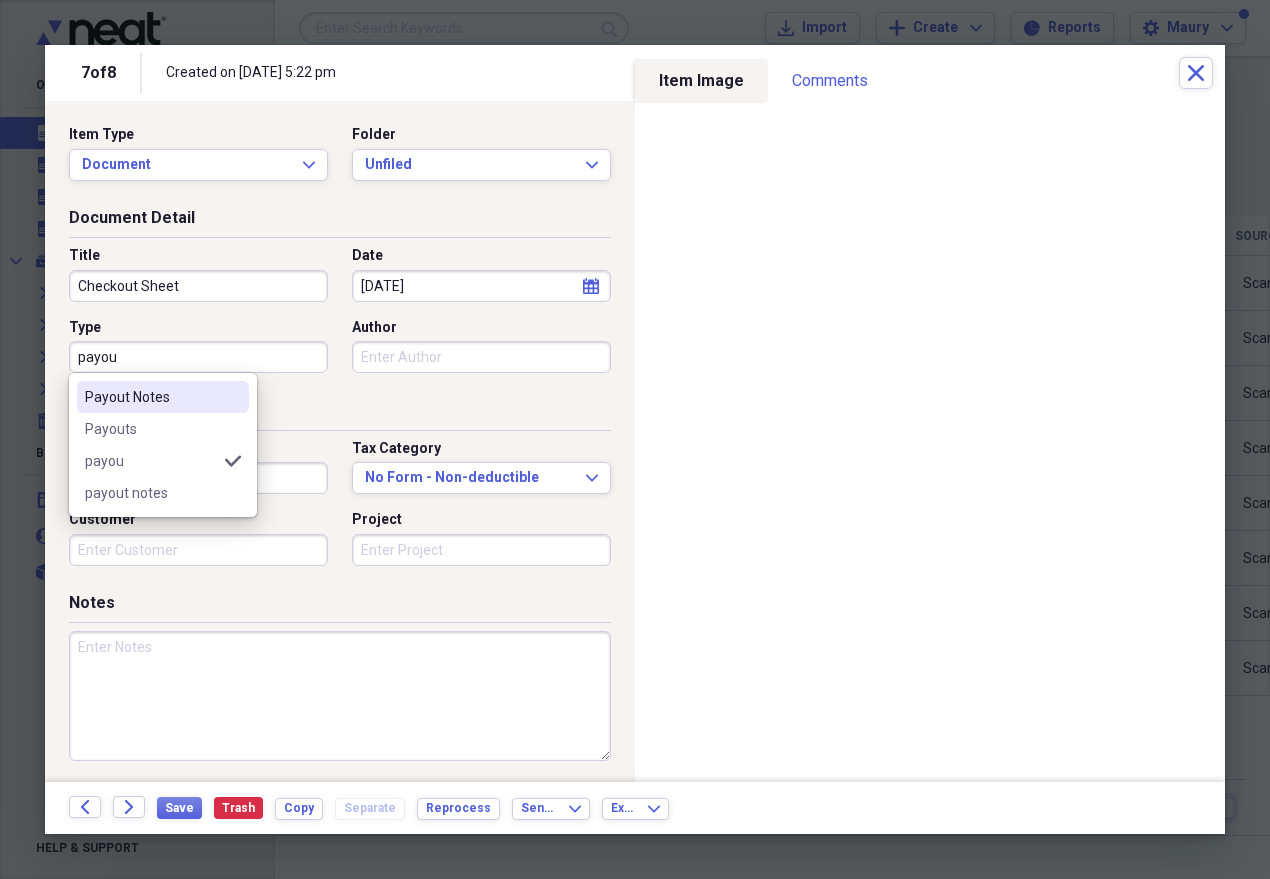drag, startPoint x: 140, startPoint y: 359, endPoint x: 14, endPoint y: 352, distance: 126.1943 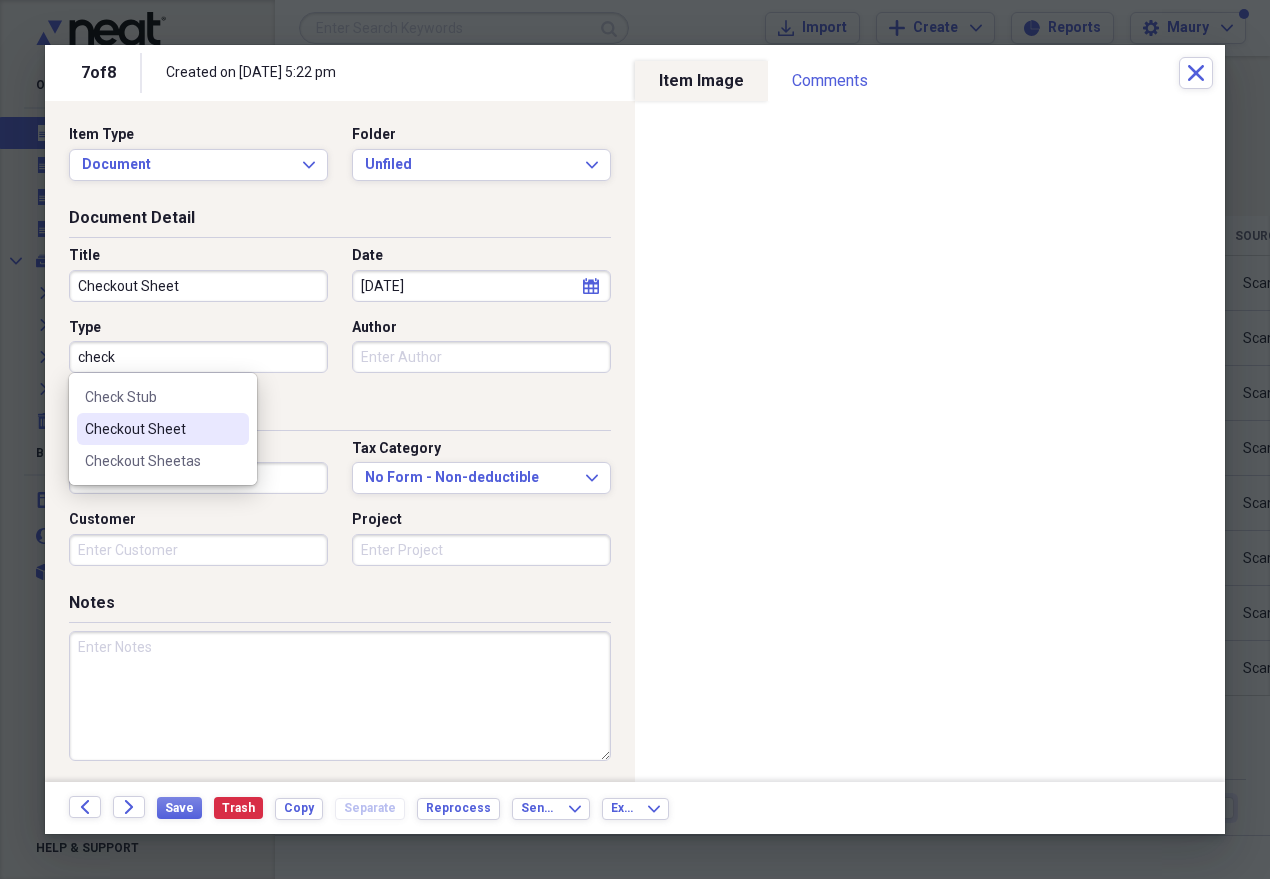 click on "Checkout Sheet" at bounding box center [151, 429] 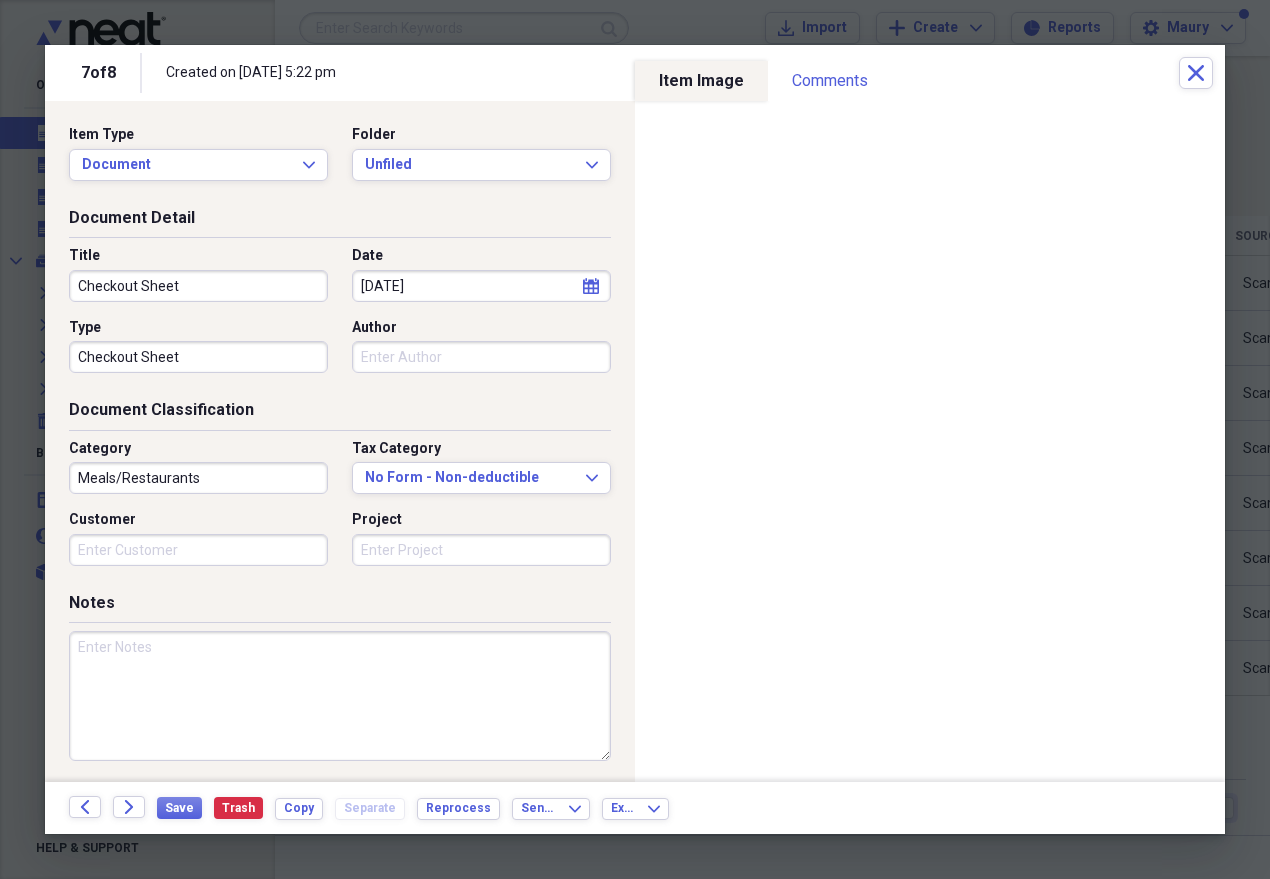 click on "Meals/Restaurants" at bounding box center (198, 478) 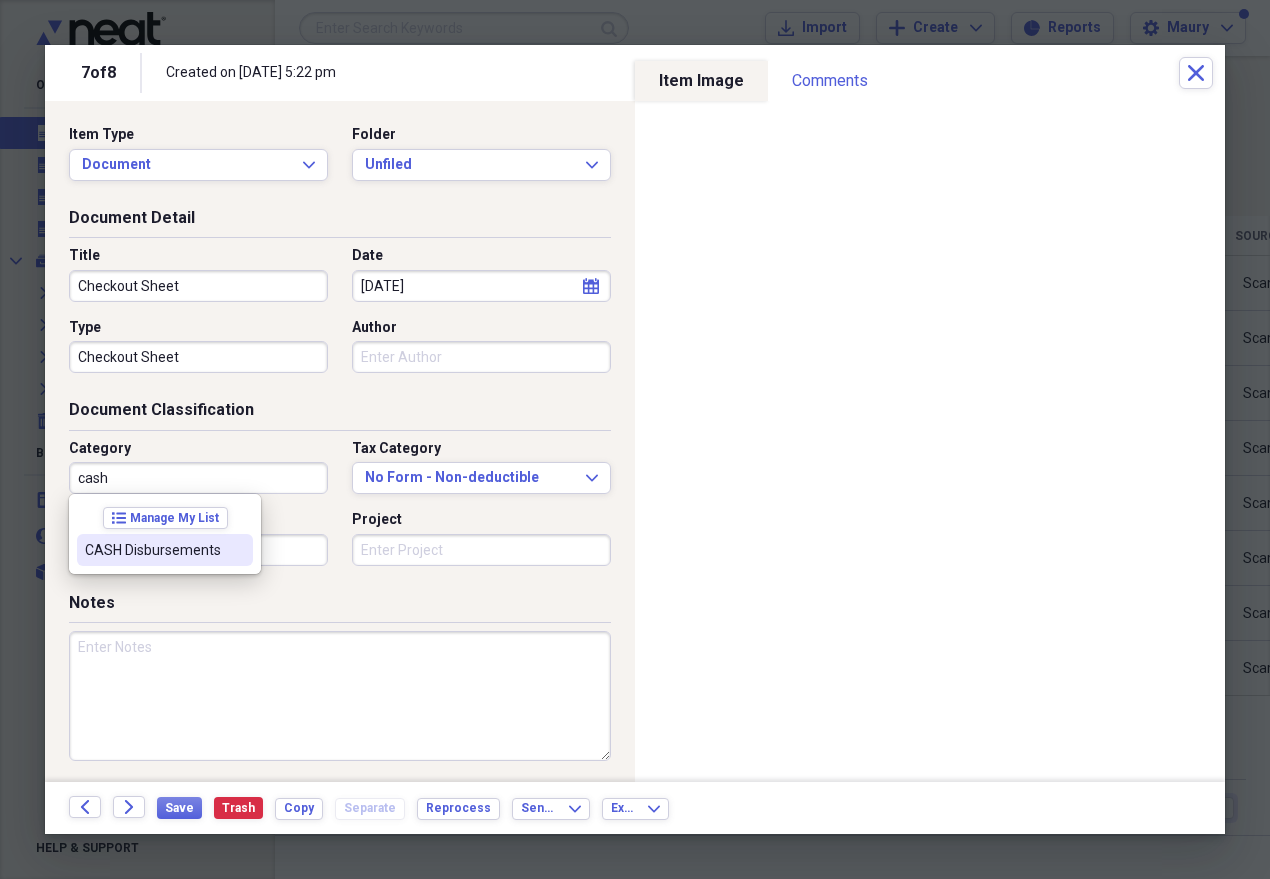 click on "CASH Disbursements" at bounding box center [165, 550] 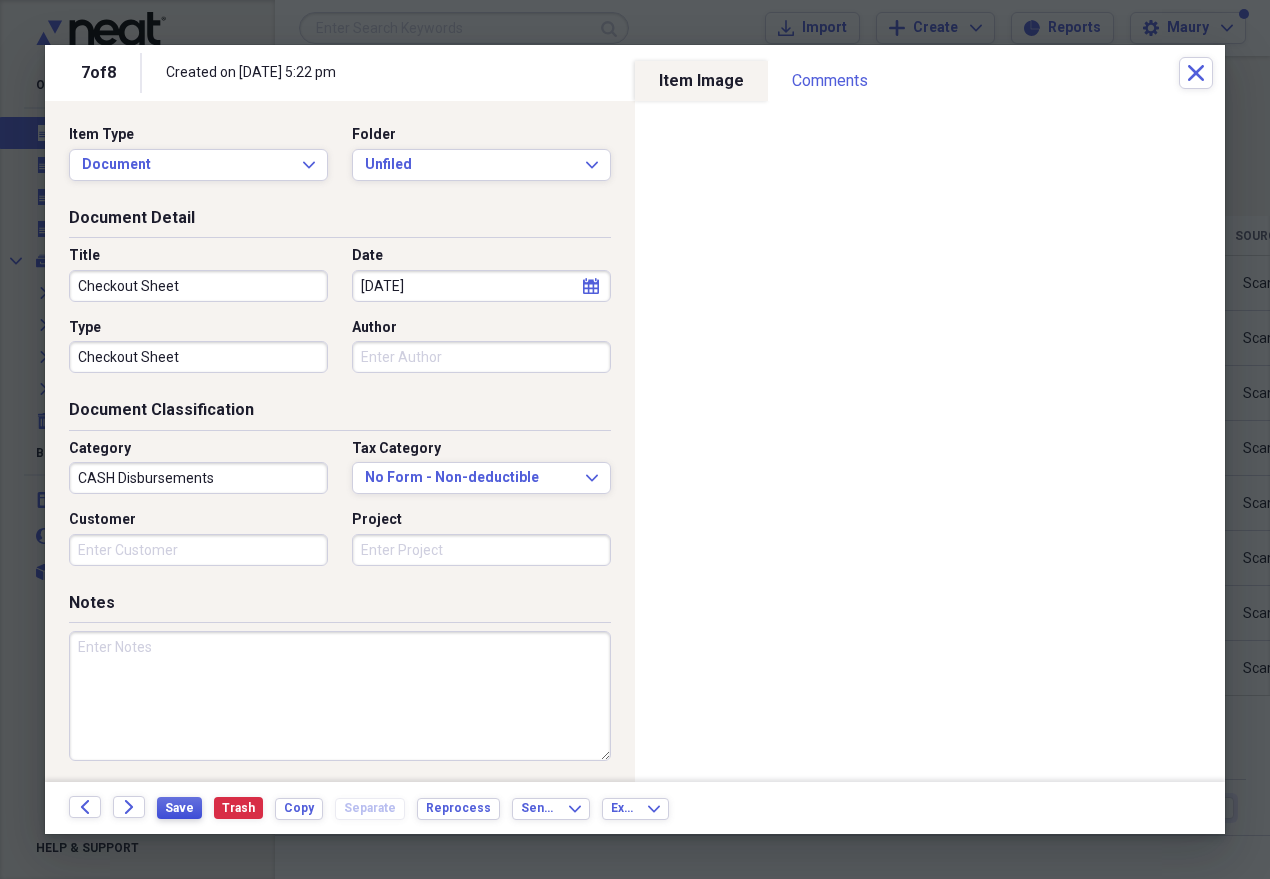 click on "Save" at bounding box center (179, 808) 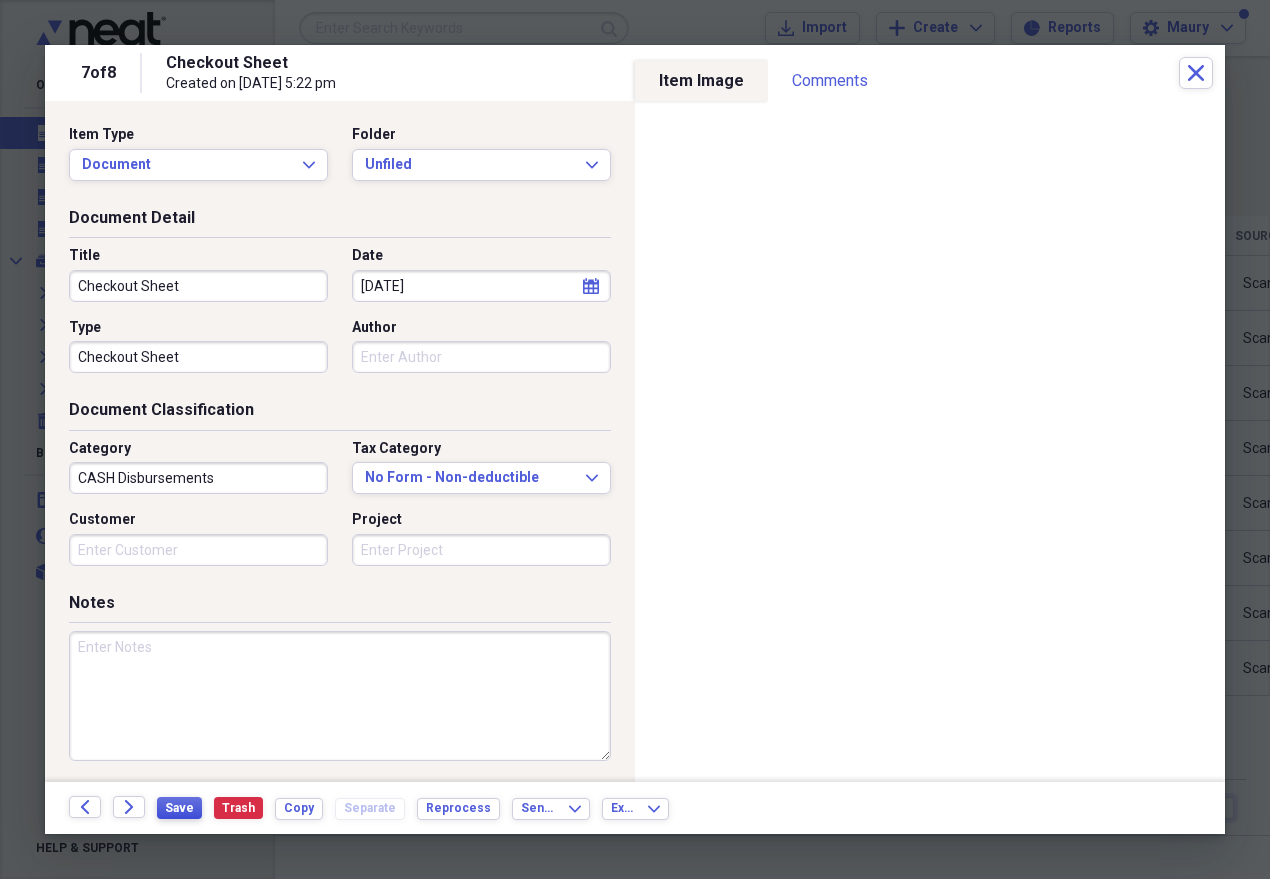 click on "Save" at bounding box center (179, 808) 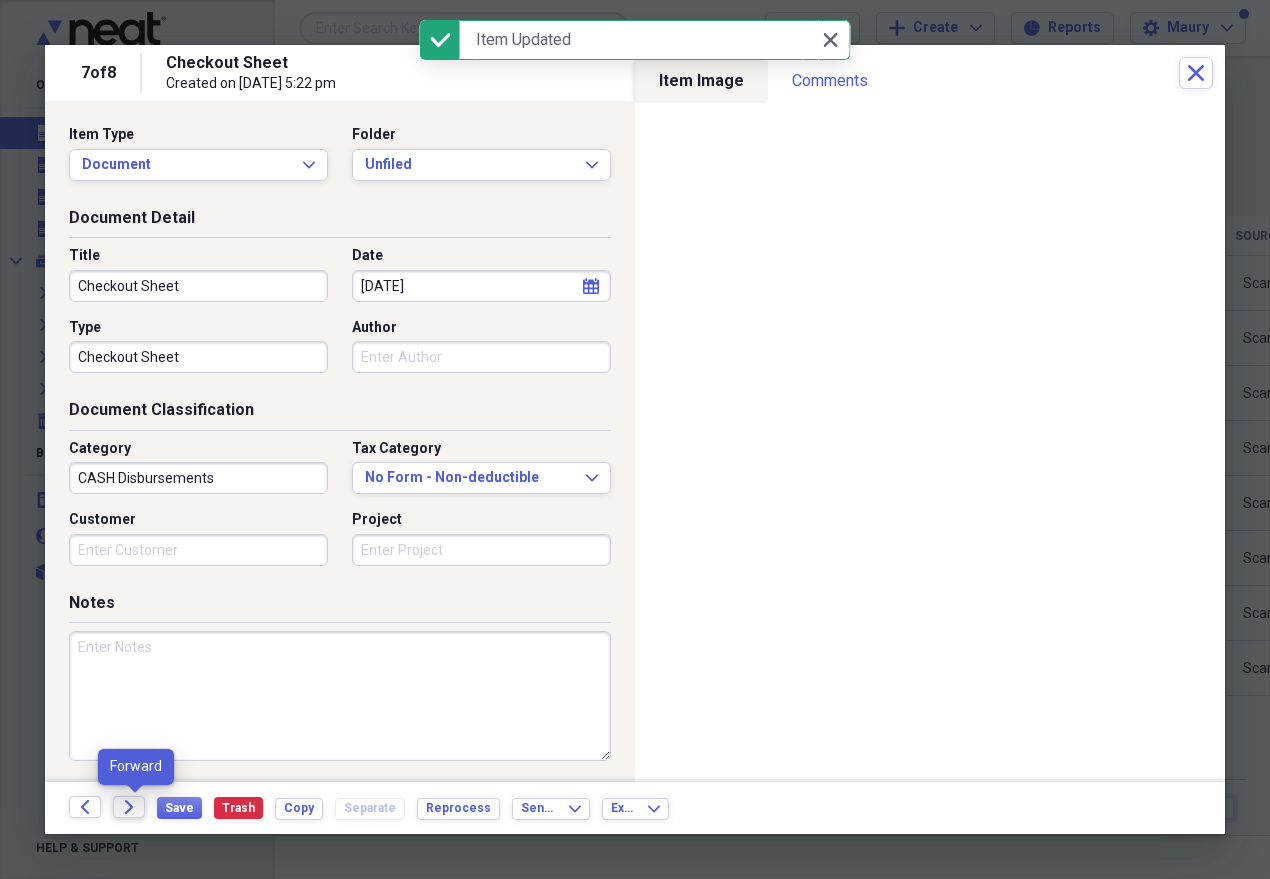 click 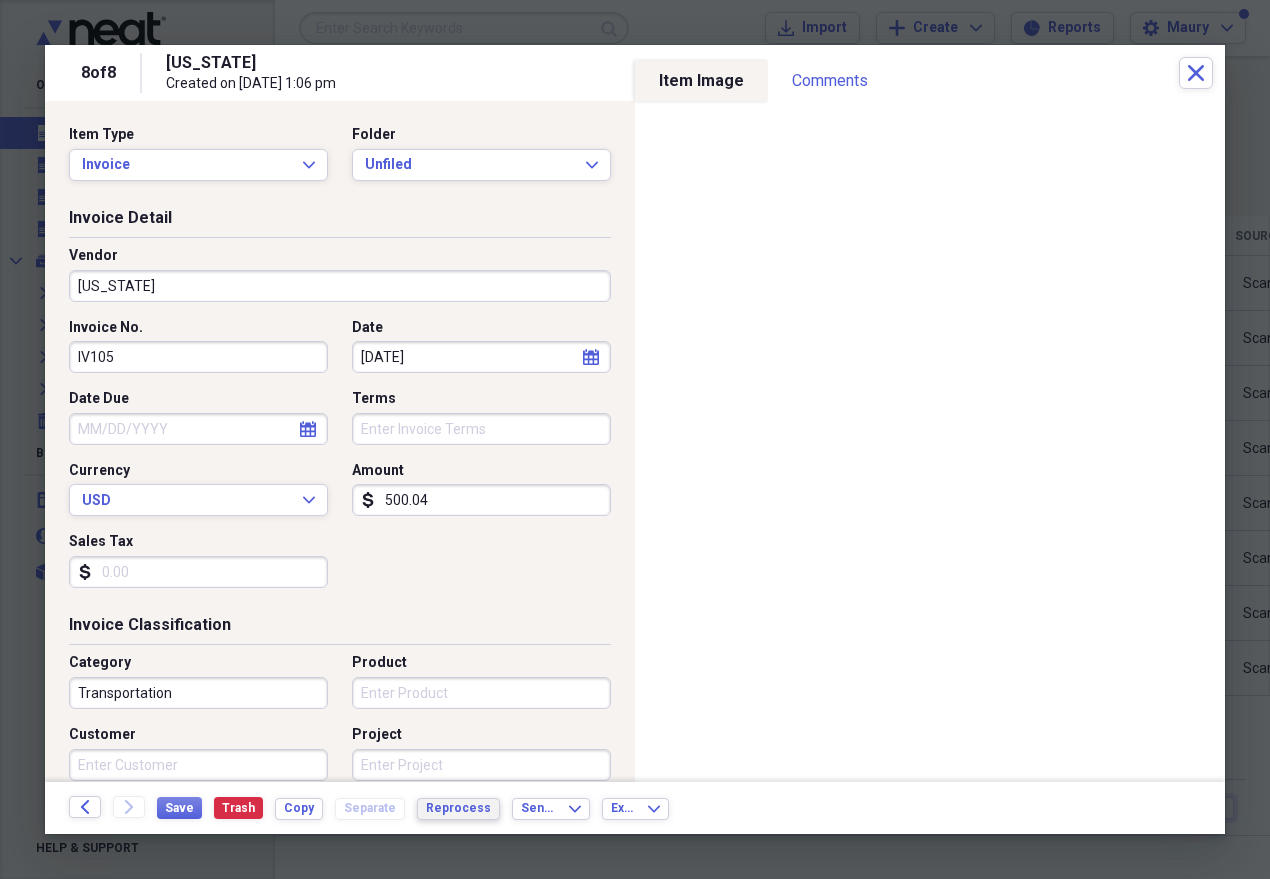 click on "Reprocess" at bounding box center [458, 808] 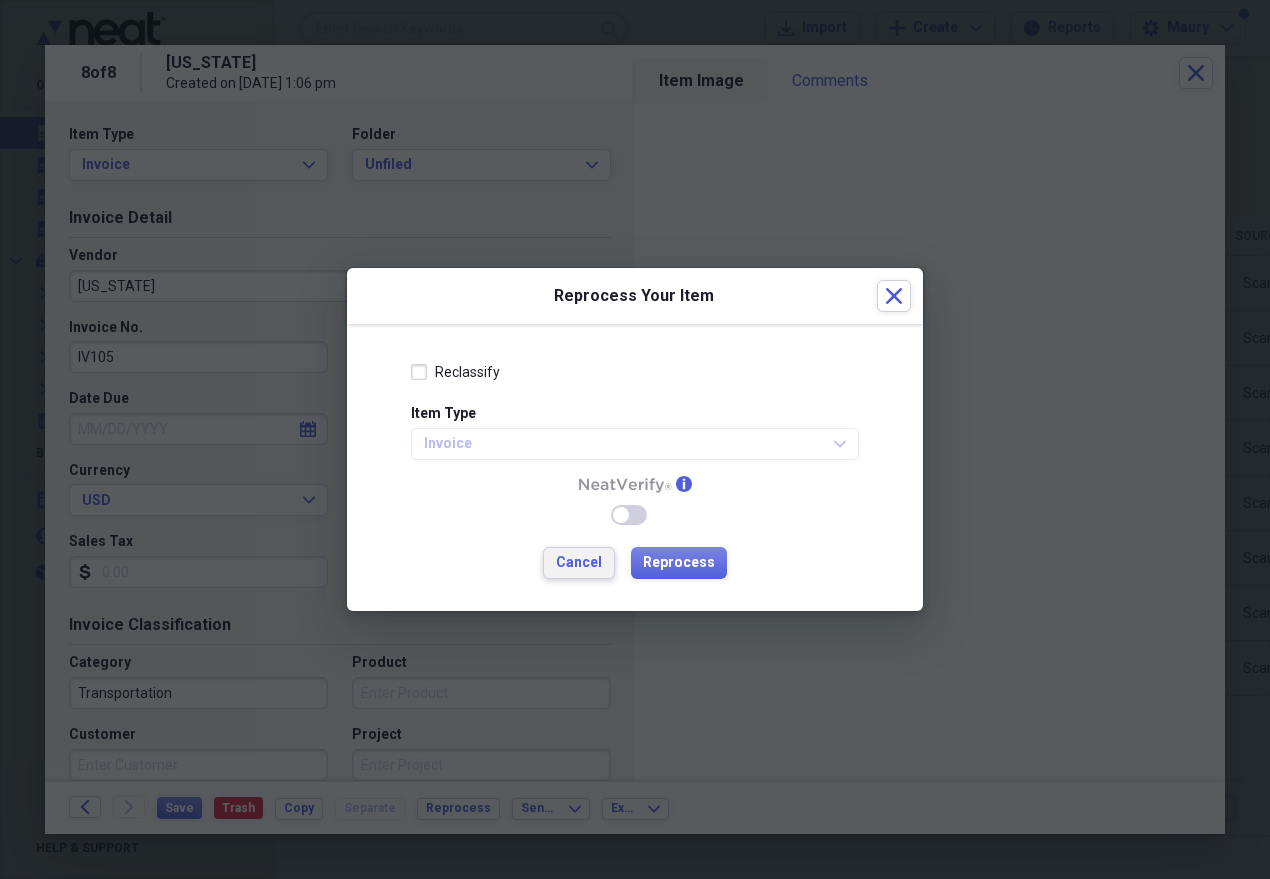 click on "Cancel" at bounding box center [579, 563] 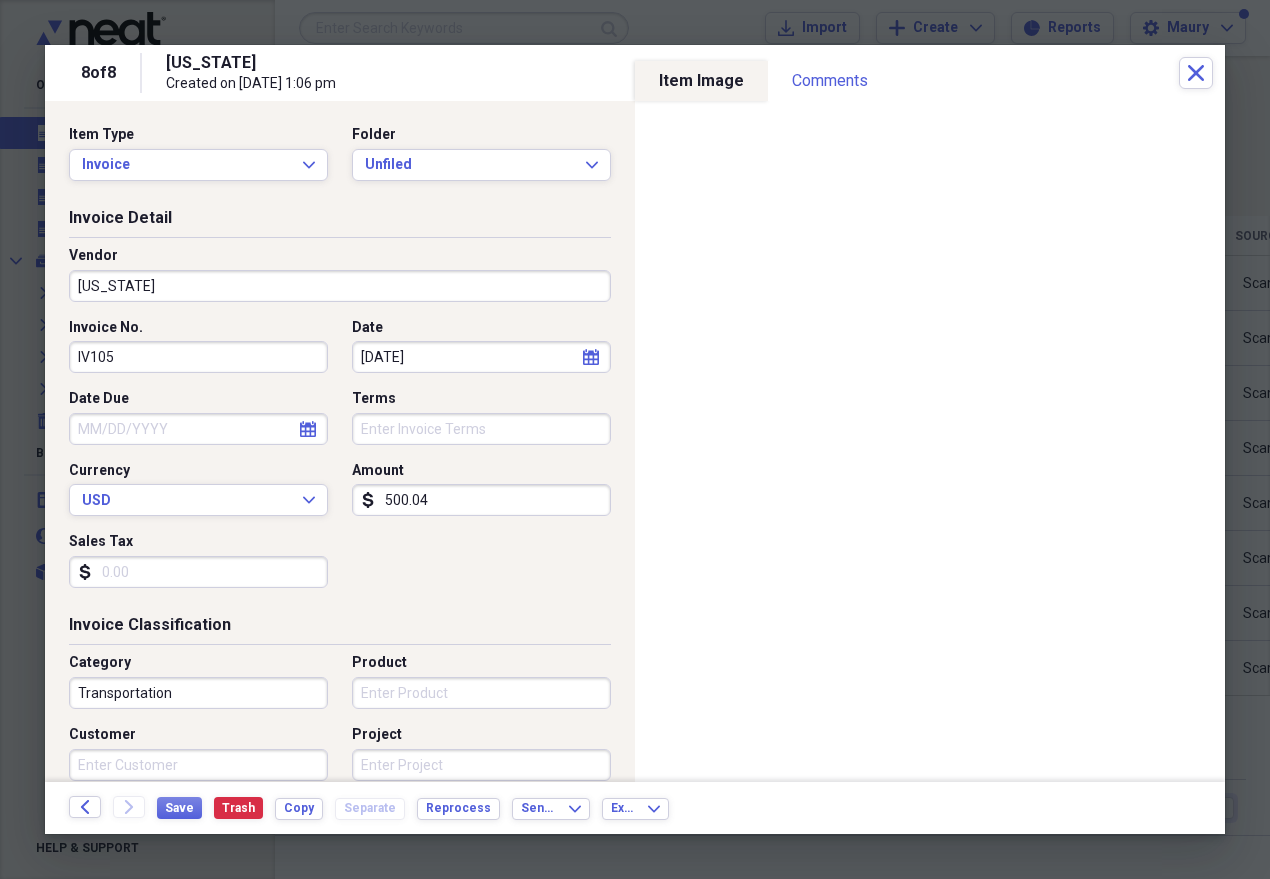 click on "[US_STATE]" at bounding box center (340, 286) 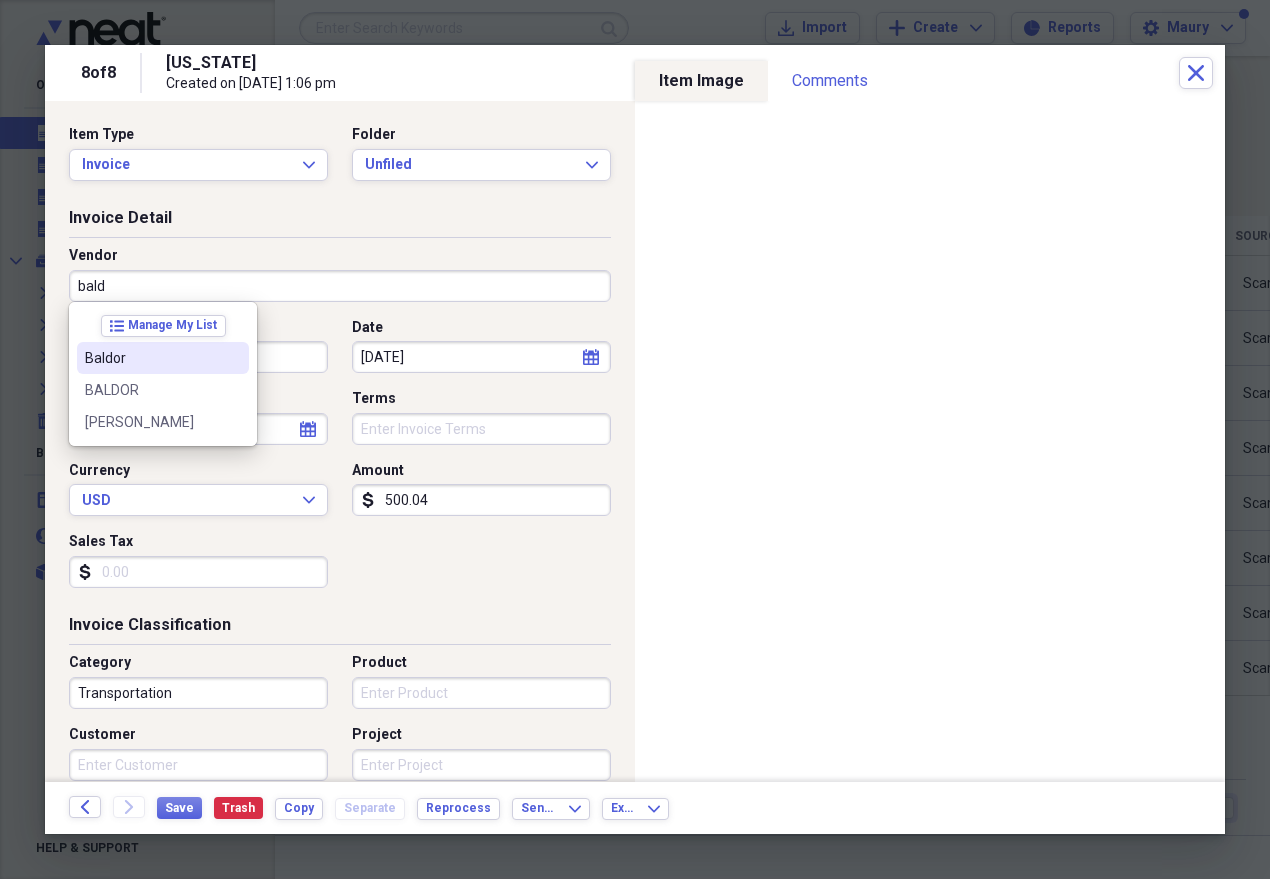 click at bounding box center (233, 358) 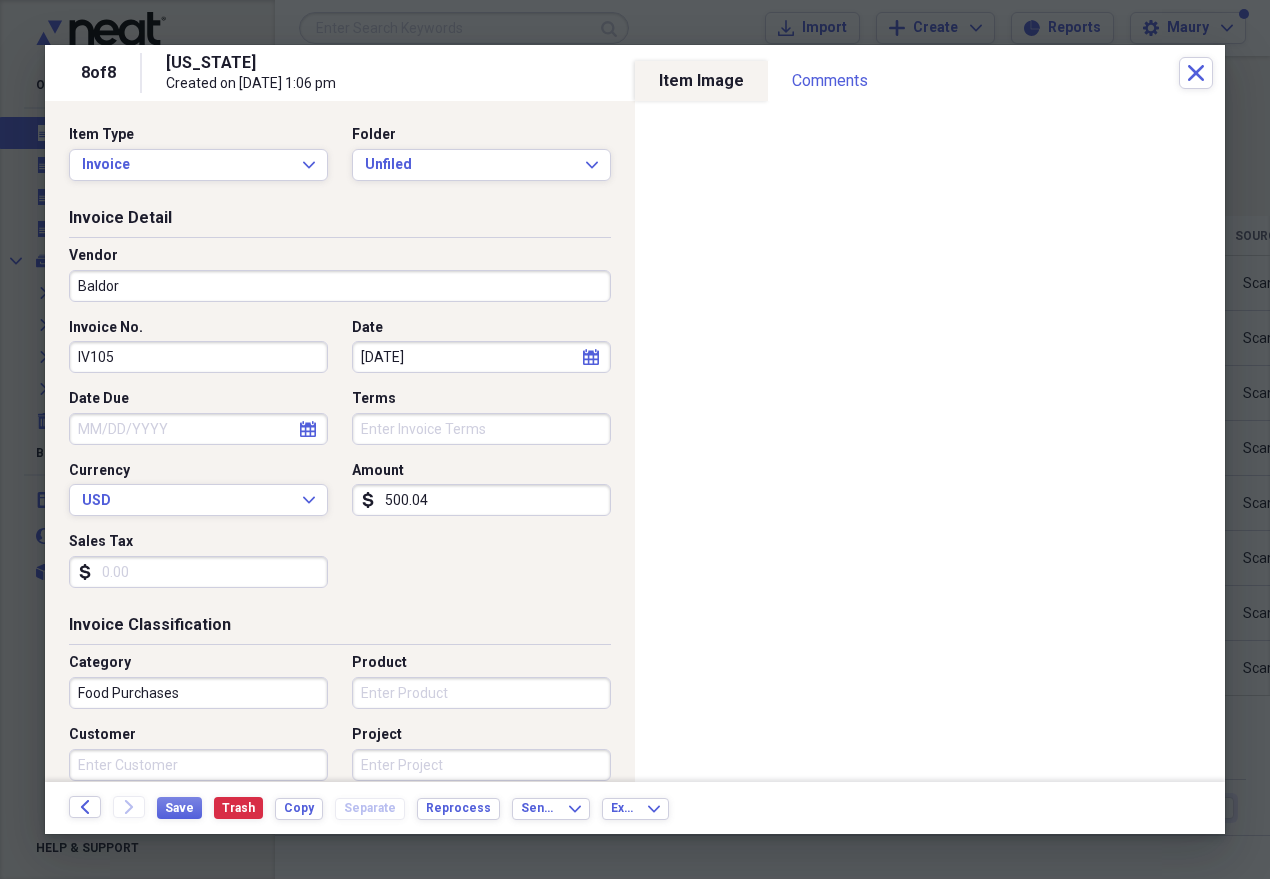 type on "Food Purchases" 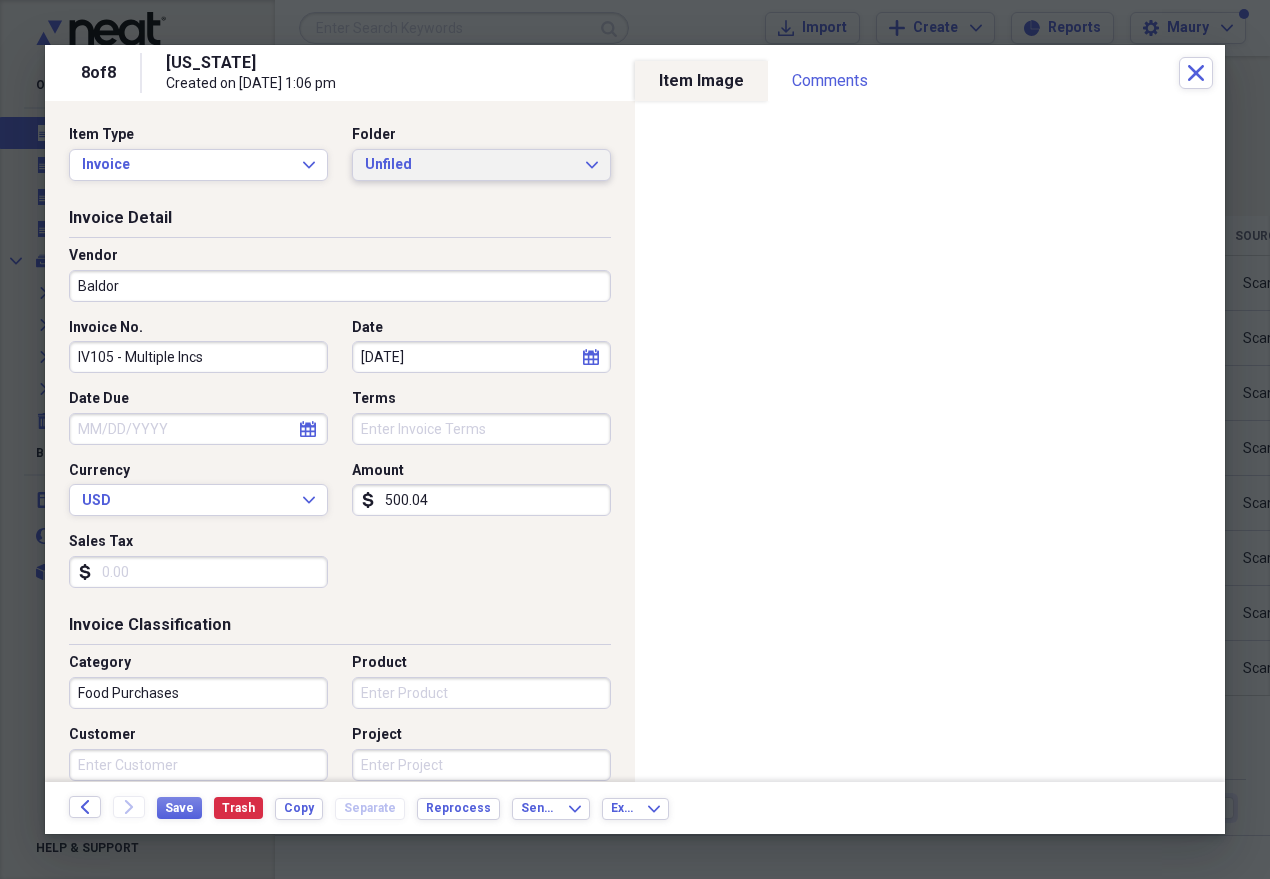 type on "IV105 - Multiple Incs" 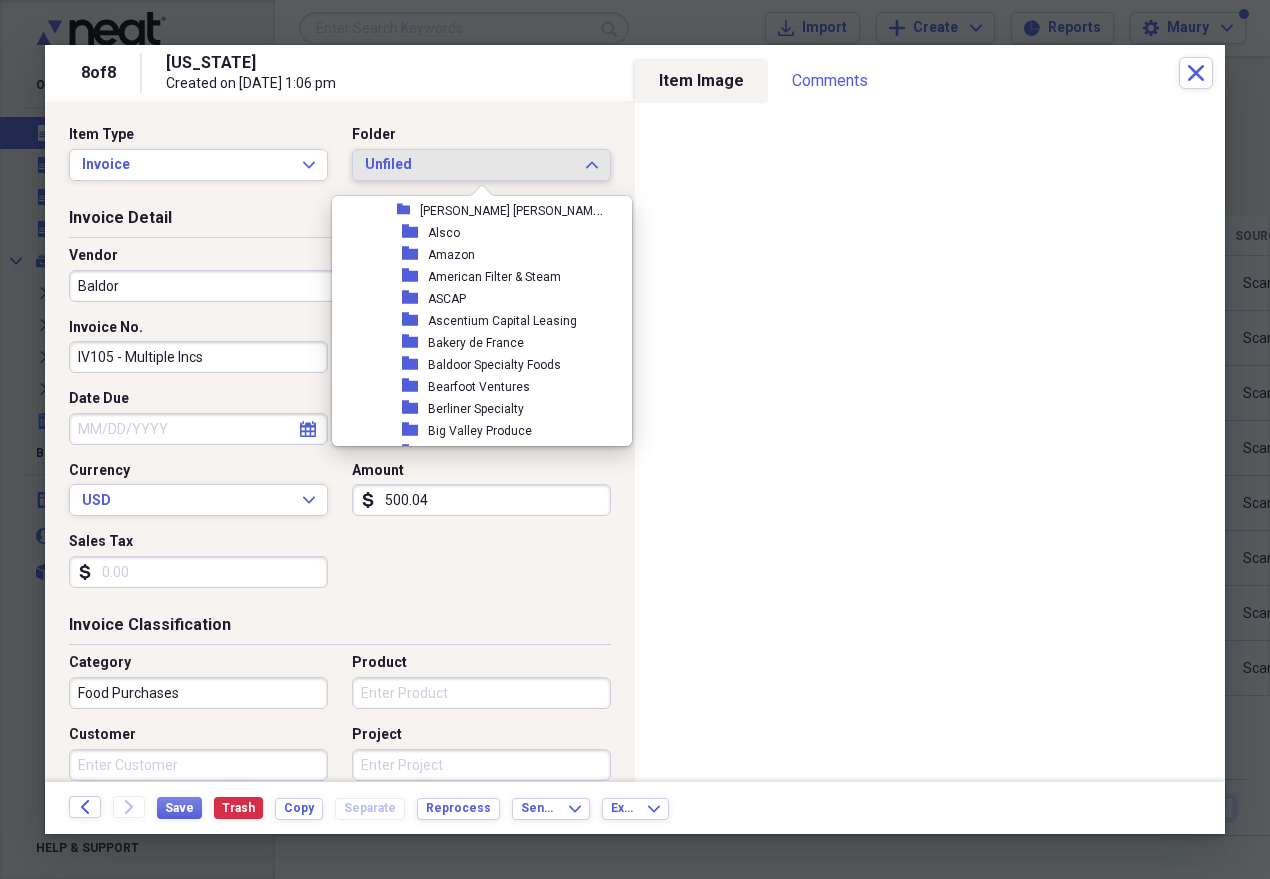 scroll, scrollTop: 721, scrollLeft: 0, axis: vertical 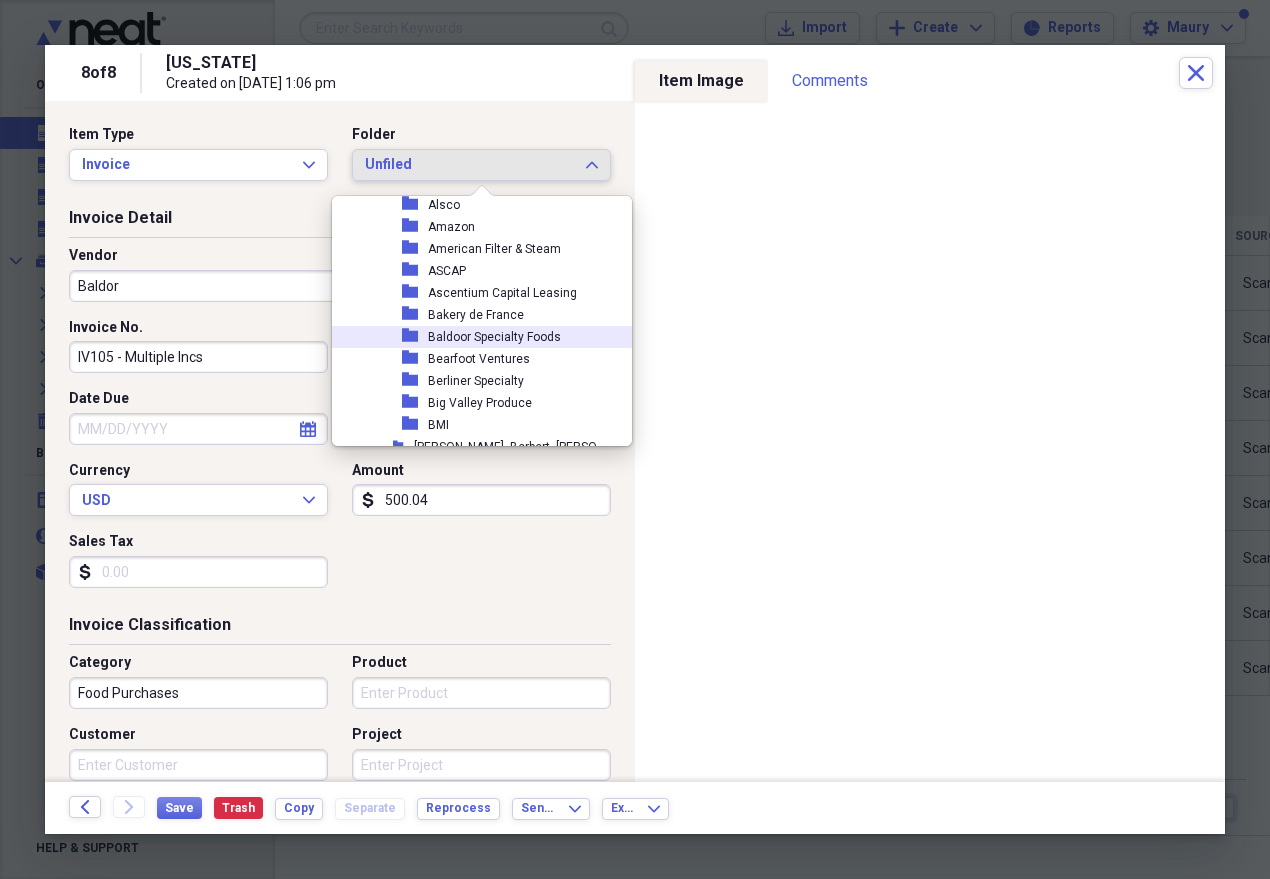 click on "Baldoor Specialty Foods" at bounding box center (494, 337) 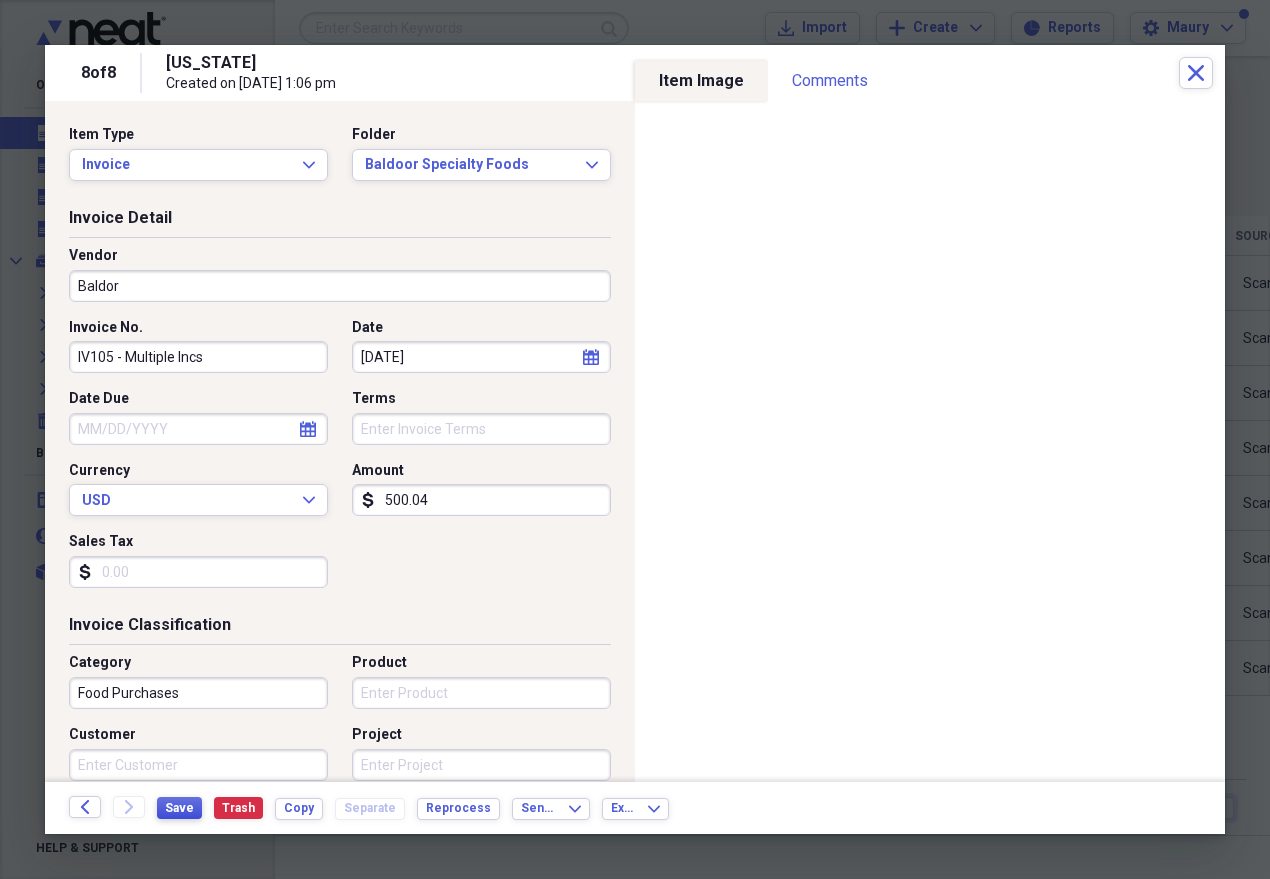 click on "Save" at bounding box center [179, 808] 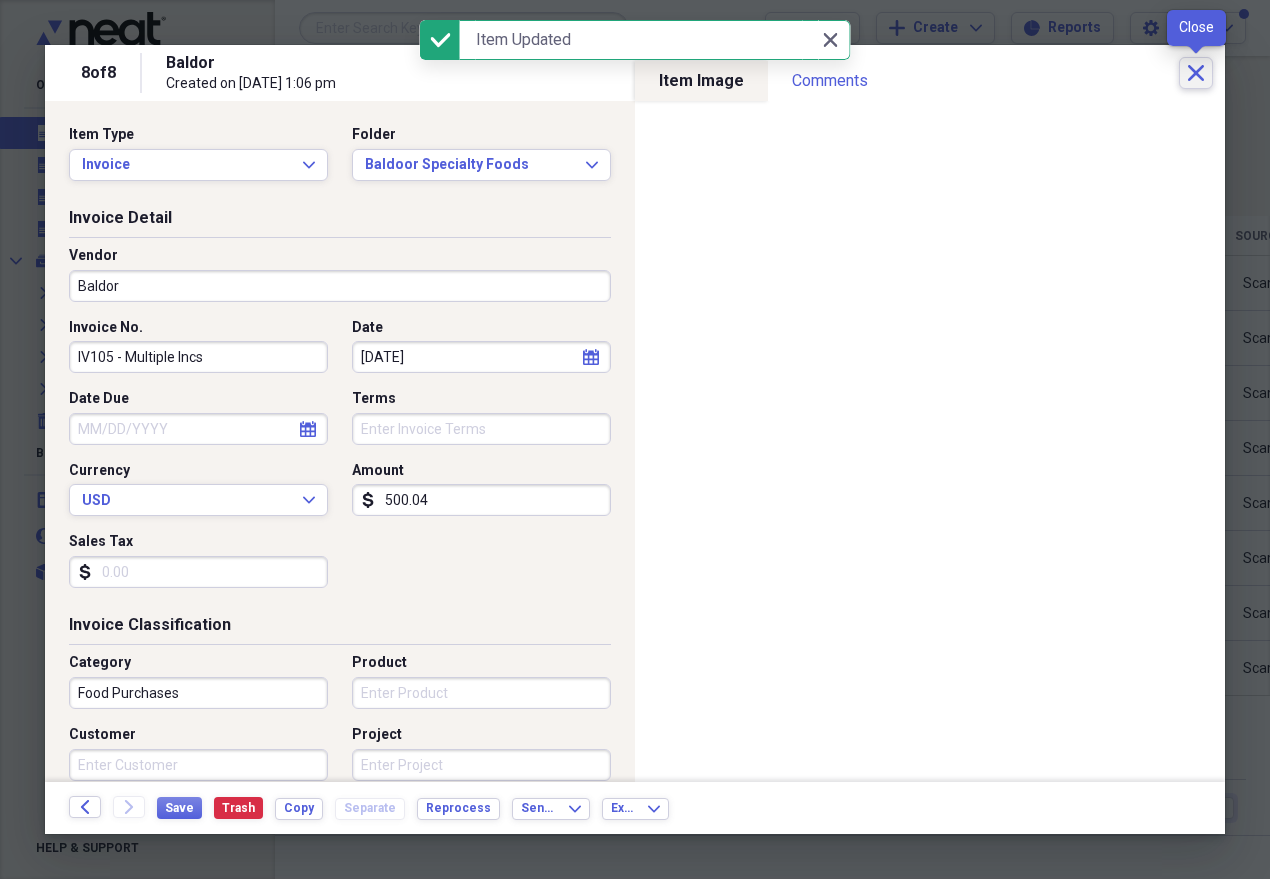 click 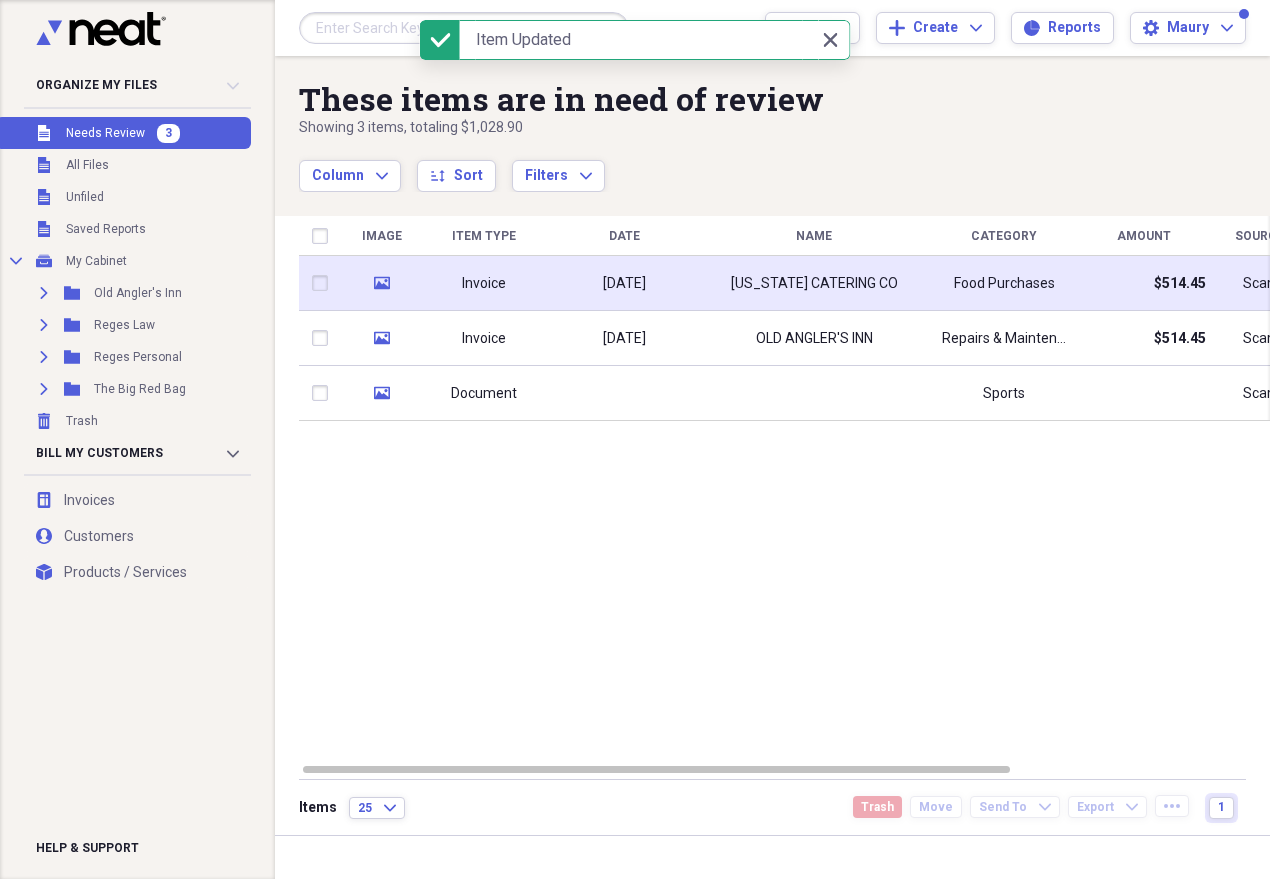 click on "[DATE]" at bounding box center (624, 283) 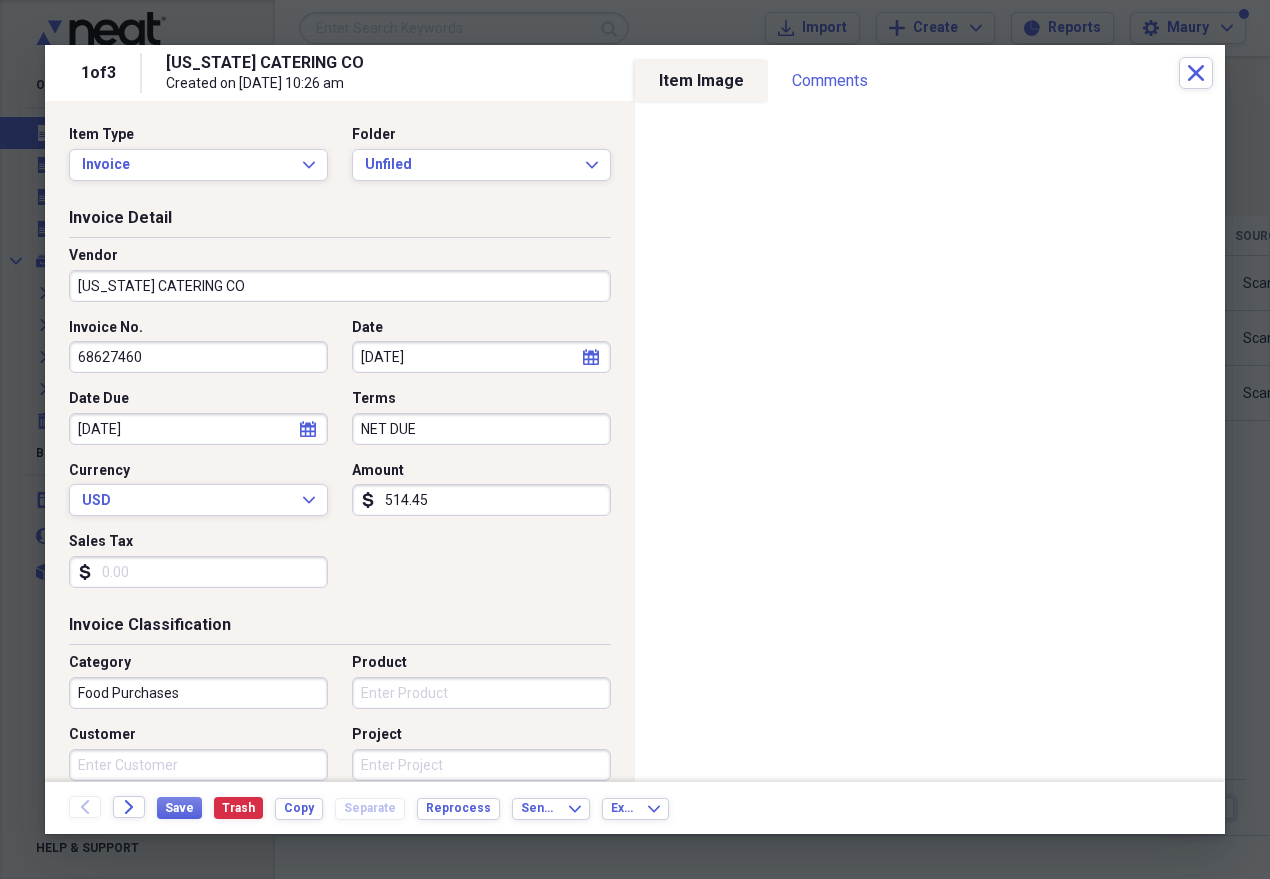 click on "[US_STATE] CATERING CO" at bounding box center [340, 286] 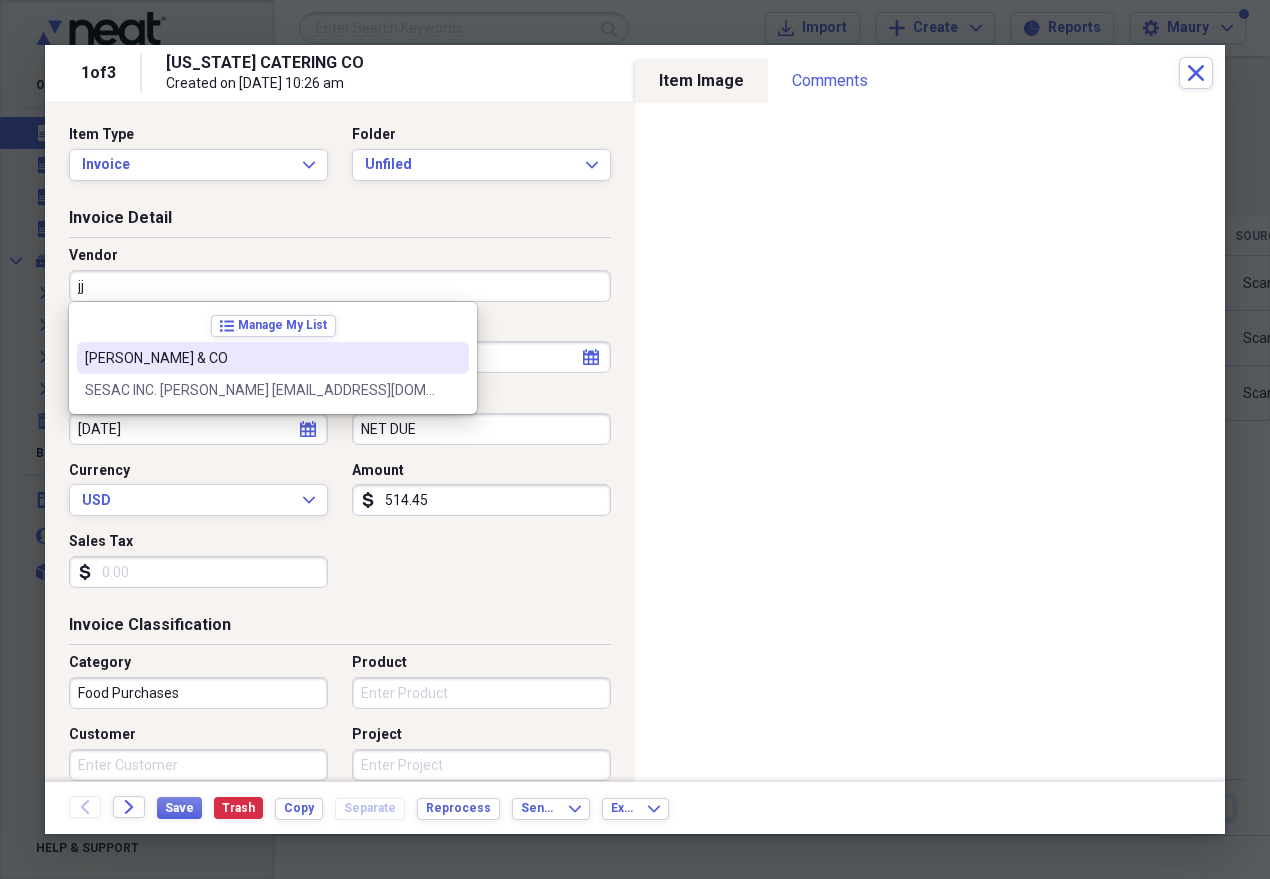 click on "[PERSON_NAME] & CO" at bounding box center [261, 358] 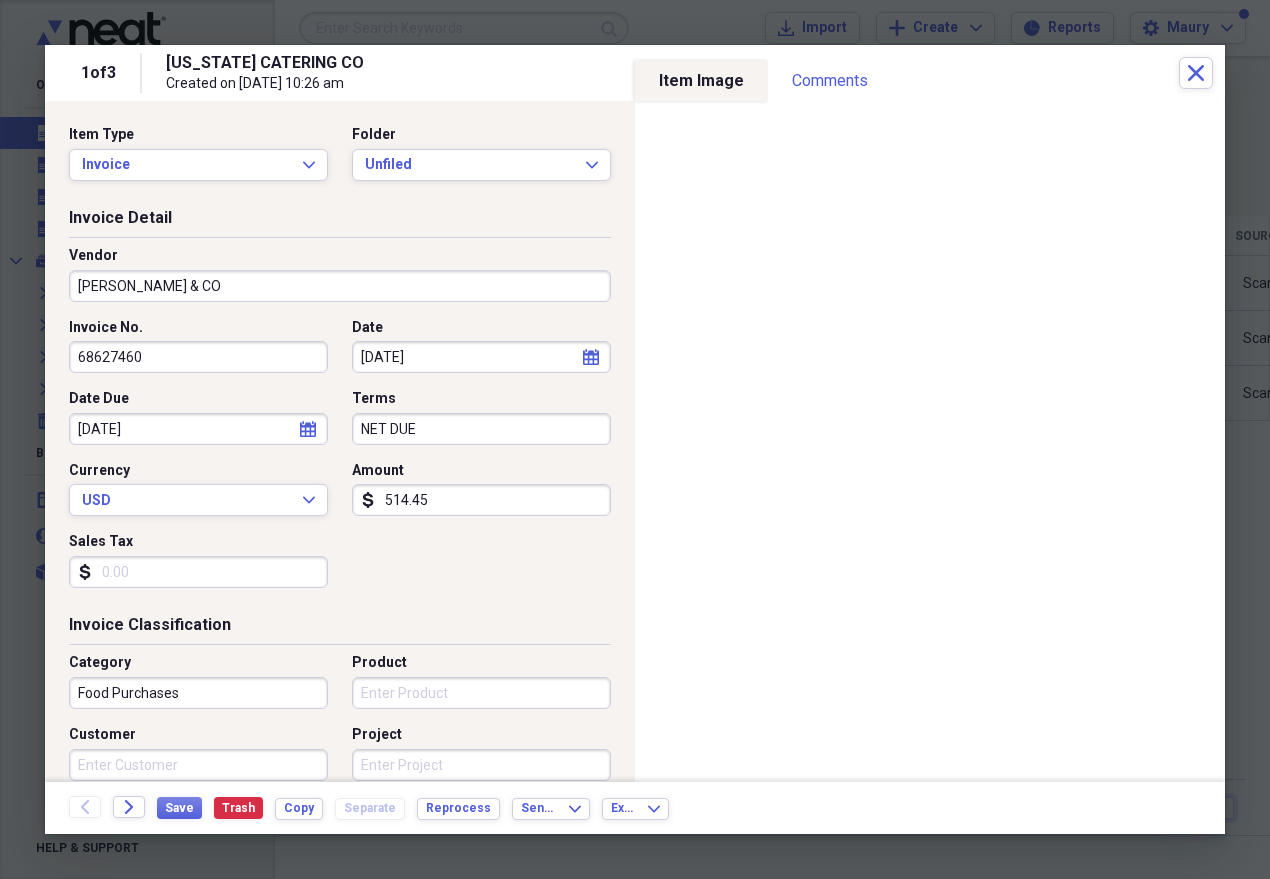 click on "514.45" at bounding box center (481, 500) 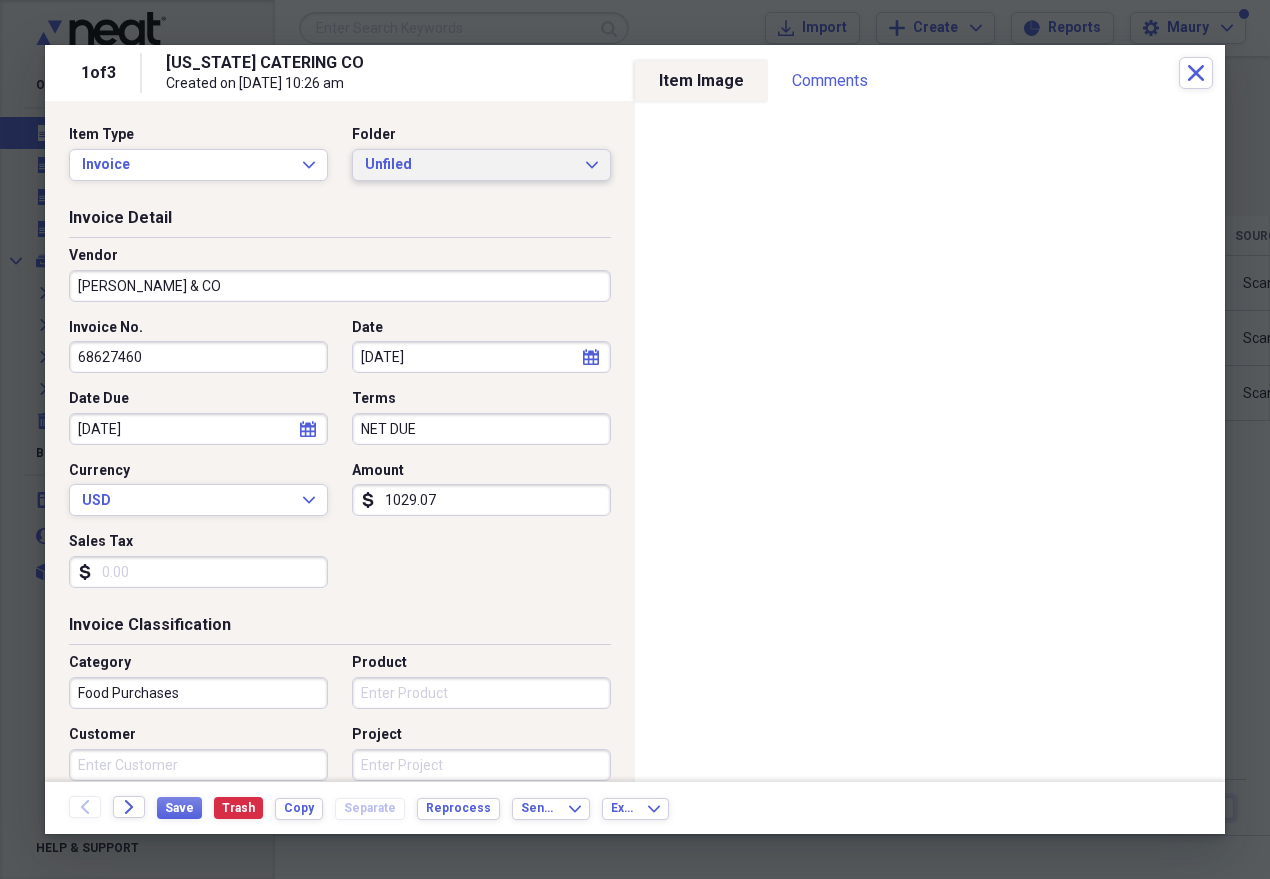 type on "1029.07" 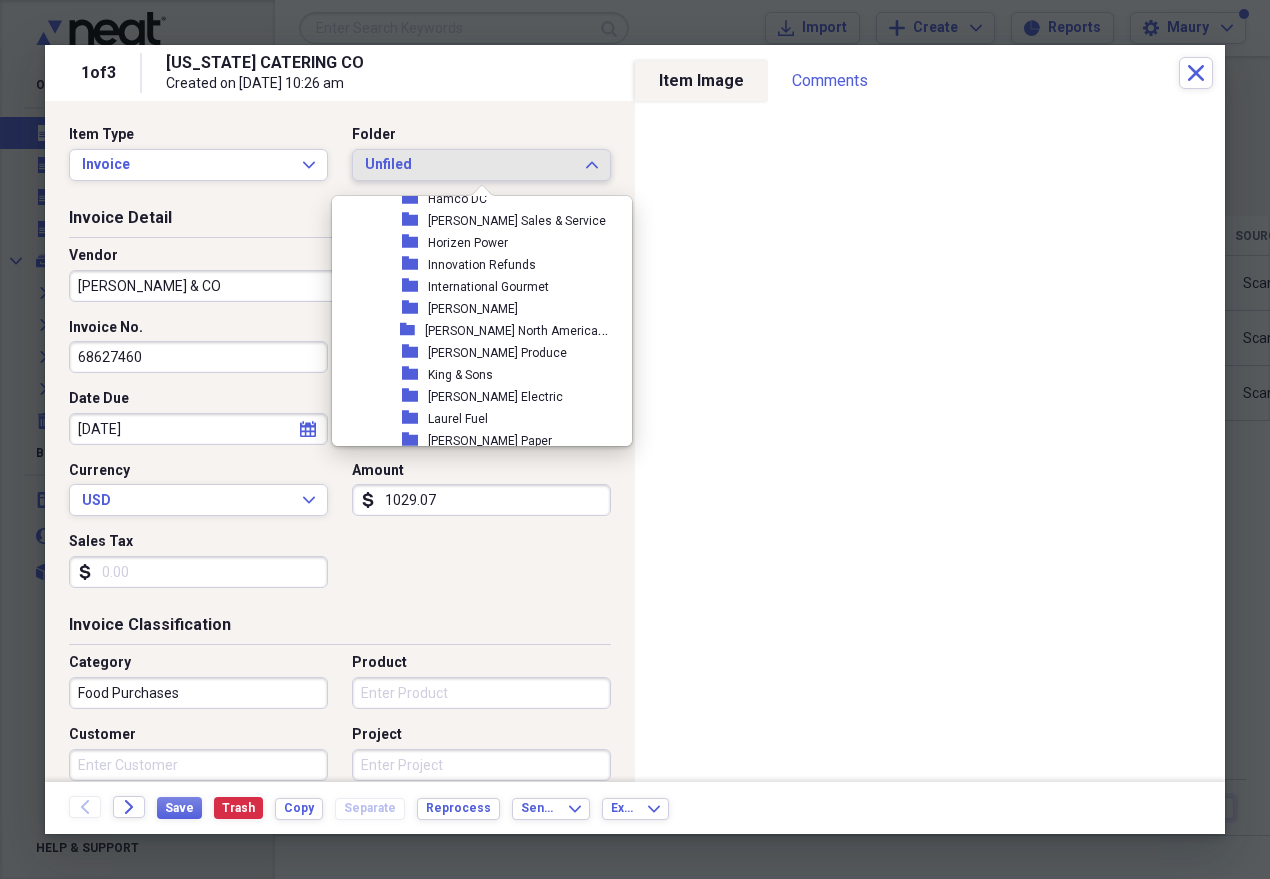 scroll, scrollTop: 1447, scrollLeft: 0, axis: vertical 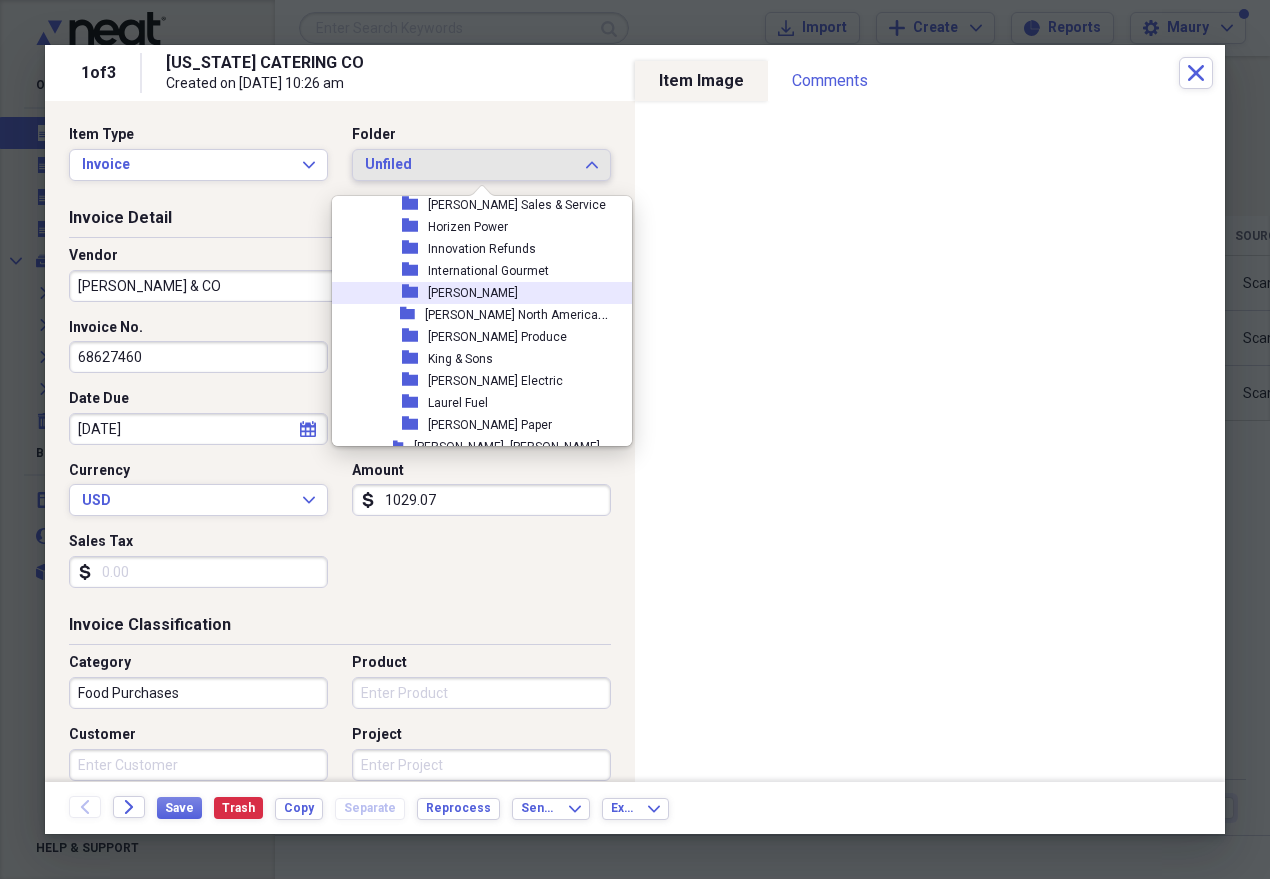 click on "[PERSON_NAME]" at bounding box center [473, 293] 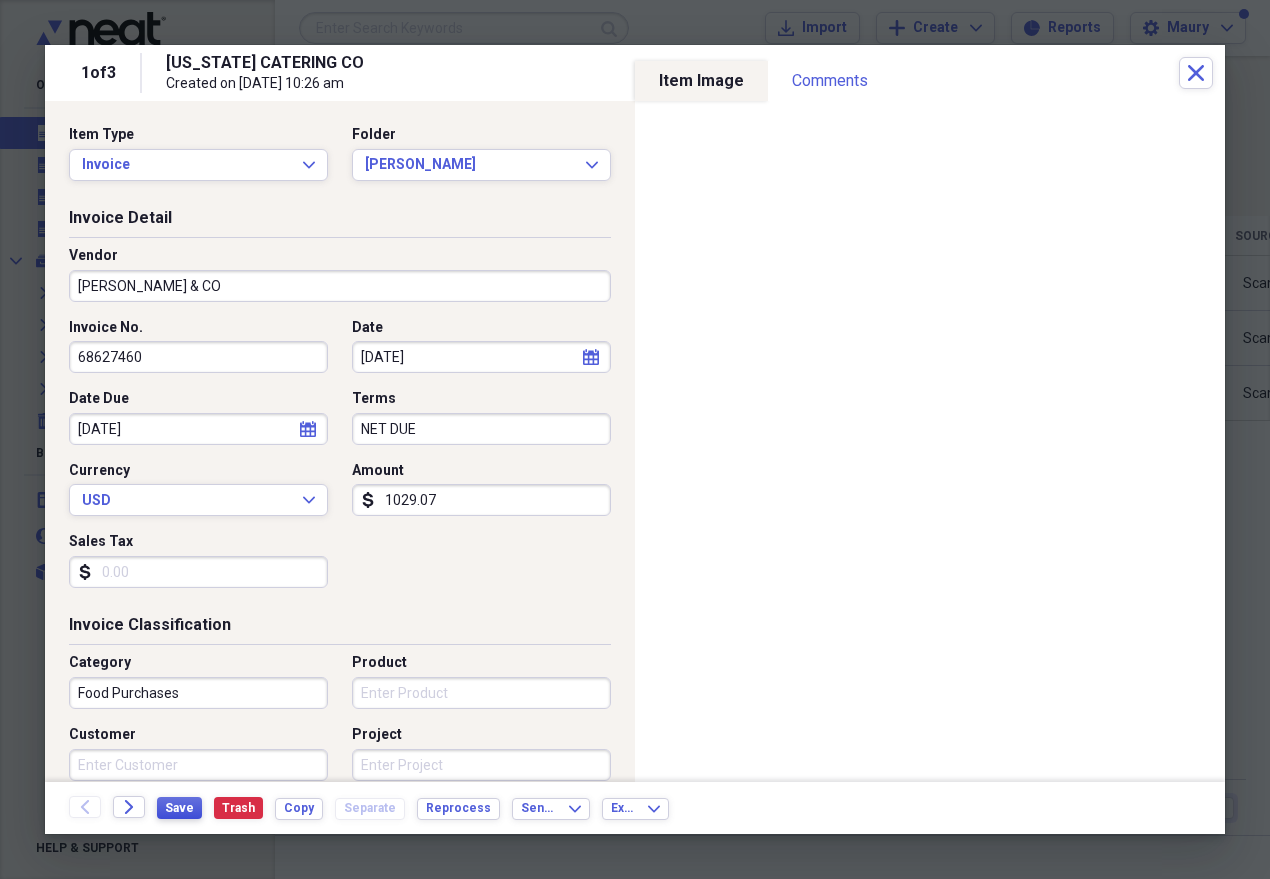 click on "Save" at bounding box center [179, 808] 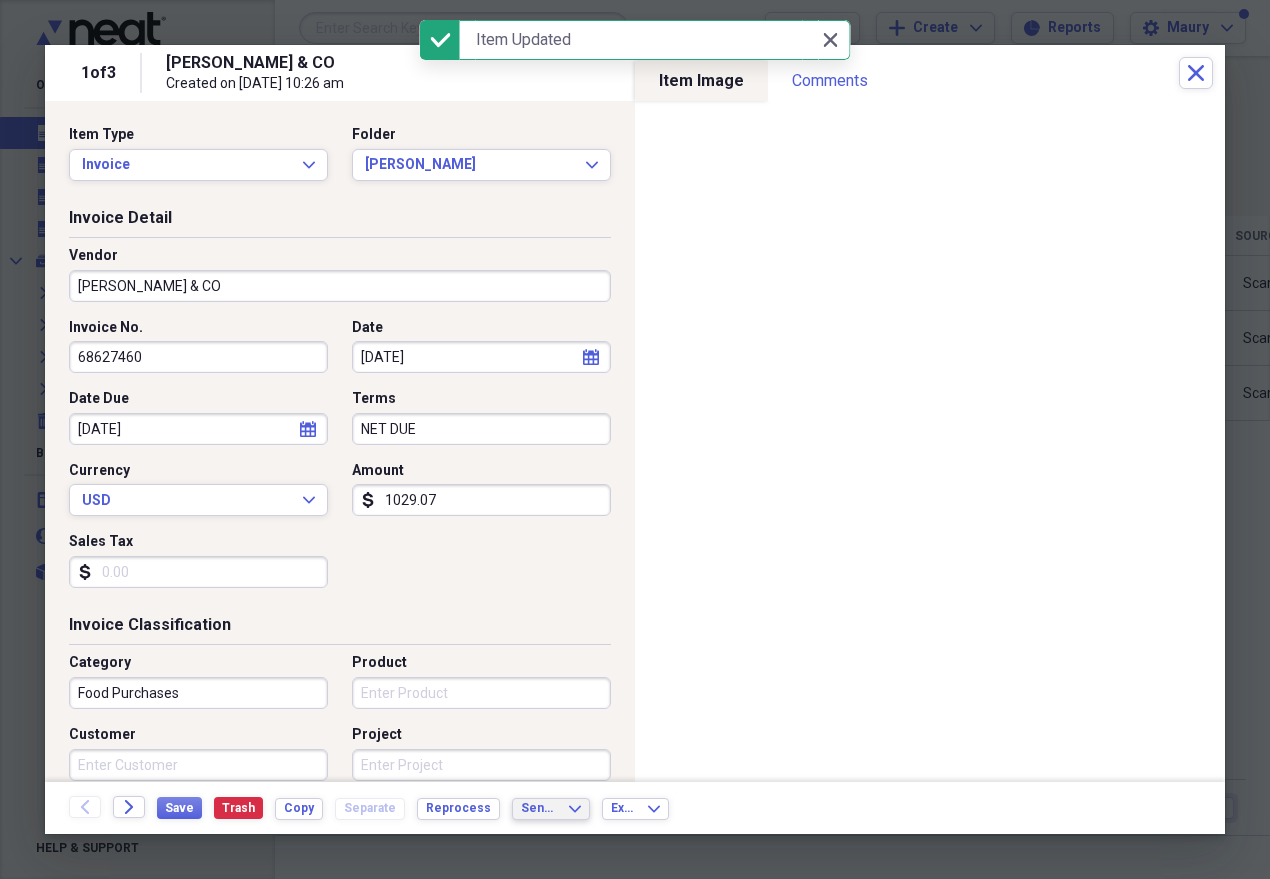click 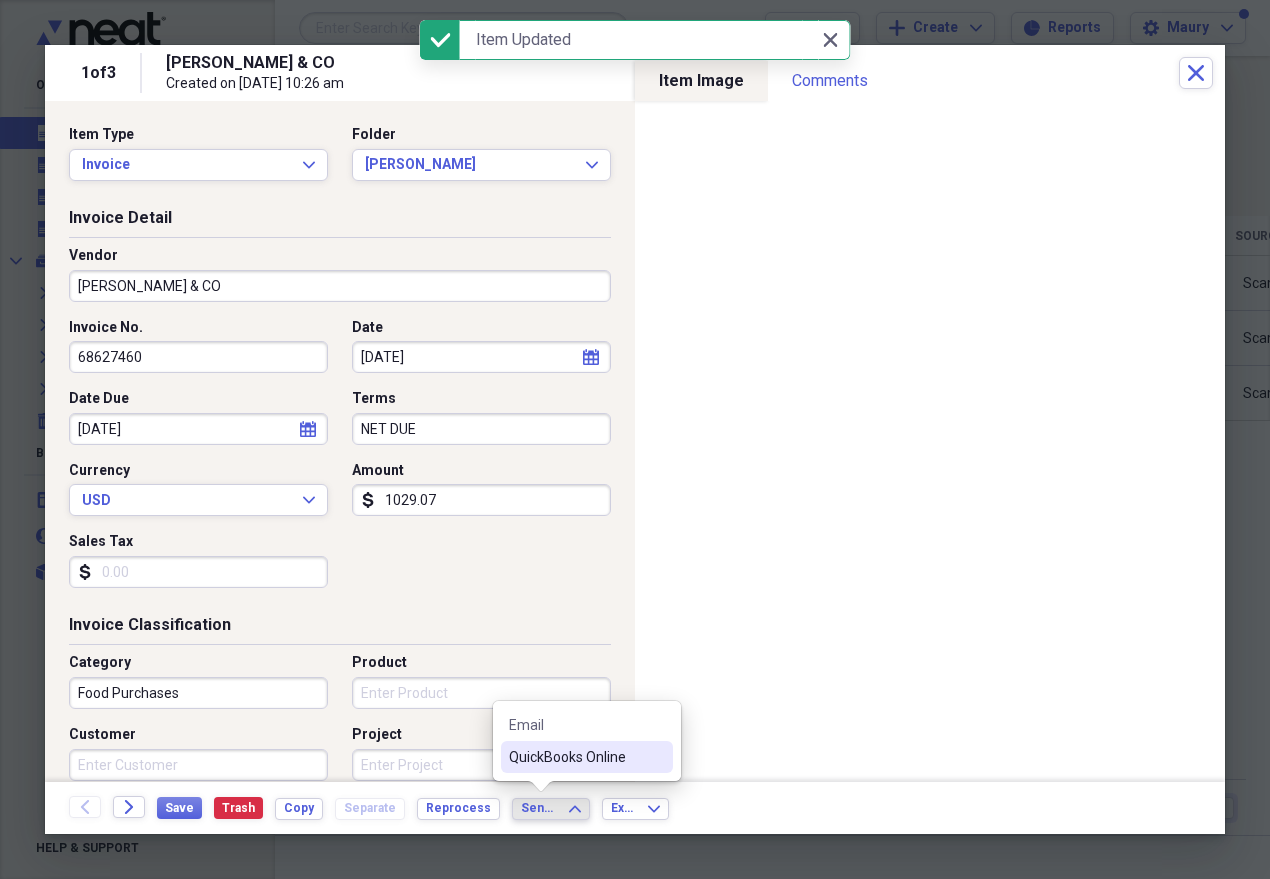 click on "QuickBooks Online" at bounding box center [575, 757] 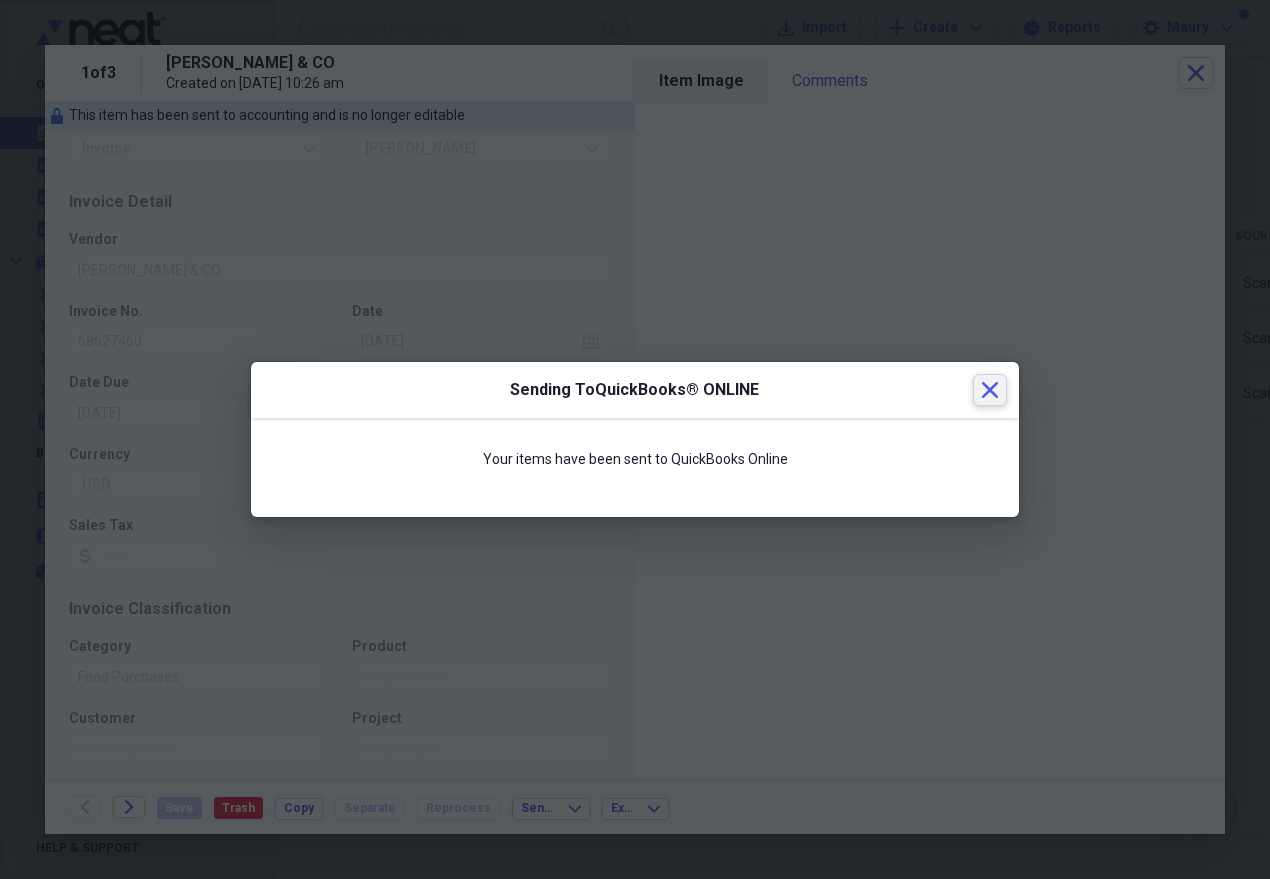 click on "Close" 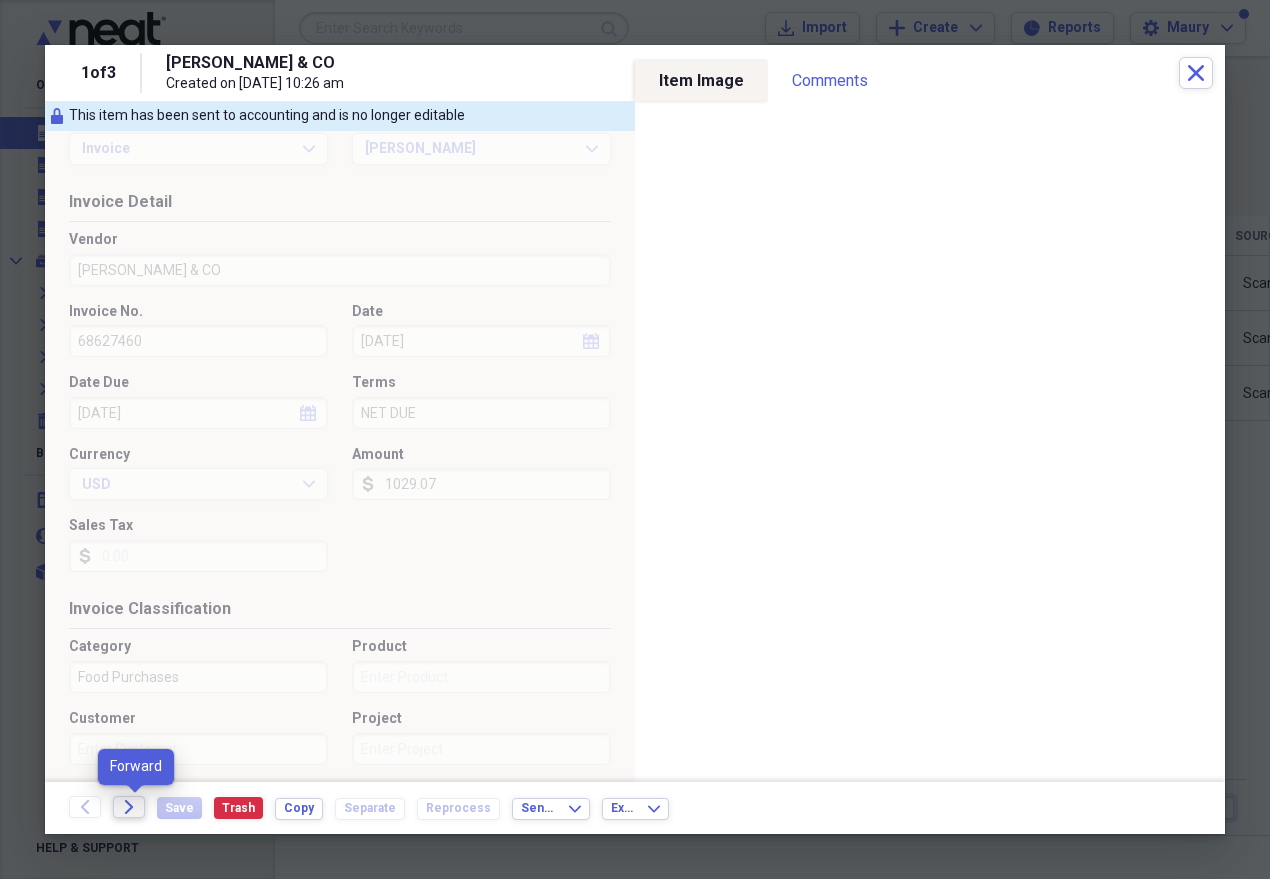 click on "Forward" 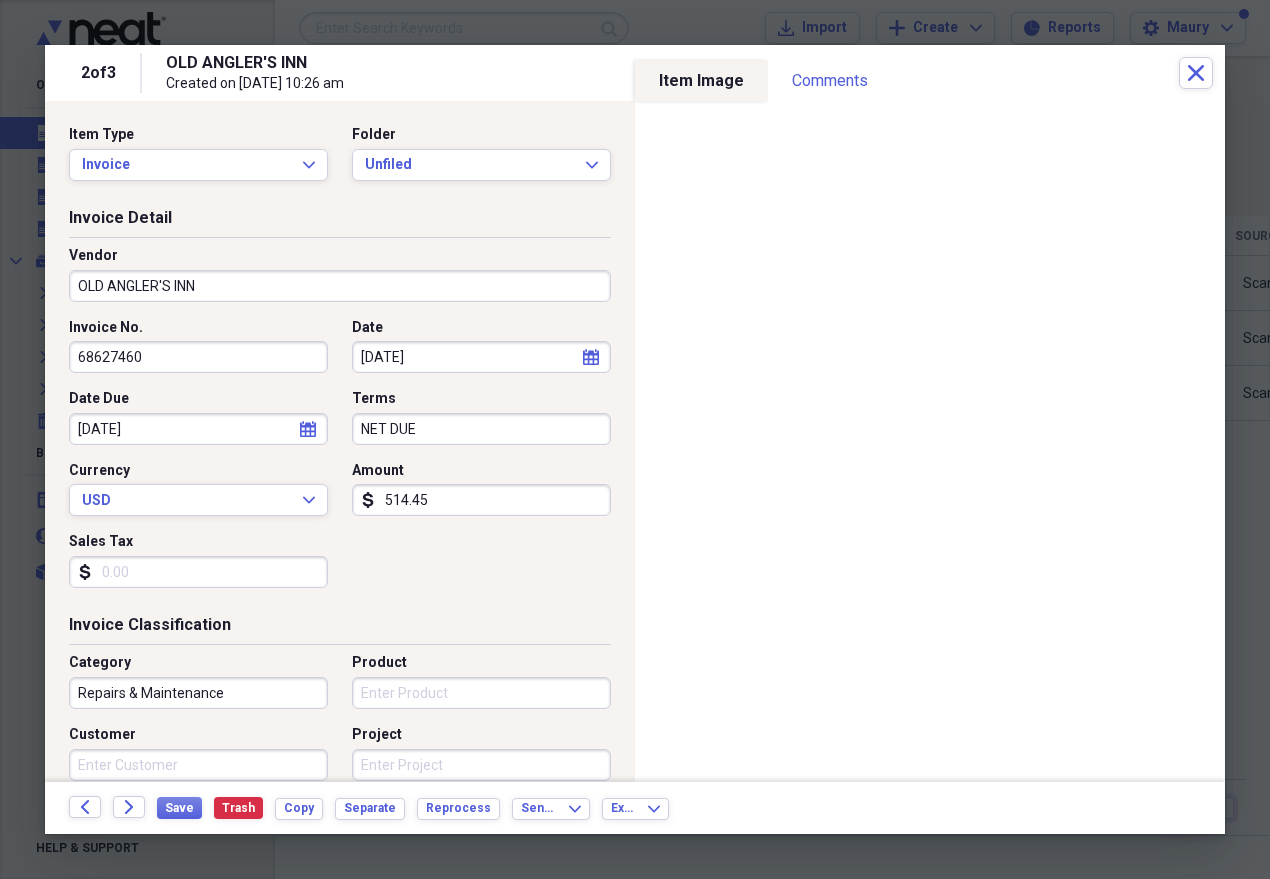 click on "Repairs & Maintenance" at bounding box center [198, 693] 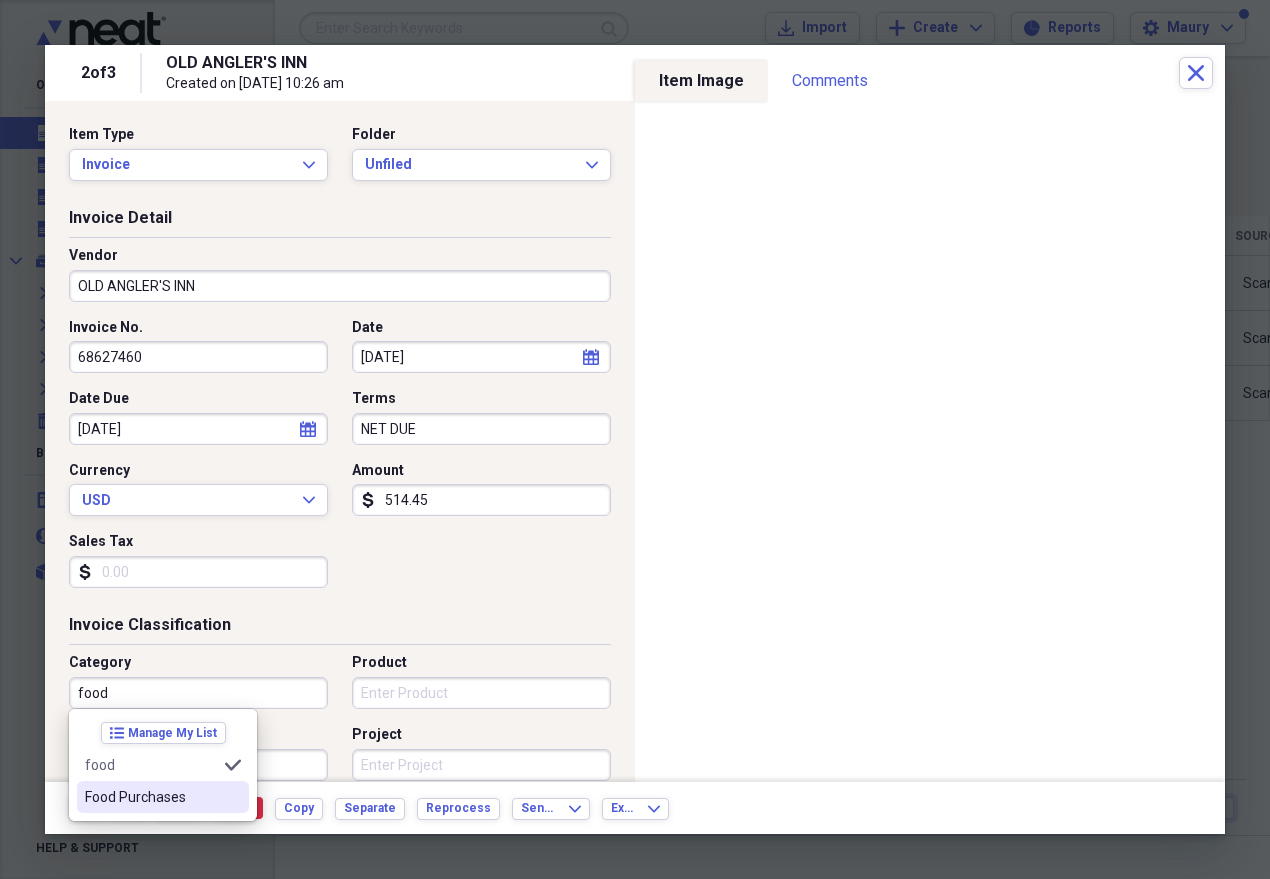 click on "Food Purchases" at bounding box center [151, 797] 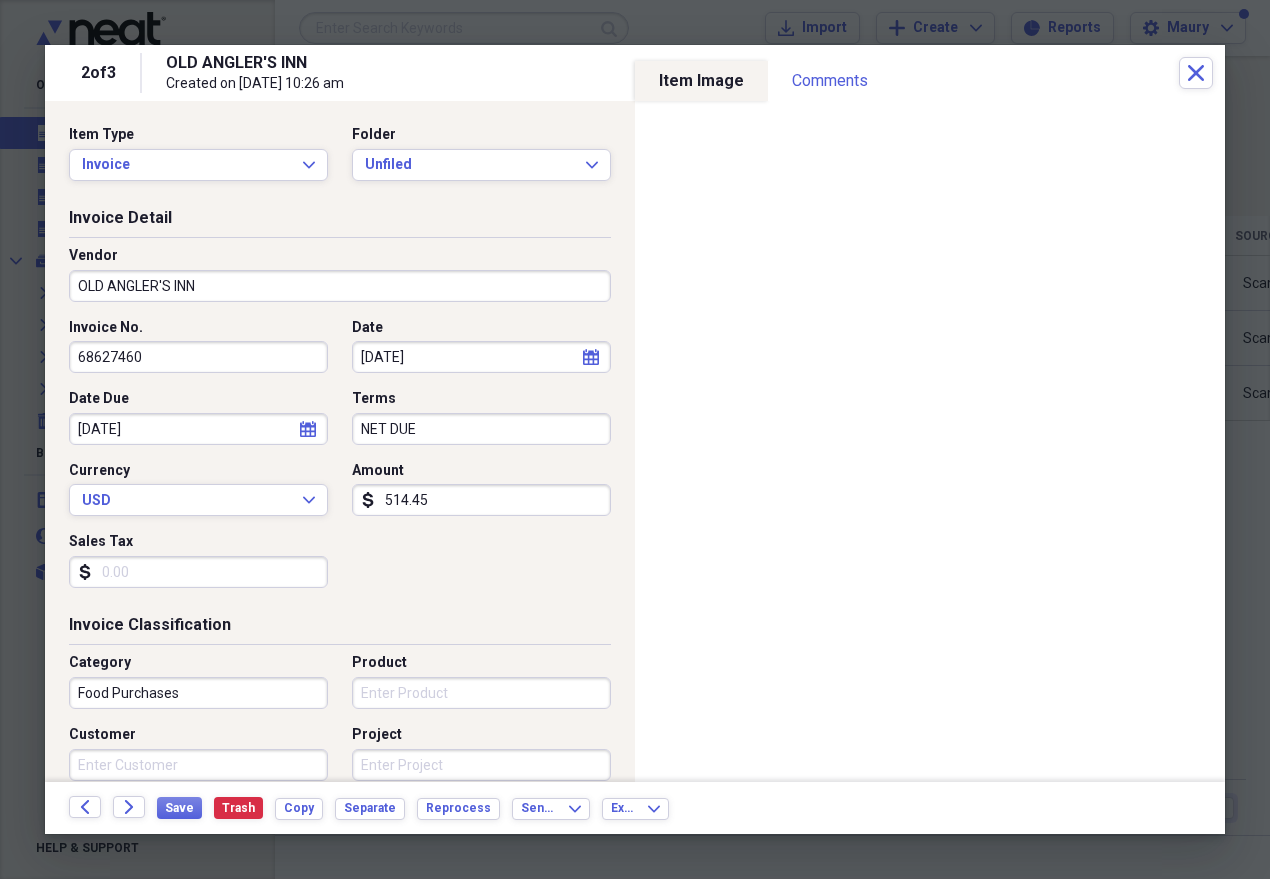 click on "OLD ANGLER'S INN" at bounding box center (340, 286) 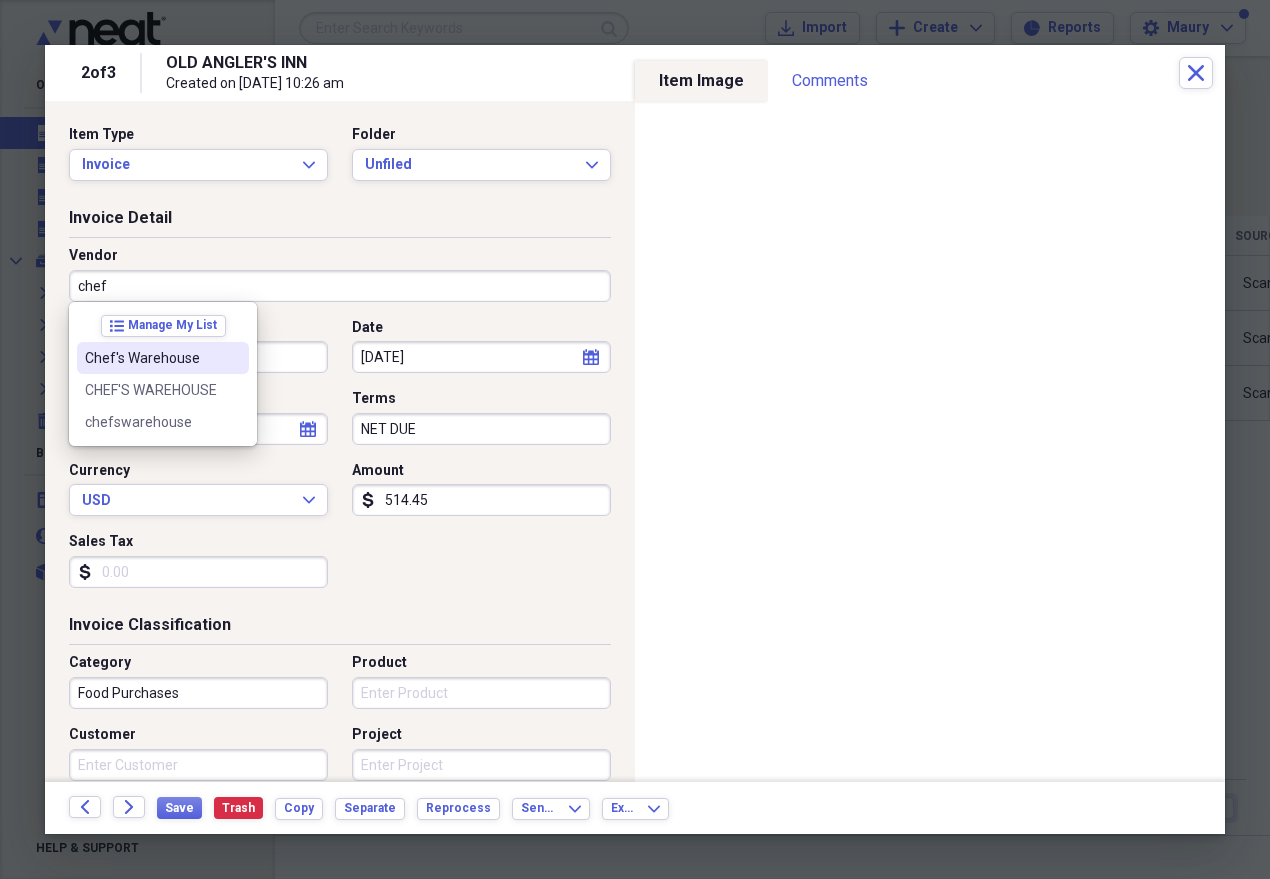 click on "Chef's Warehouse" at bounding box center [151, 358] 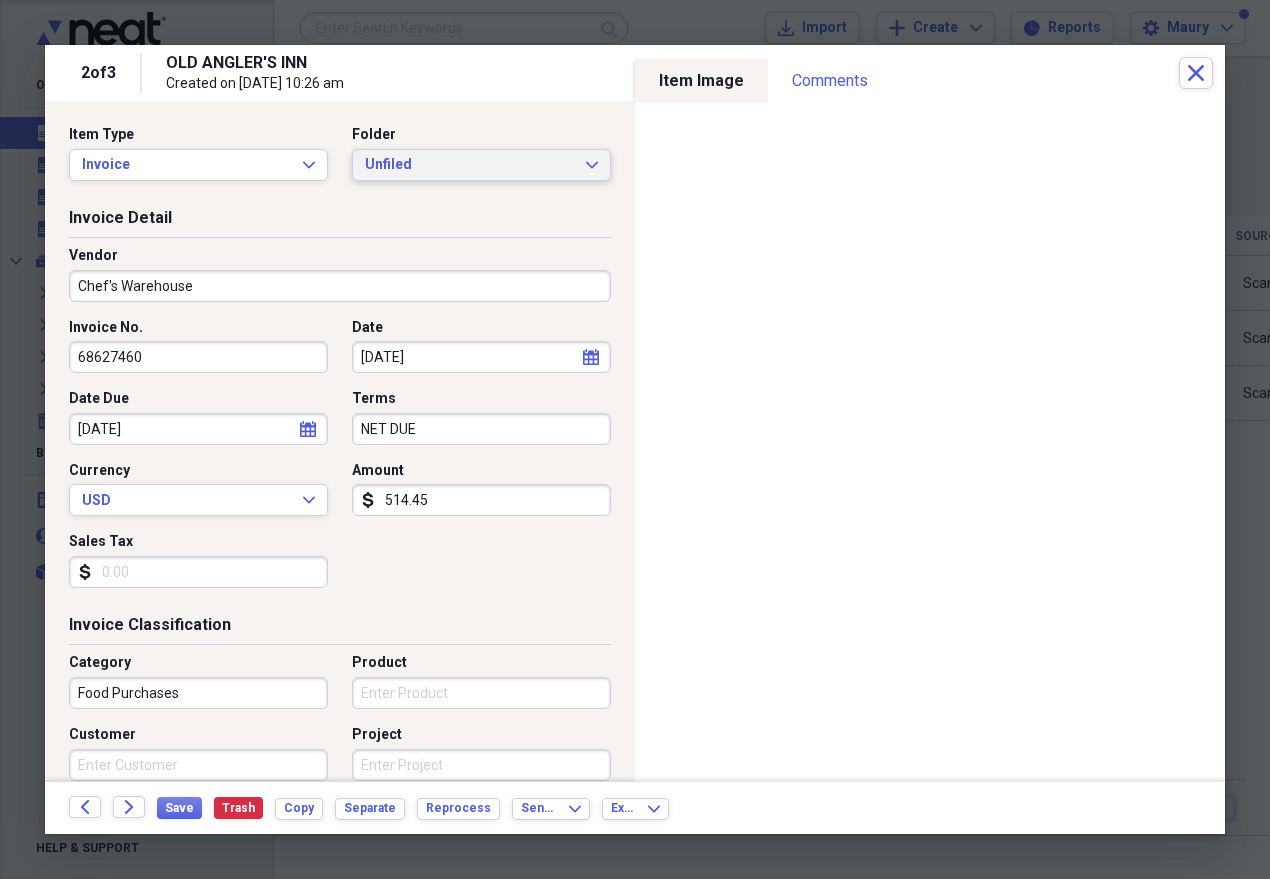 click on "Unfiled" at bounding box center [469, 165] 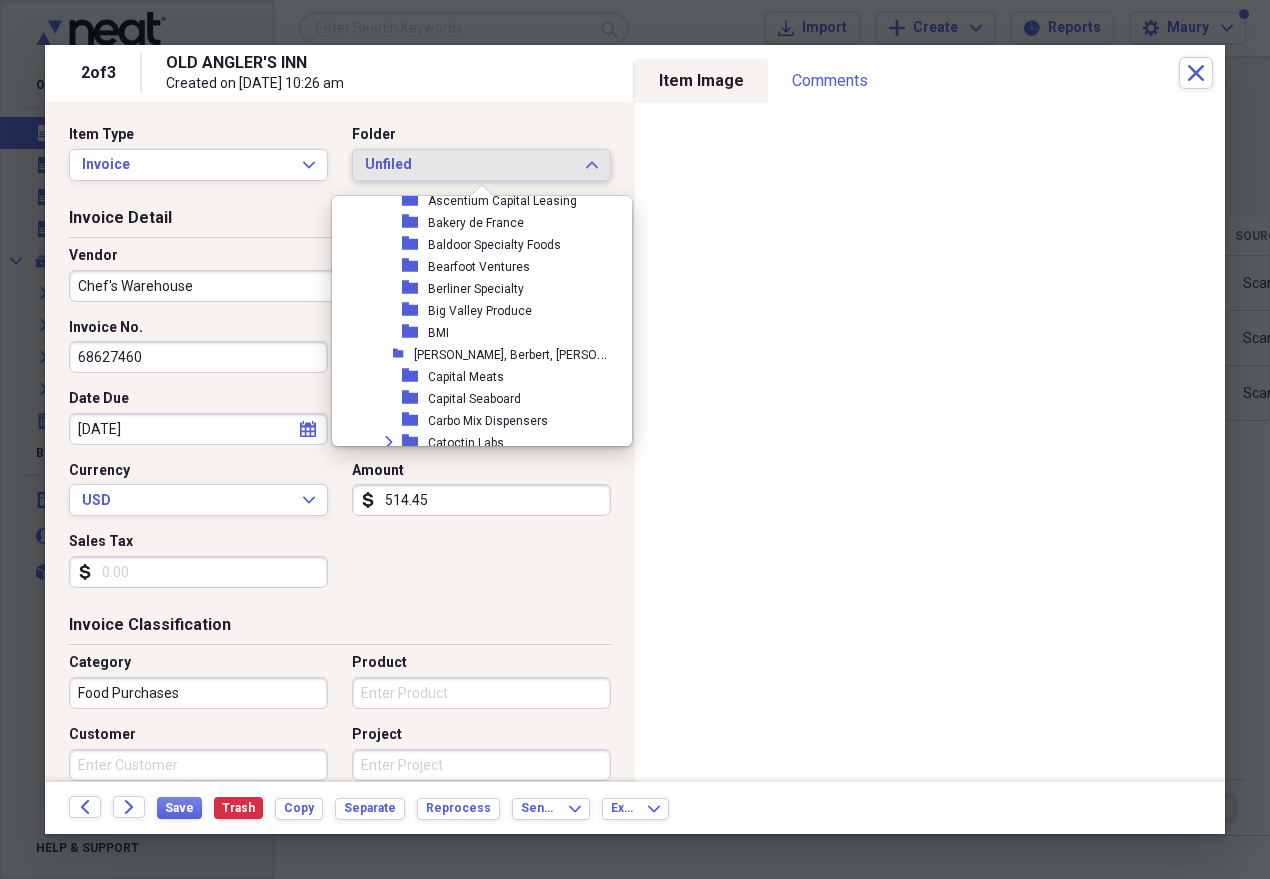 scroll, scrollTop: 872, scrollLeft: 0, axis: vertical 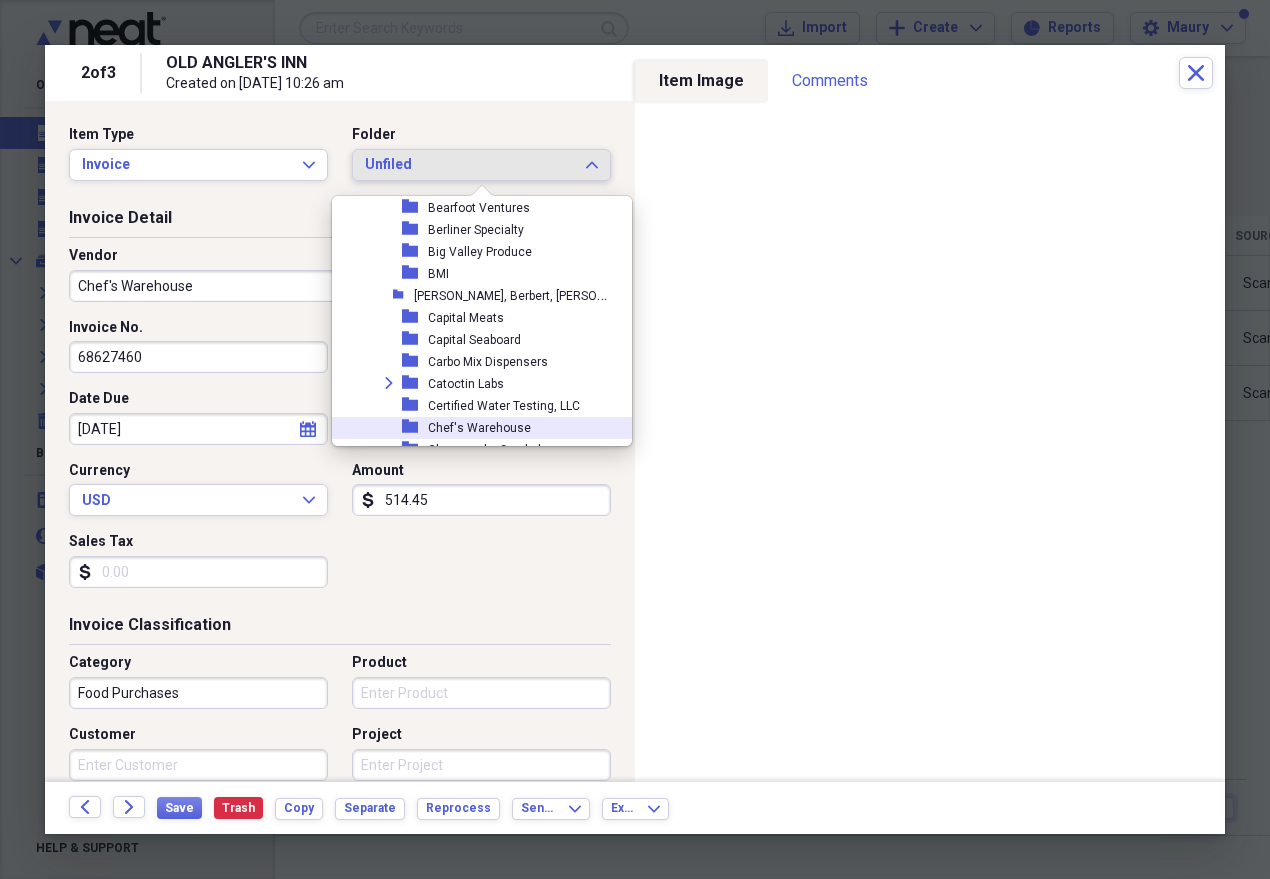 click on "Chef's Warehouse" at bounding box center [479, 428] 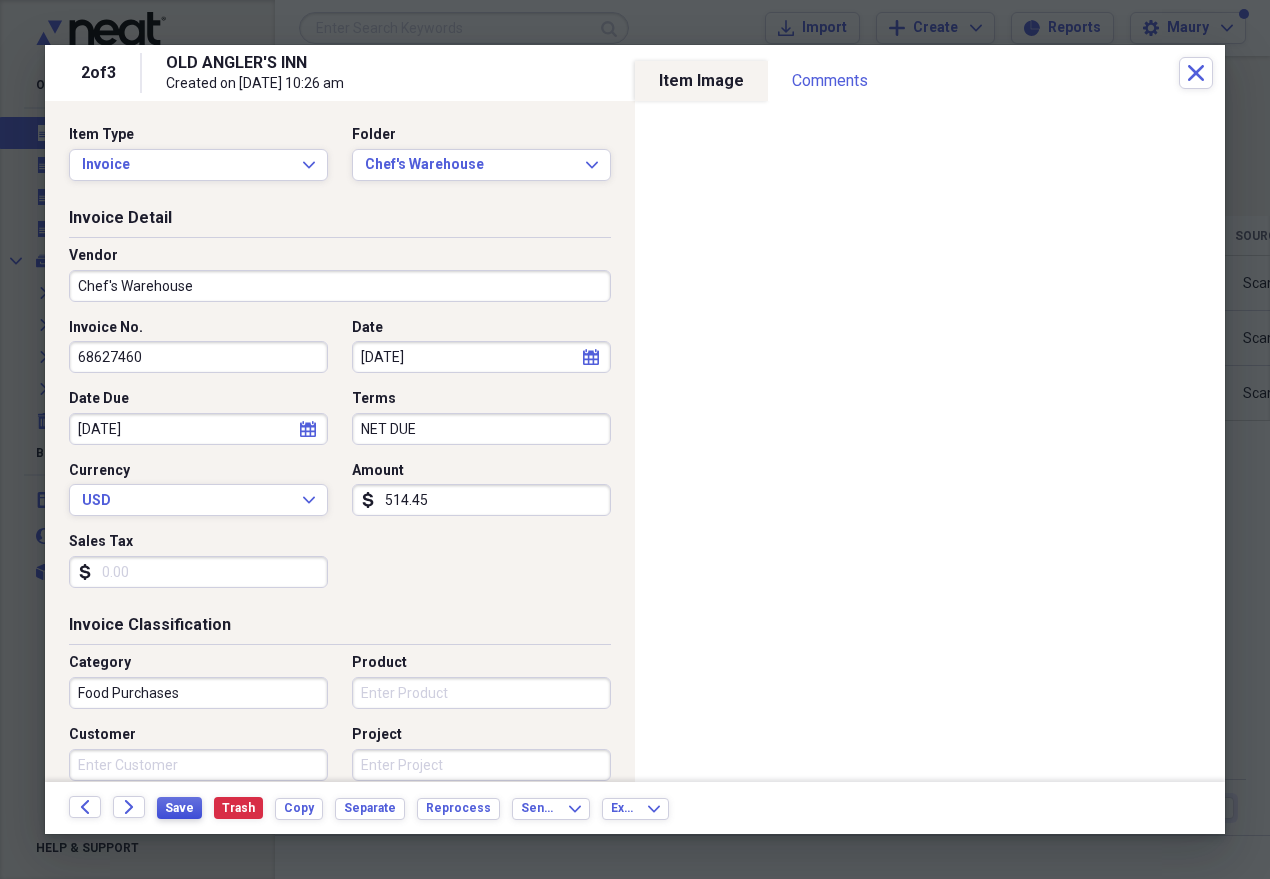 click on "Save" at bounding box center [179, 808] 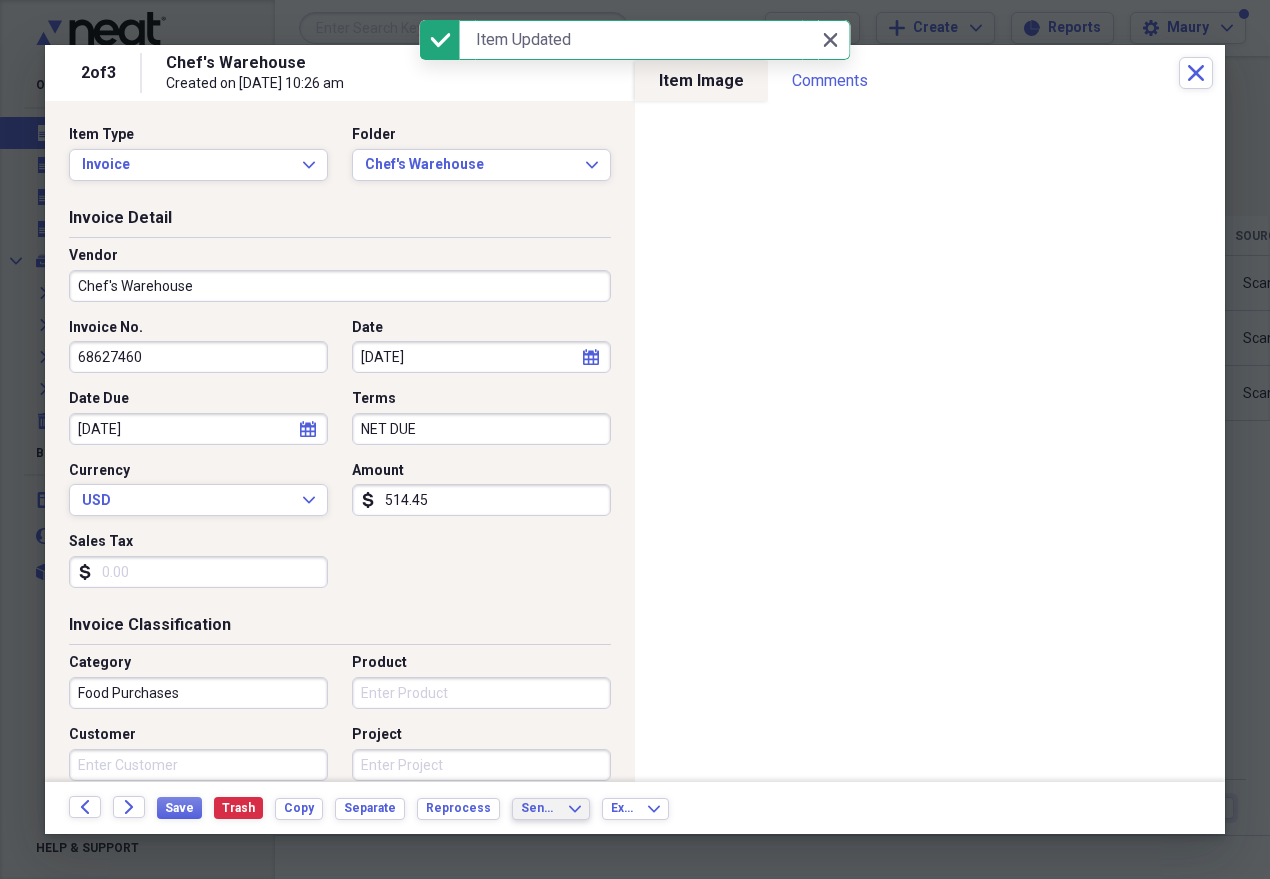 click on "Expand" 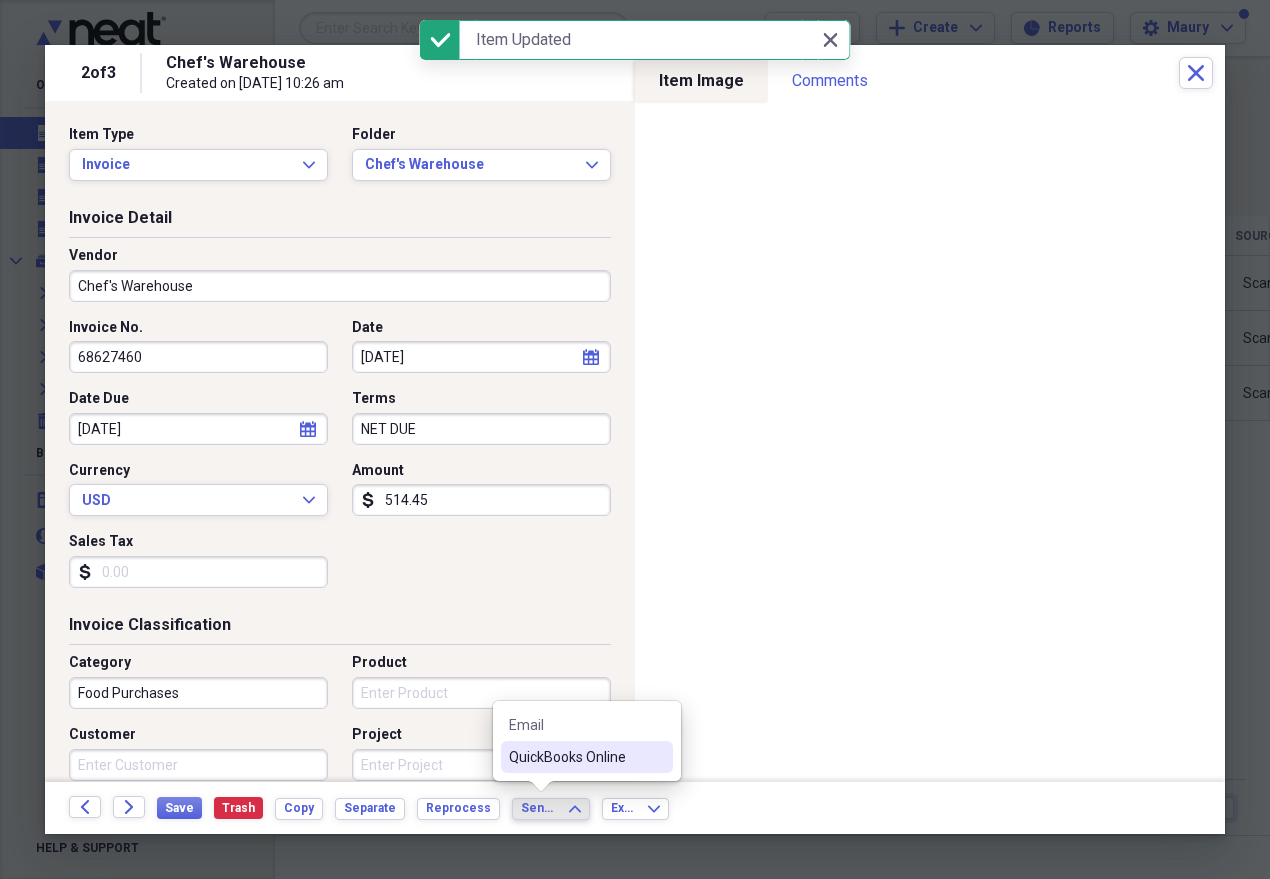 click on "QuickBooks Online" at bounding box center [575, 757] 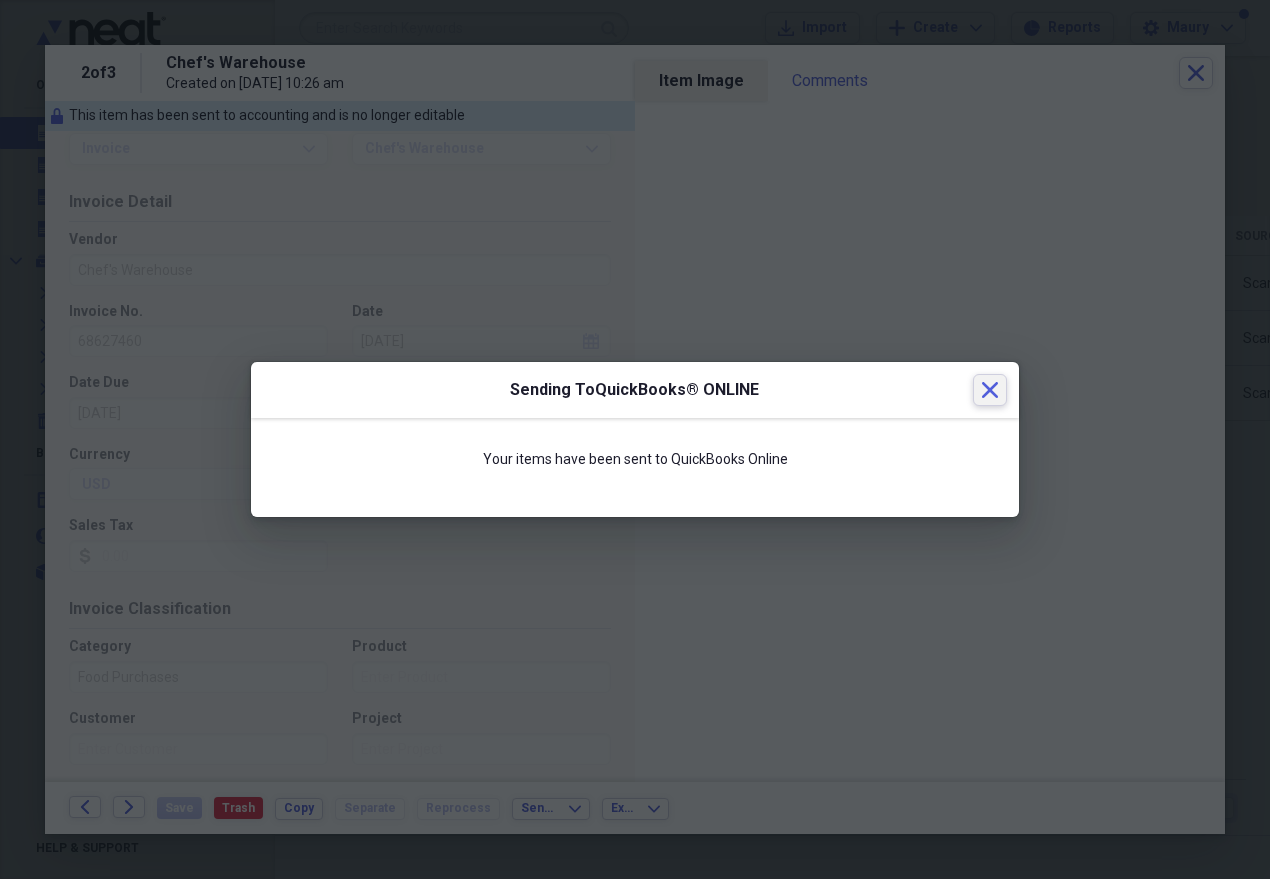 click 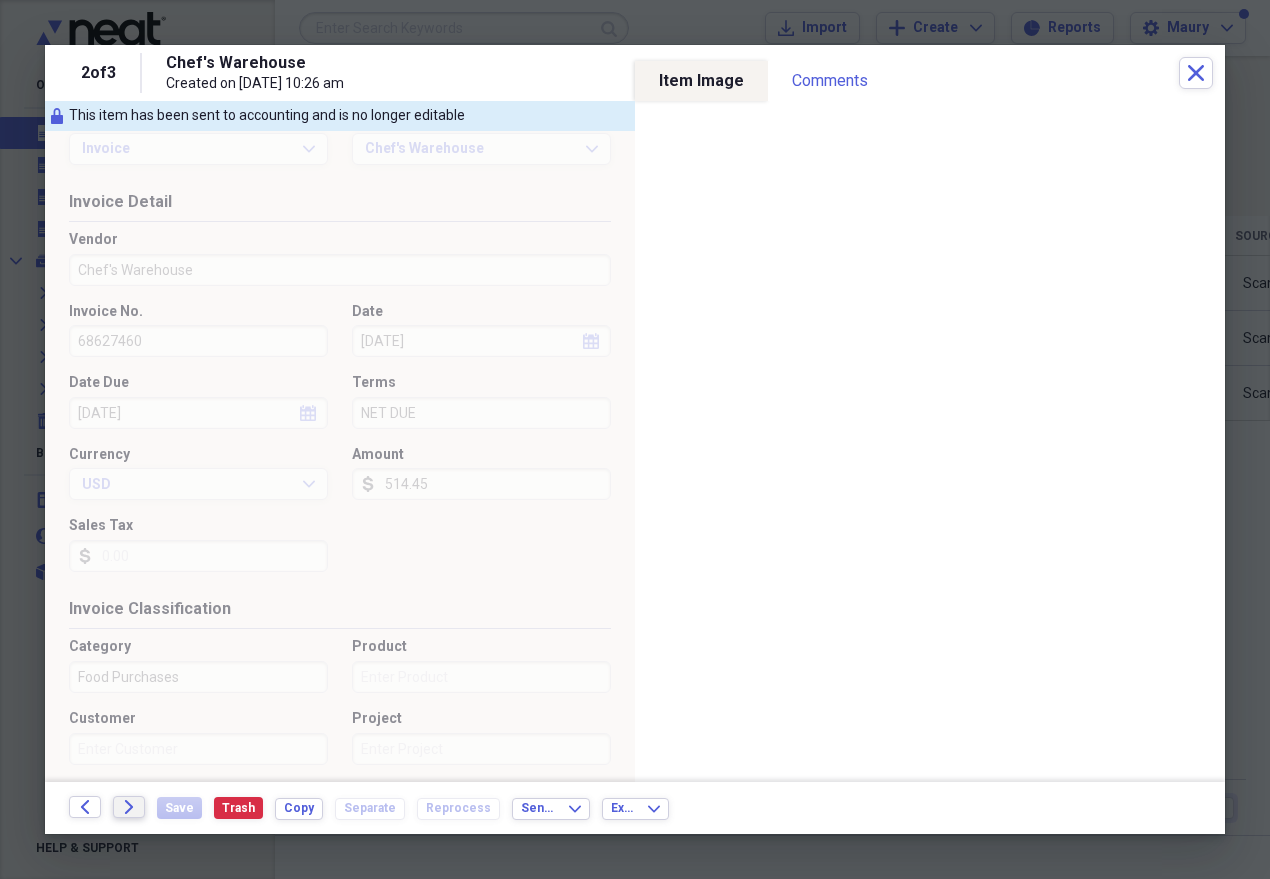 click on "Forward" 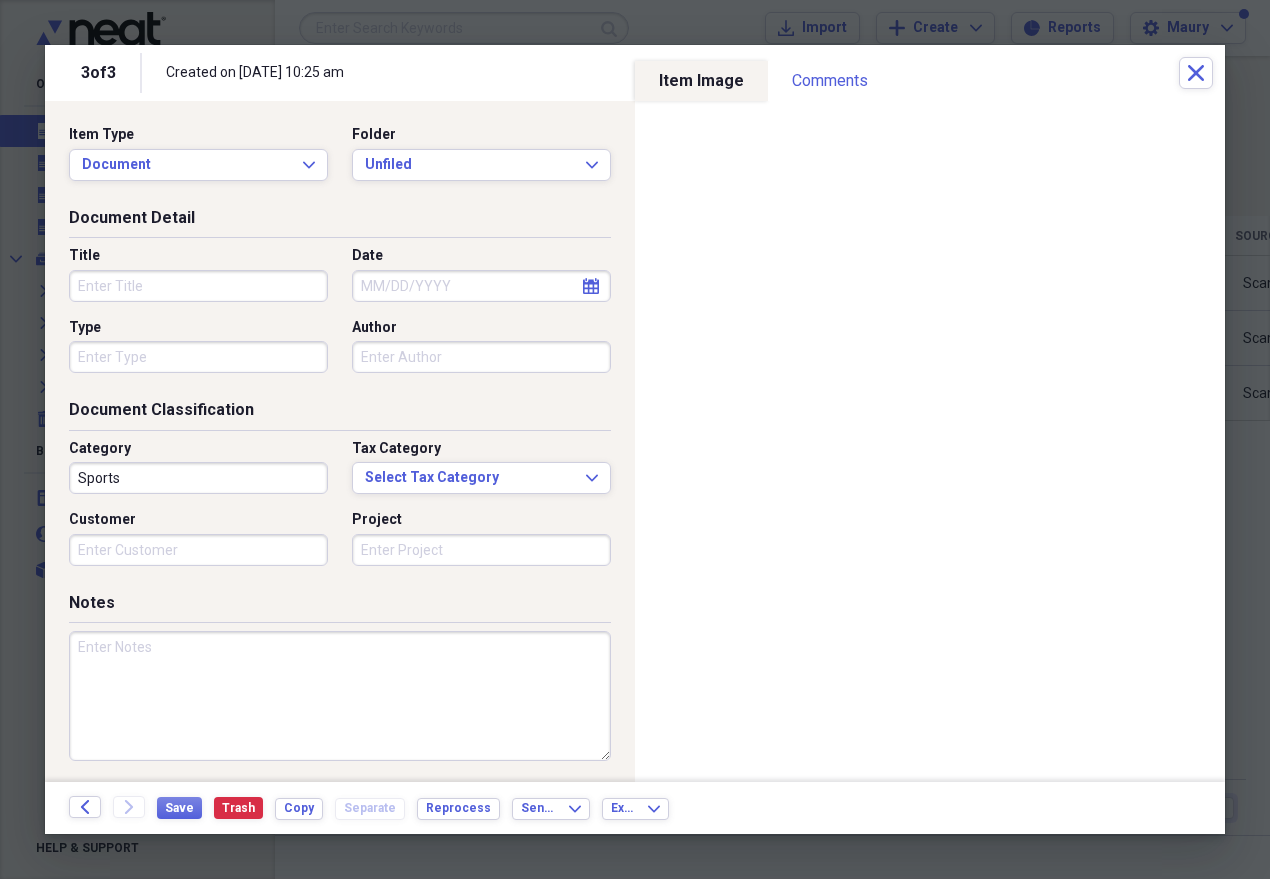 click on "Title" at bounding box center (198, 286) 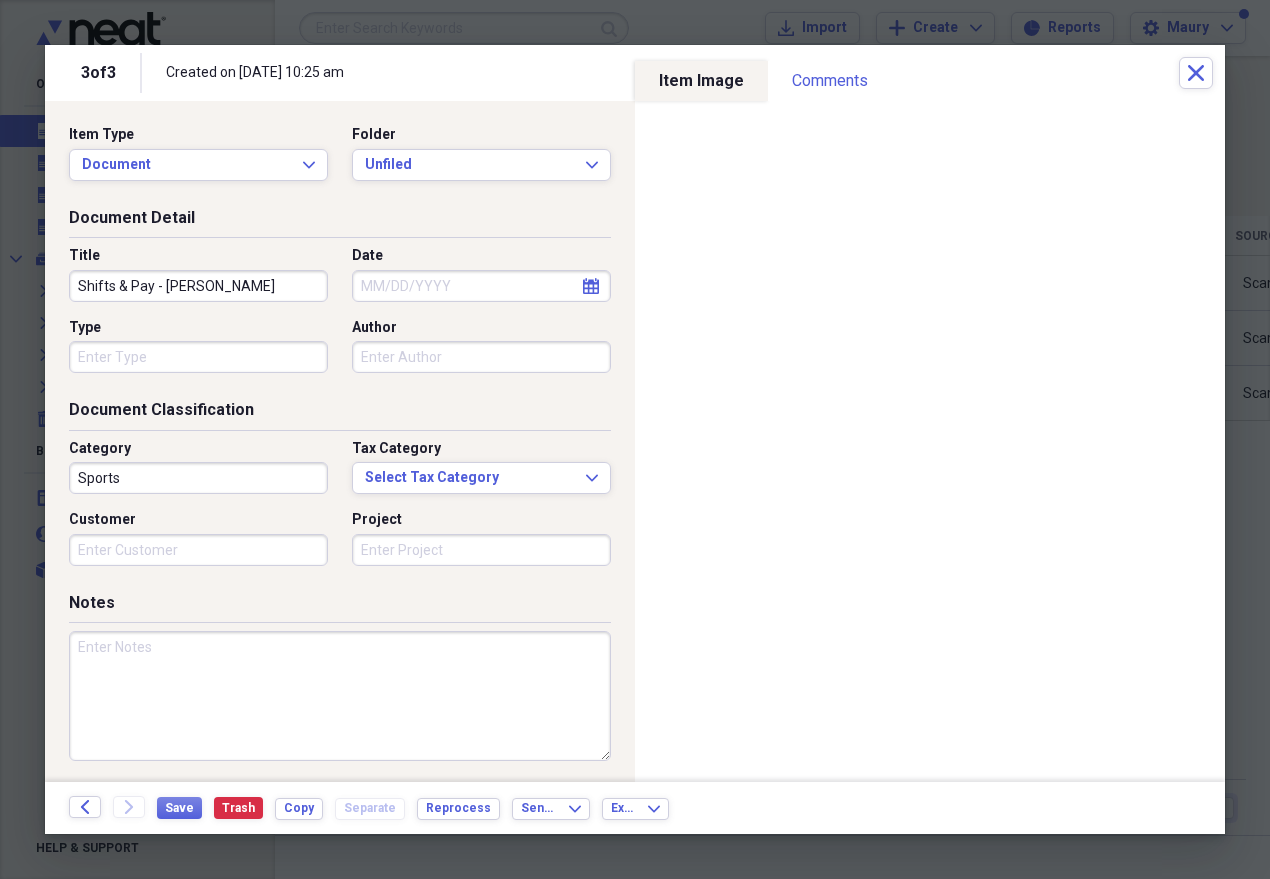 type on "Shifts & Pay - [PERSON_NAME]" 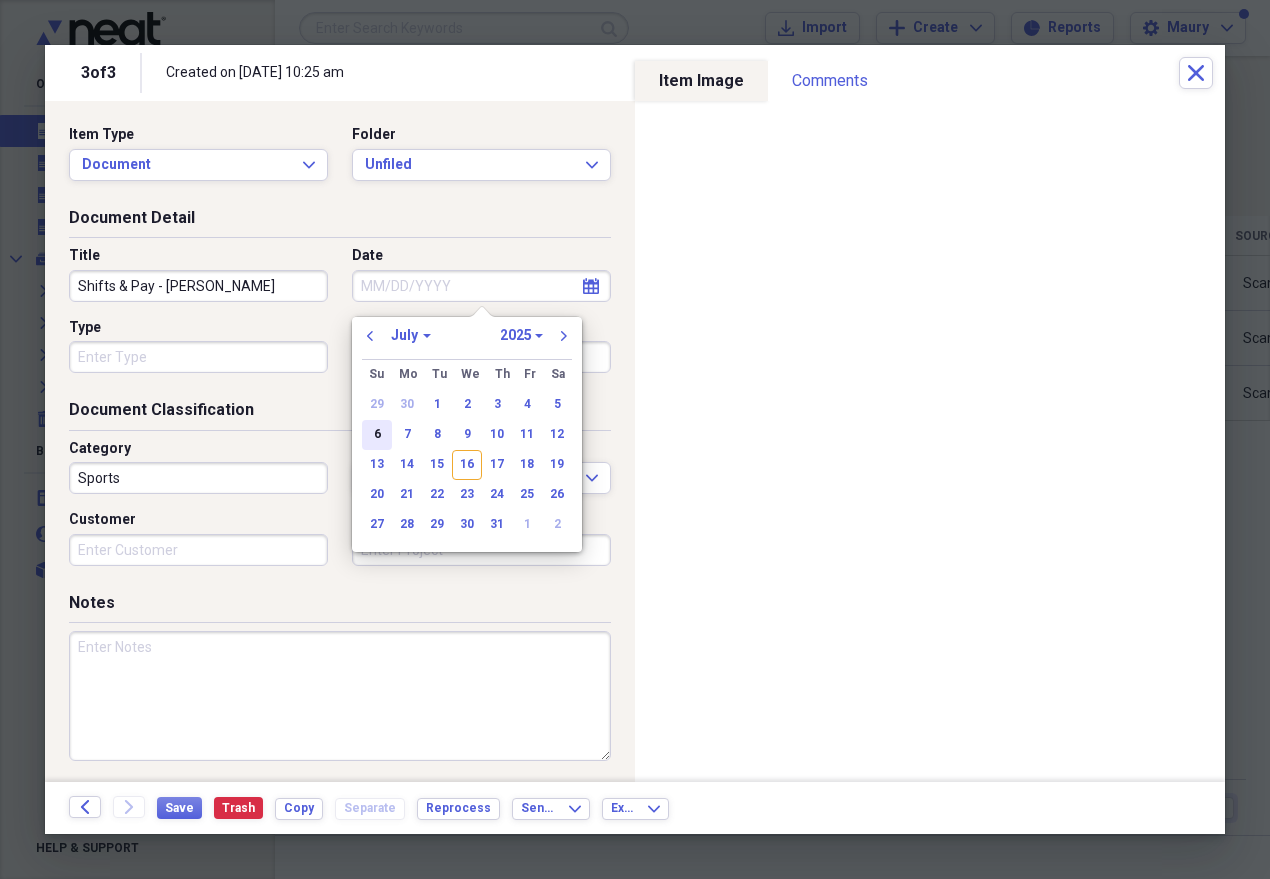 click on "6" at bounding box center (377, 435) 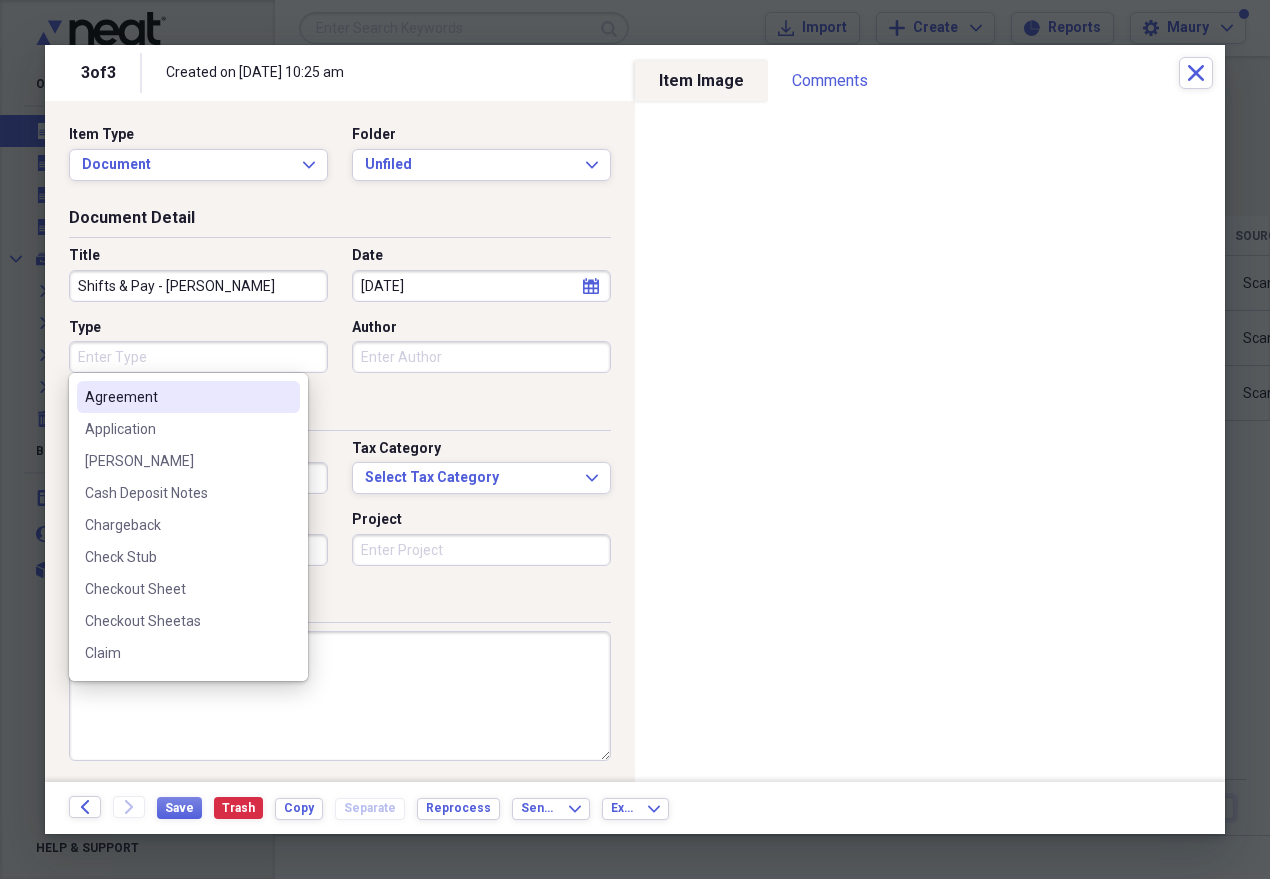 click on "Type" at bounding box center [198, 357] 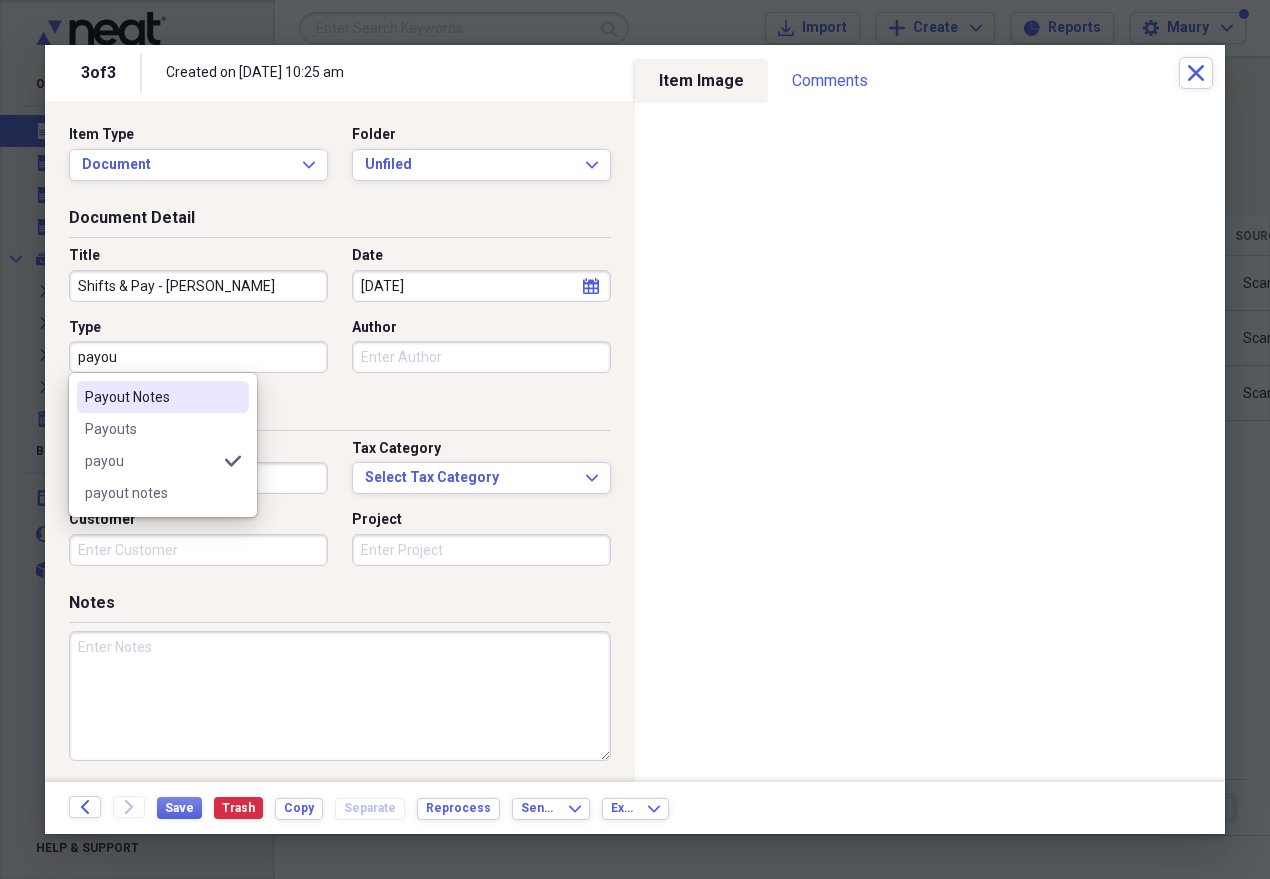 click on "Payout Notes" at bounding box center [151, 397] 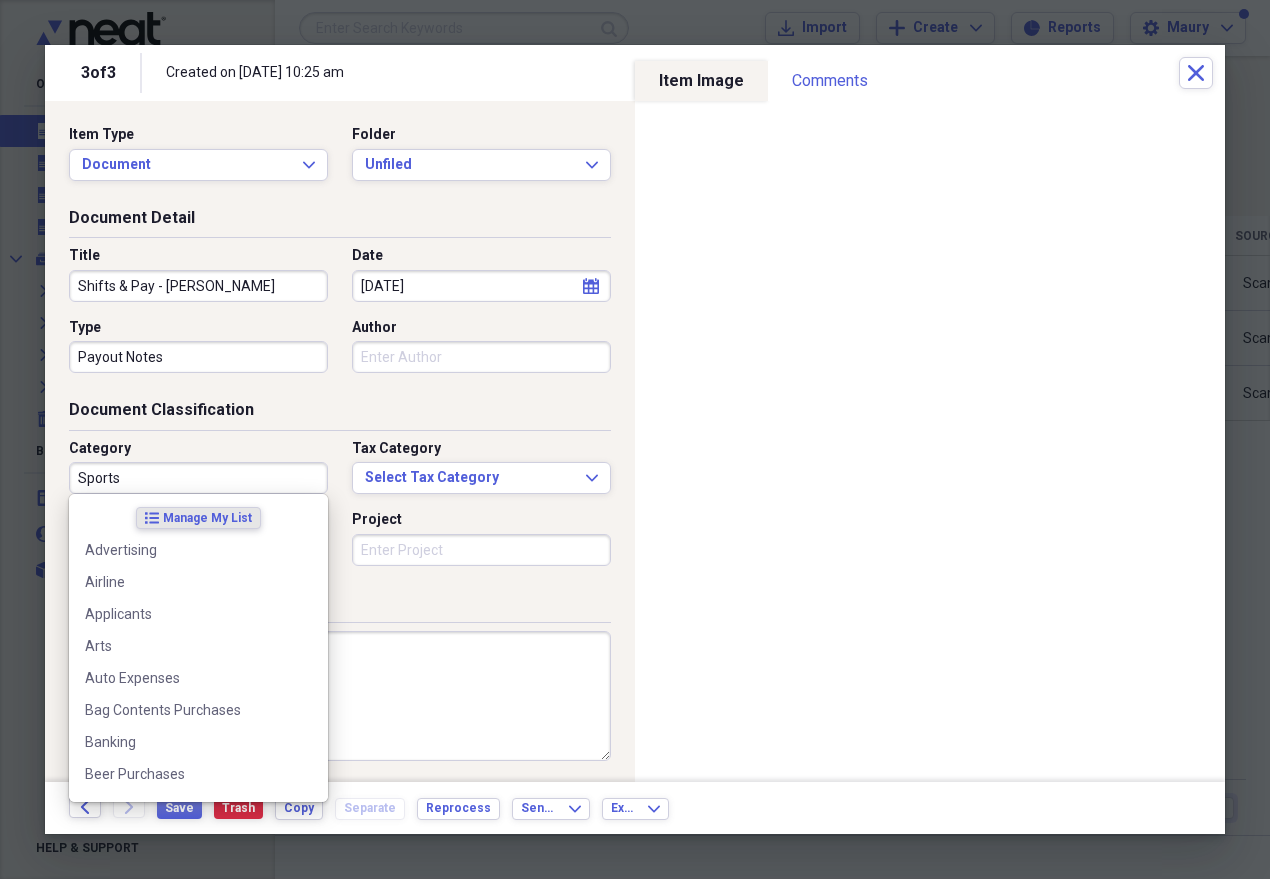 click on "Sports" at bounding box center (198, 478) 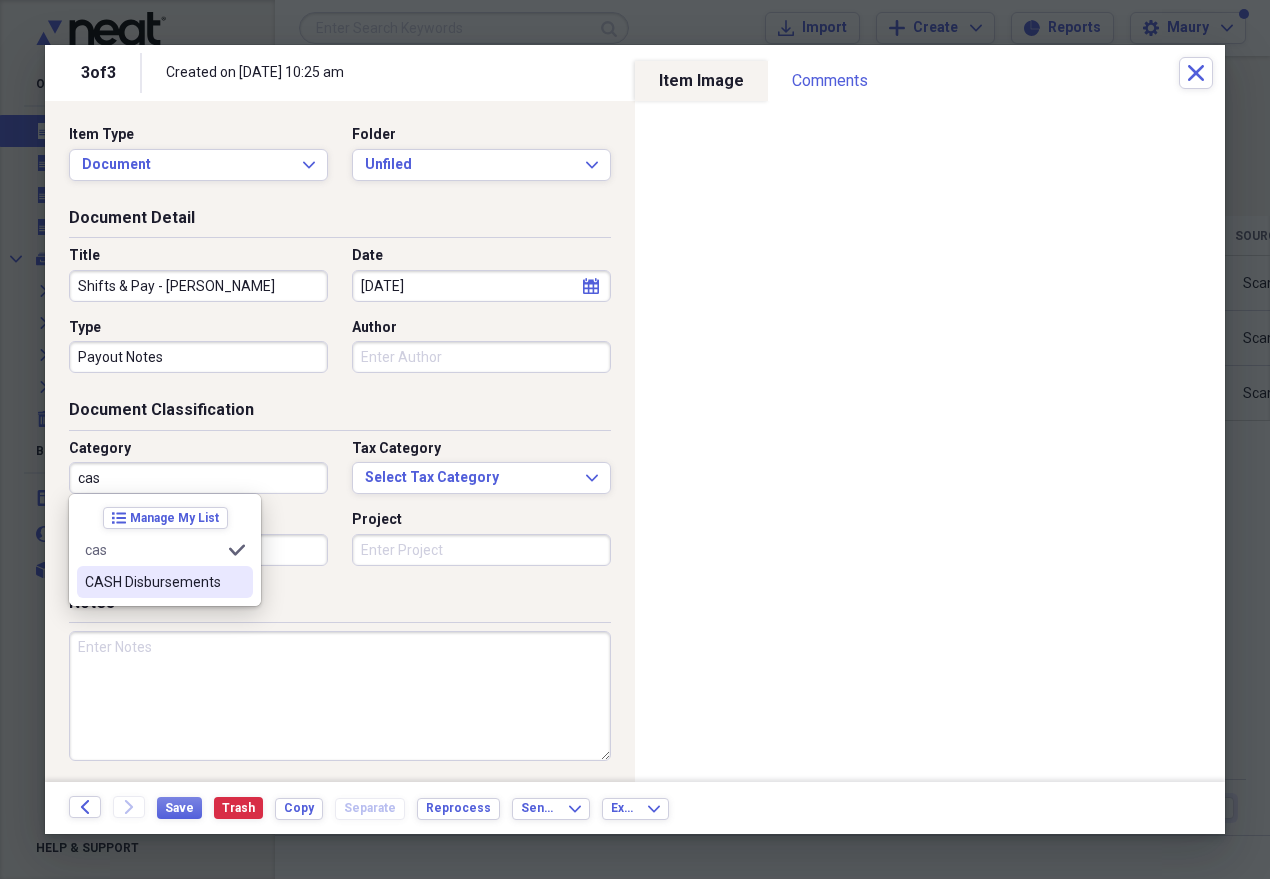 click on "CASH Disbursements" at bounding box center (153, 582) 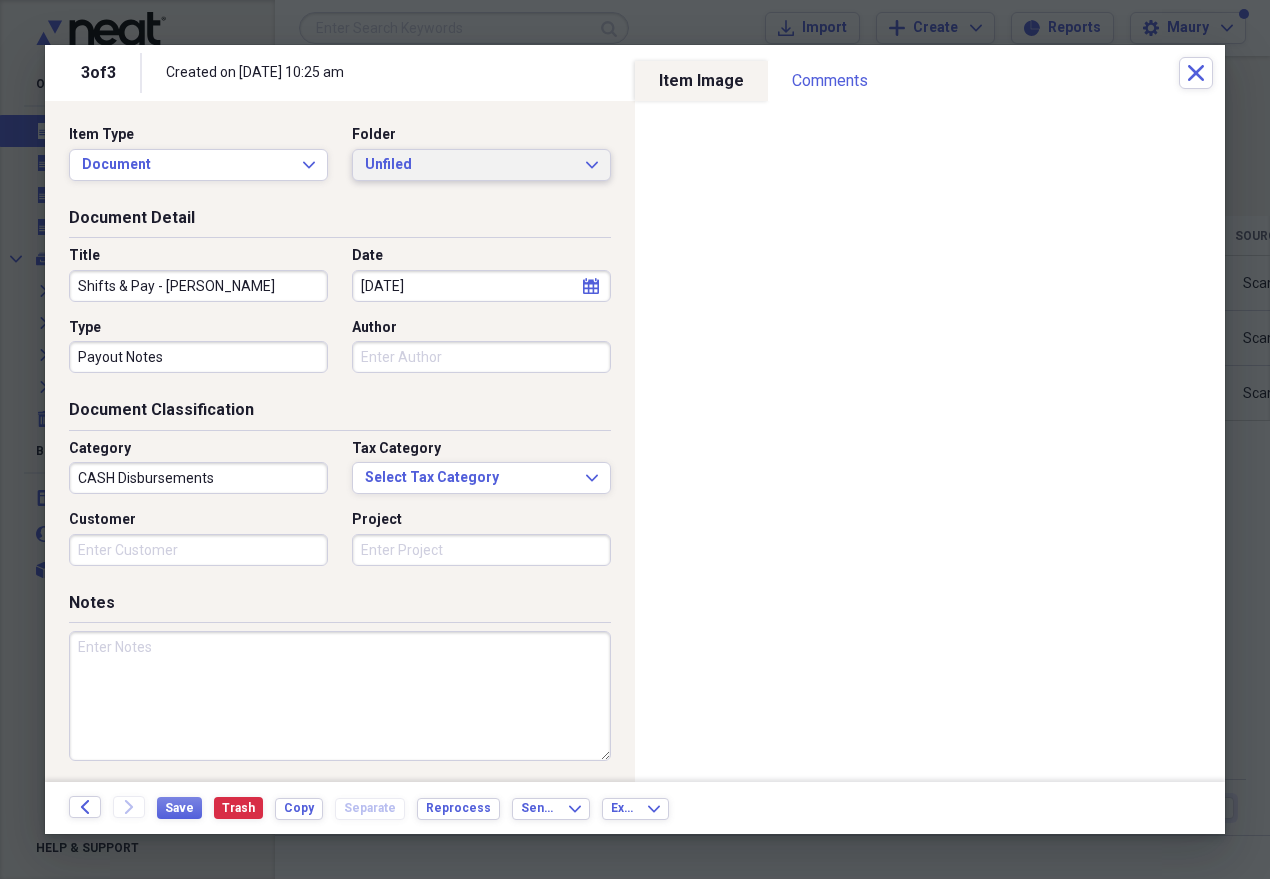click on "Unfiled Expand" at bounding box center (481, 165) 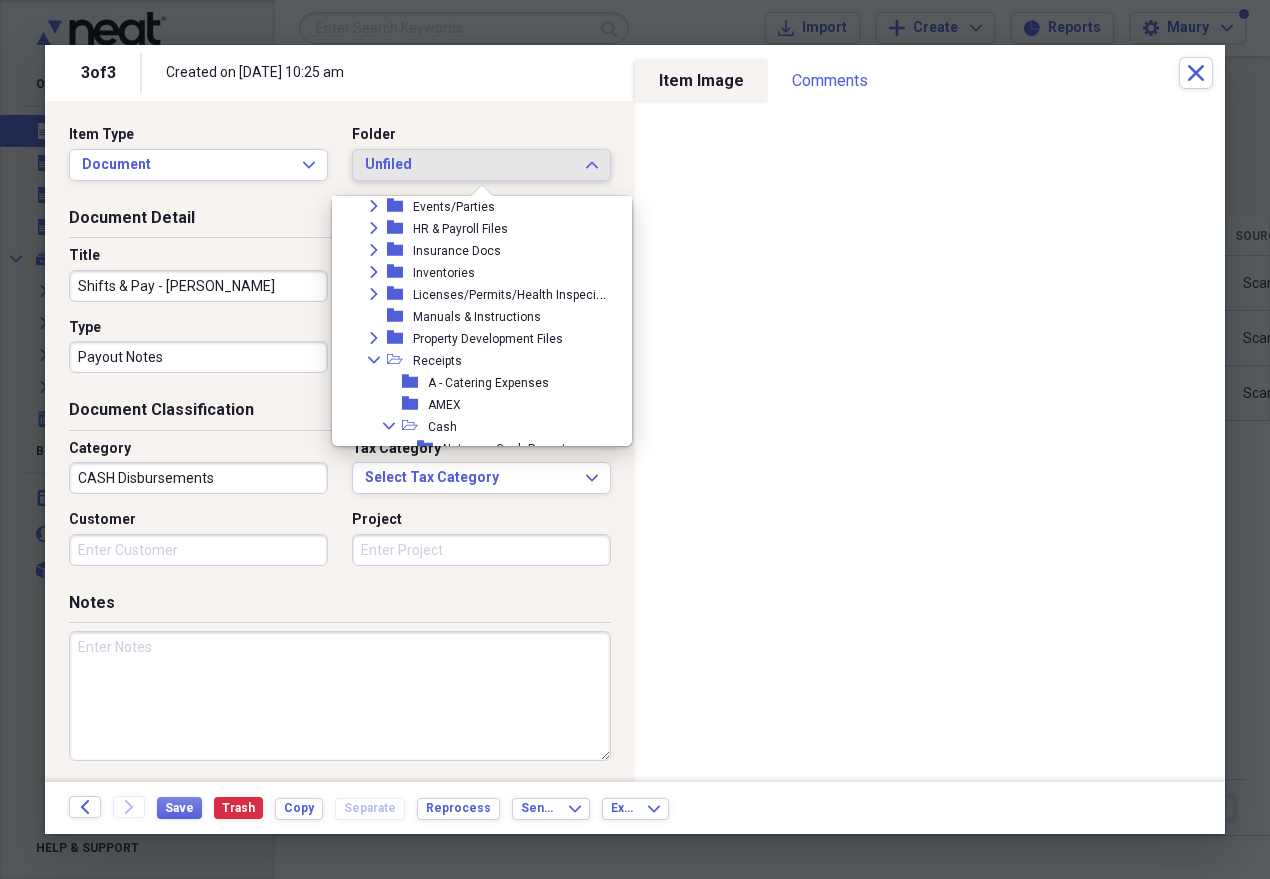 scroll, scrollTop: 257, scrollLeft: 0, axis: vertical 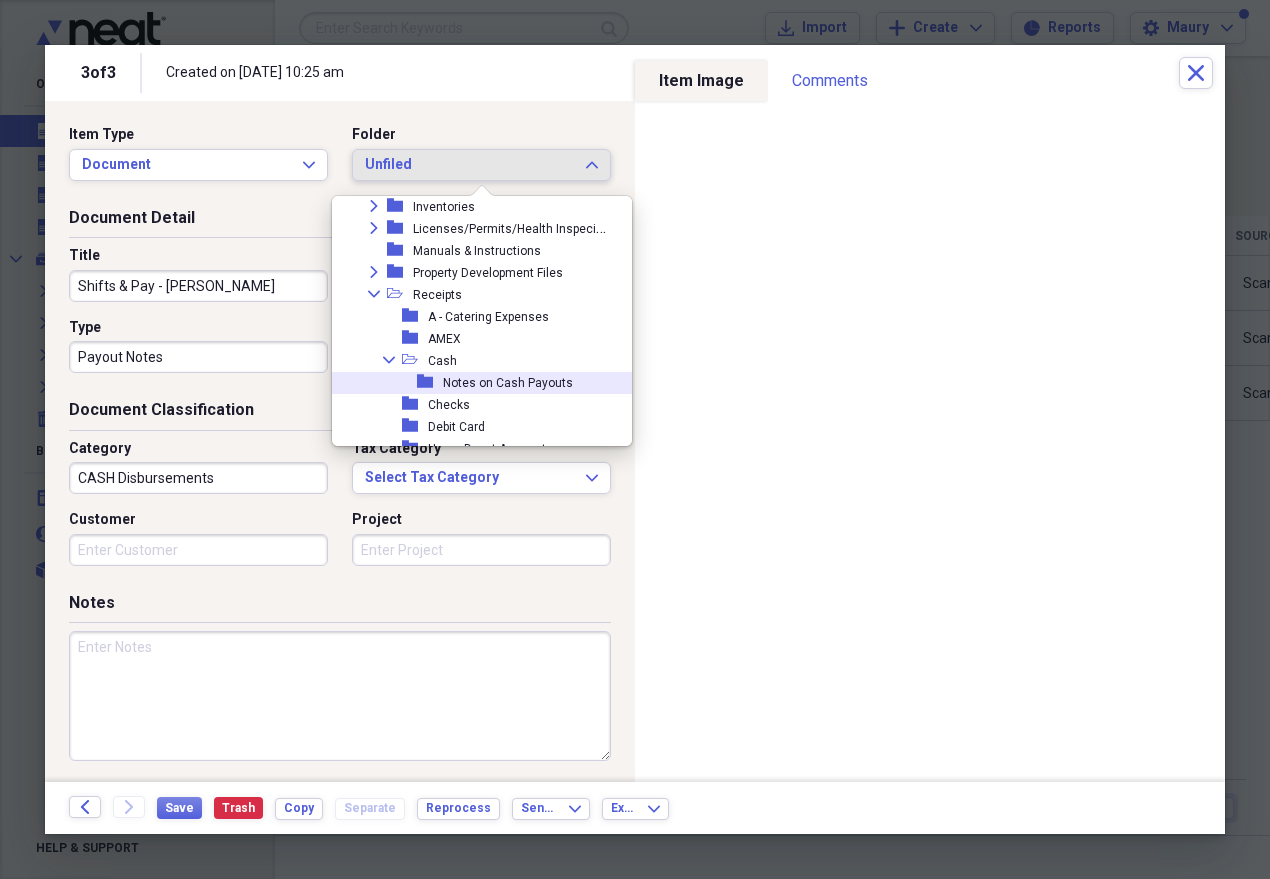 click on "Notes on Cash Payouts" at bounding box center (508, 383) 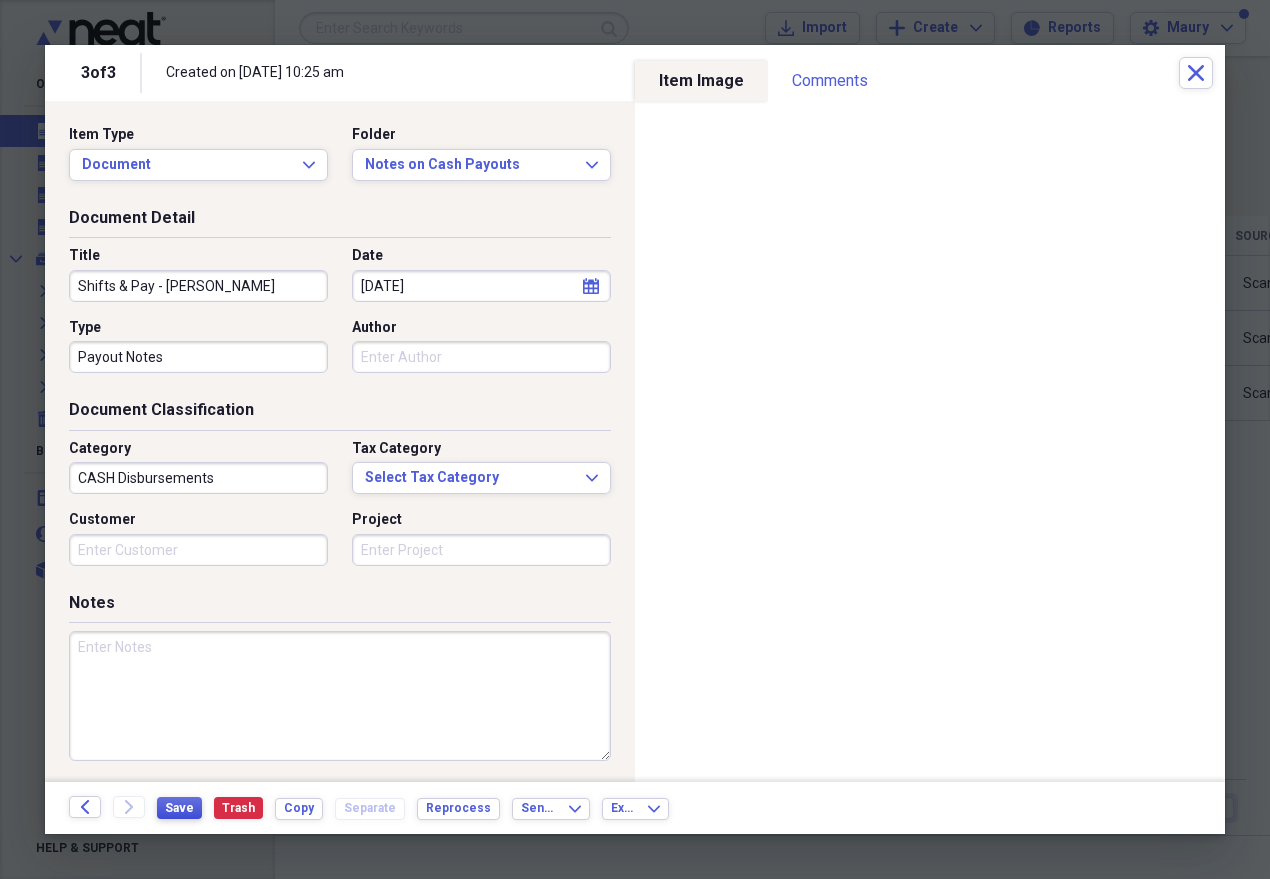 click on "Save" at bounding box center (179, 808) 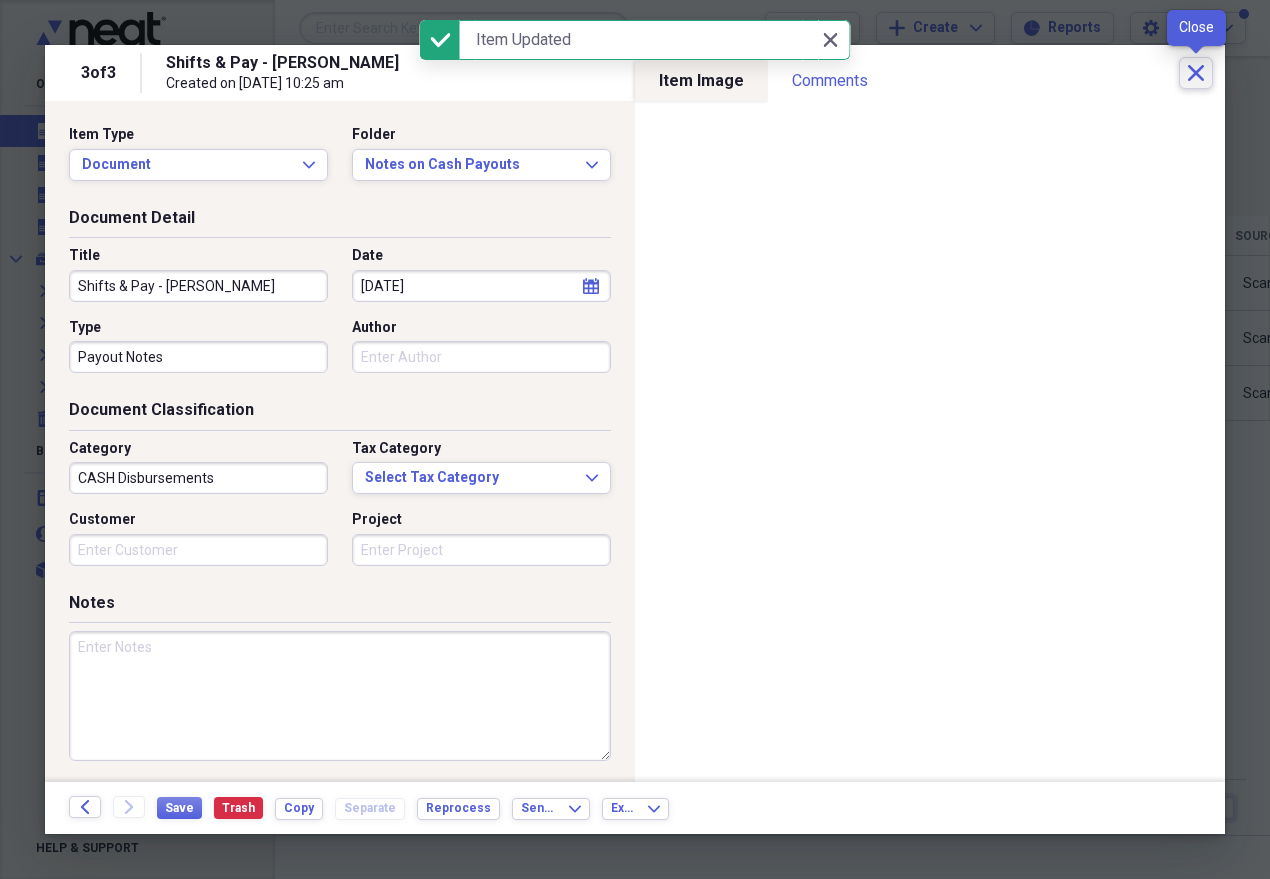 click on "Close" 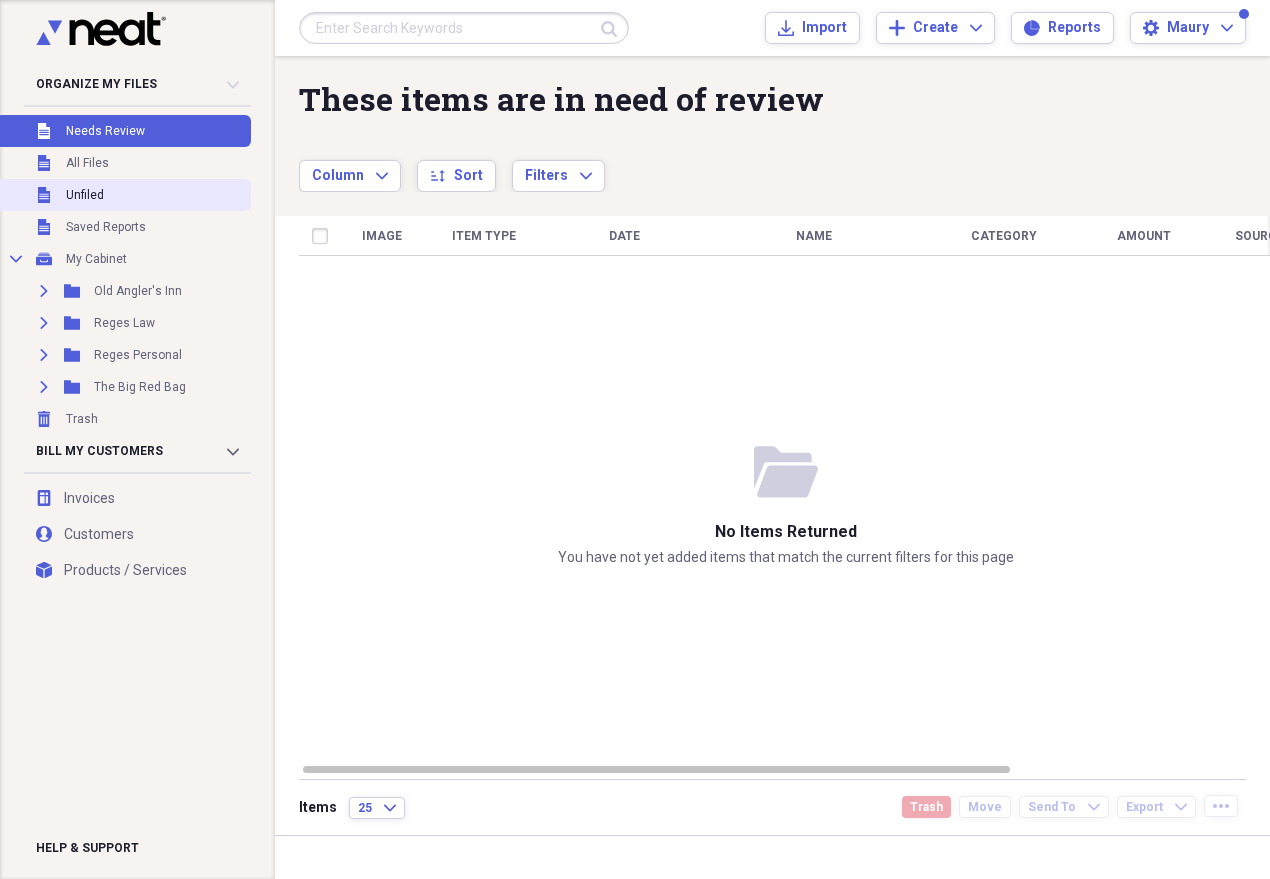 click on "Unfiled Unfiled" at bounding box center (123, 195) 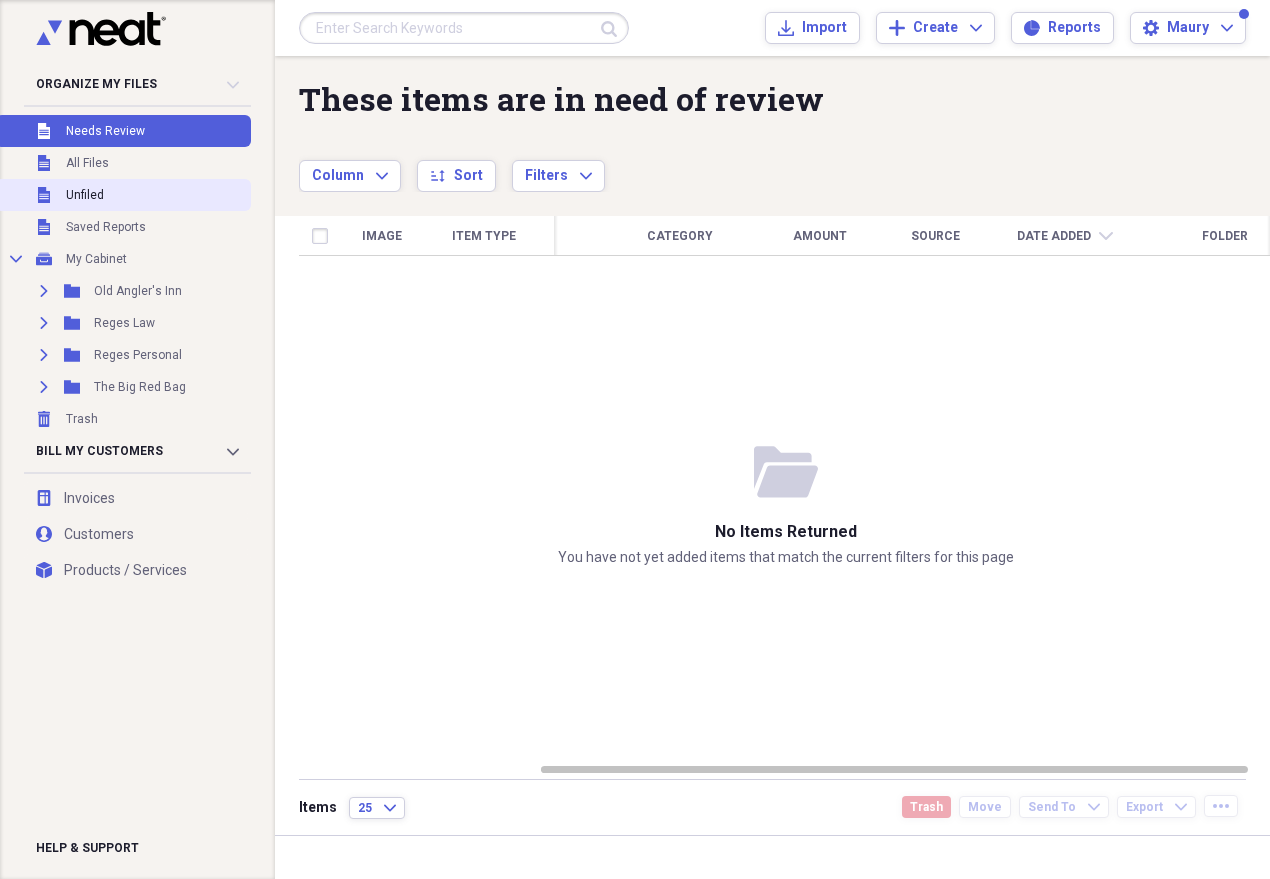 click on "Unfiled Unfiled" at bounding box center (123, 195) 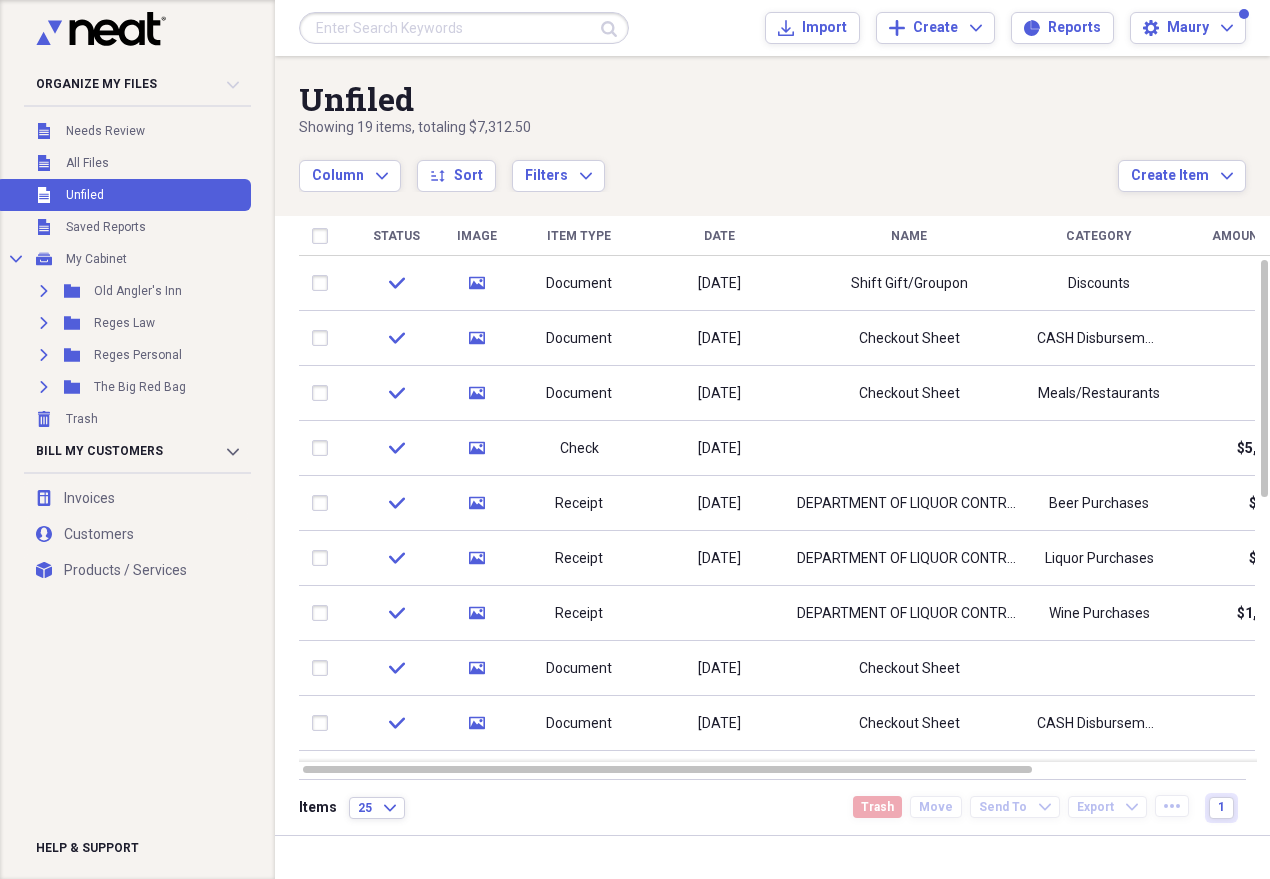 click on "Item Type" at bounding box center [579, 236] 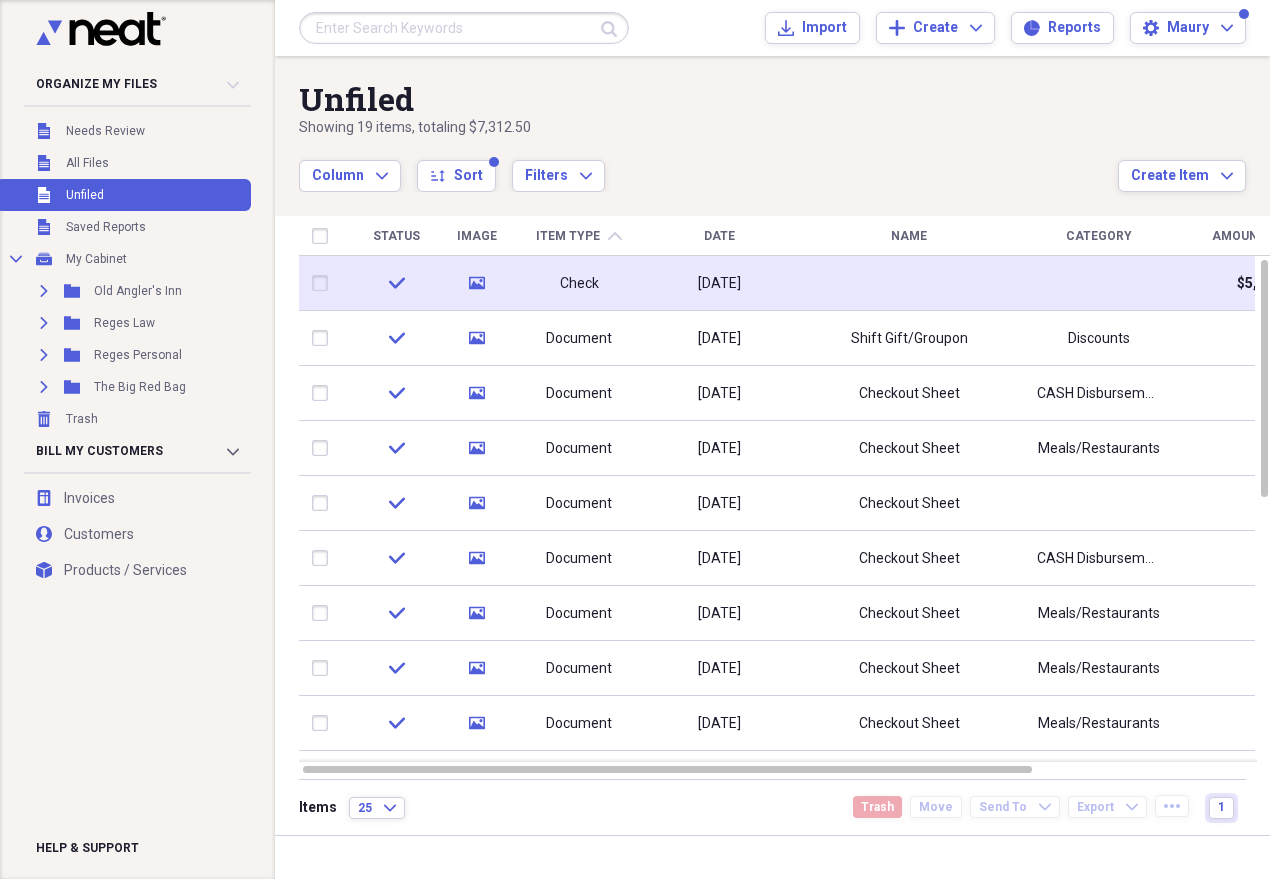 click on "Check" at bounding box center [579, 284] 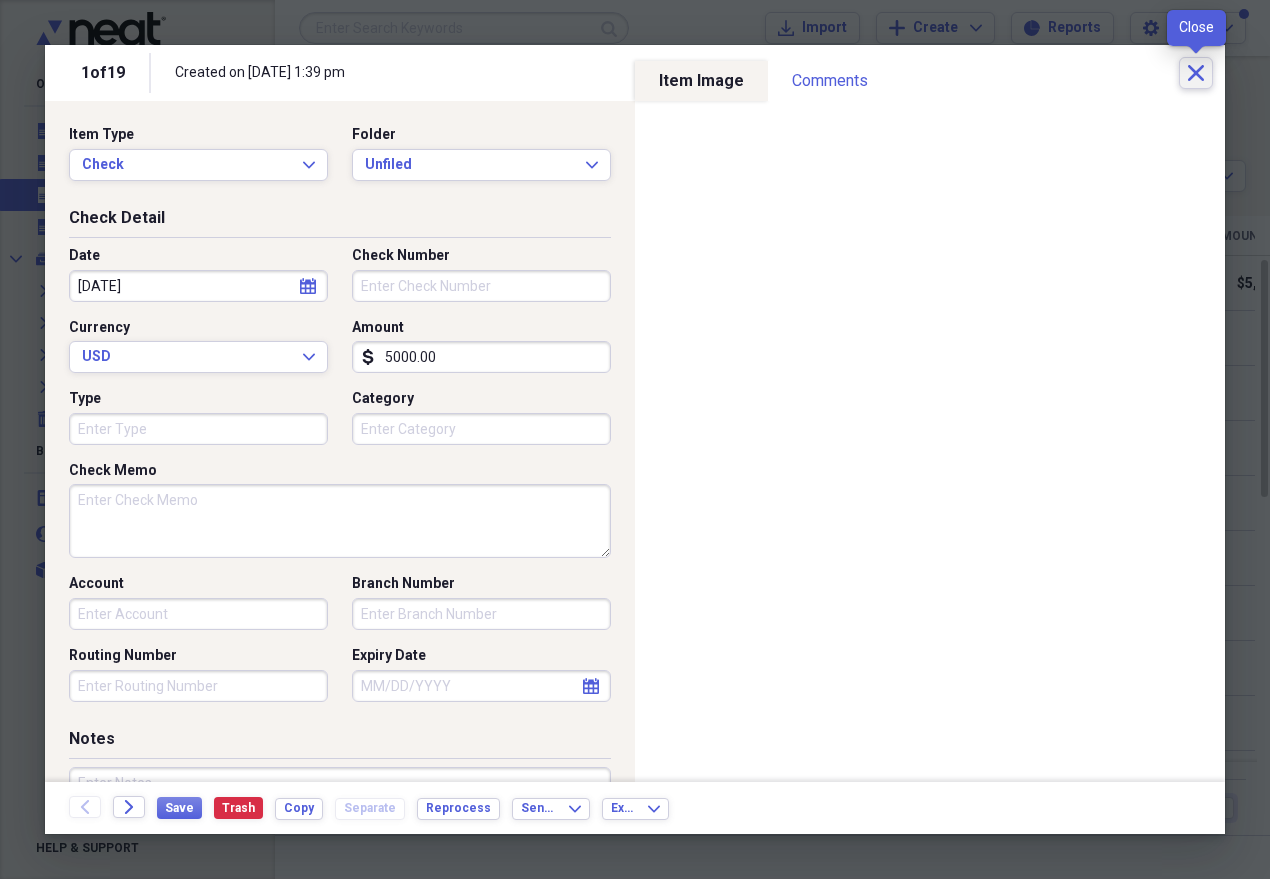 click on "Close" 